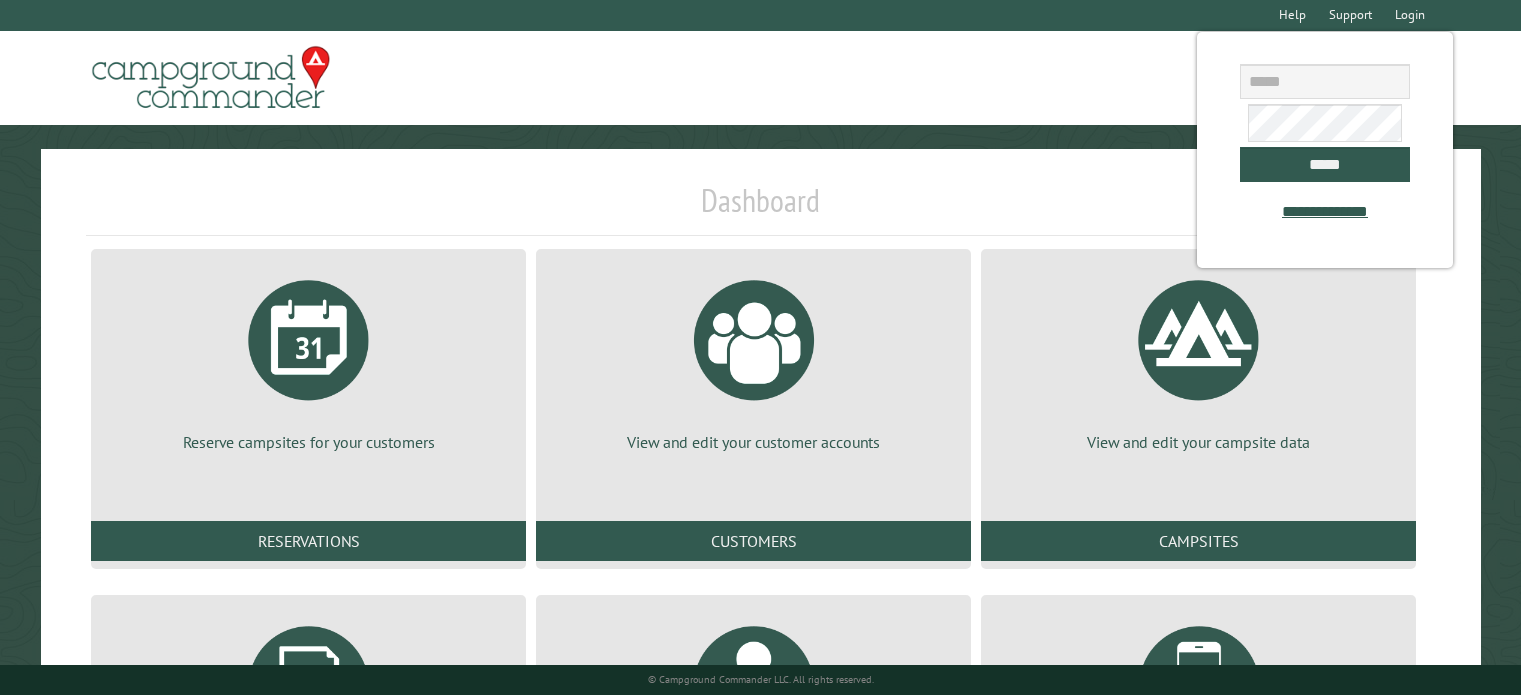 scroll, scrollTop: 0, scrollLeft: 0, axis: both 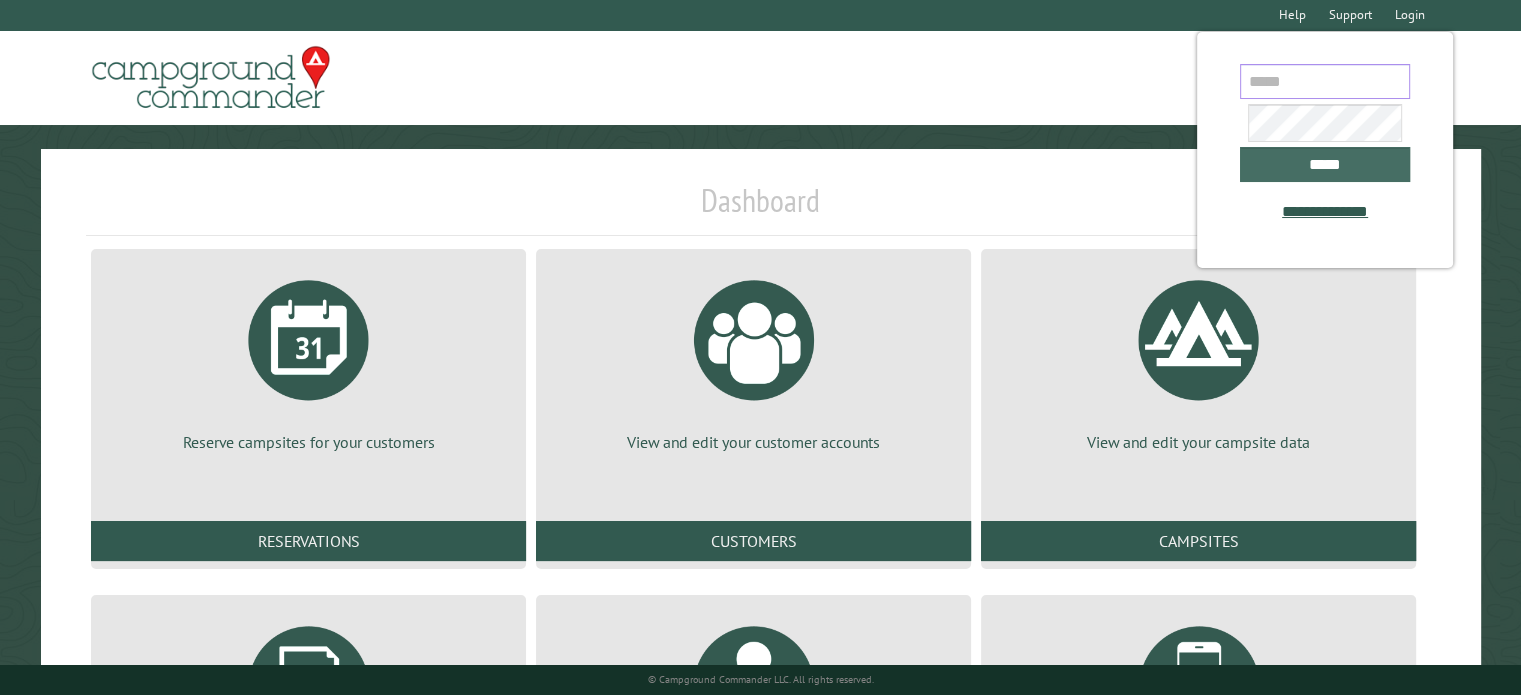 type on "**********" 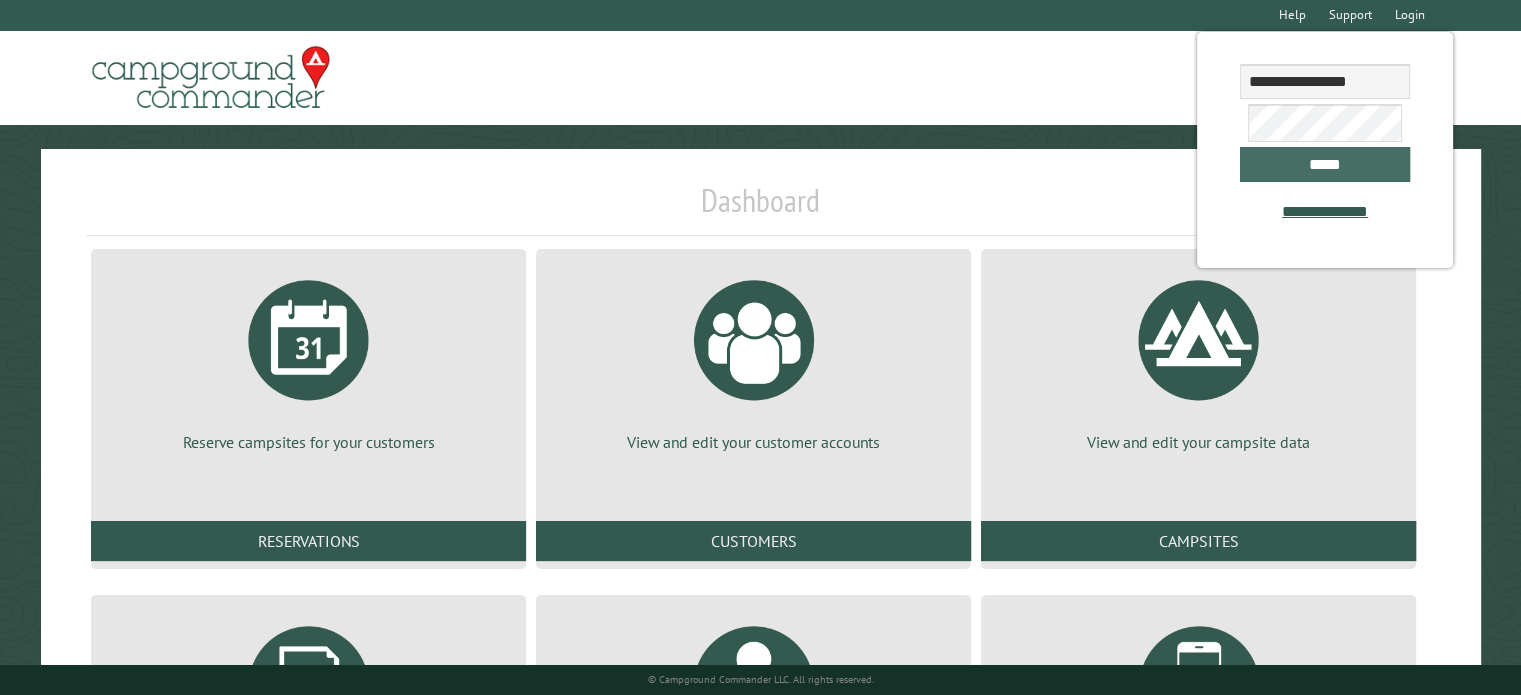 click on "*****" at bounding box center (1325, 164) 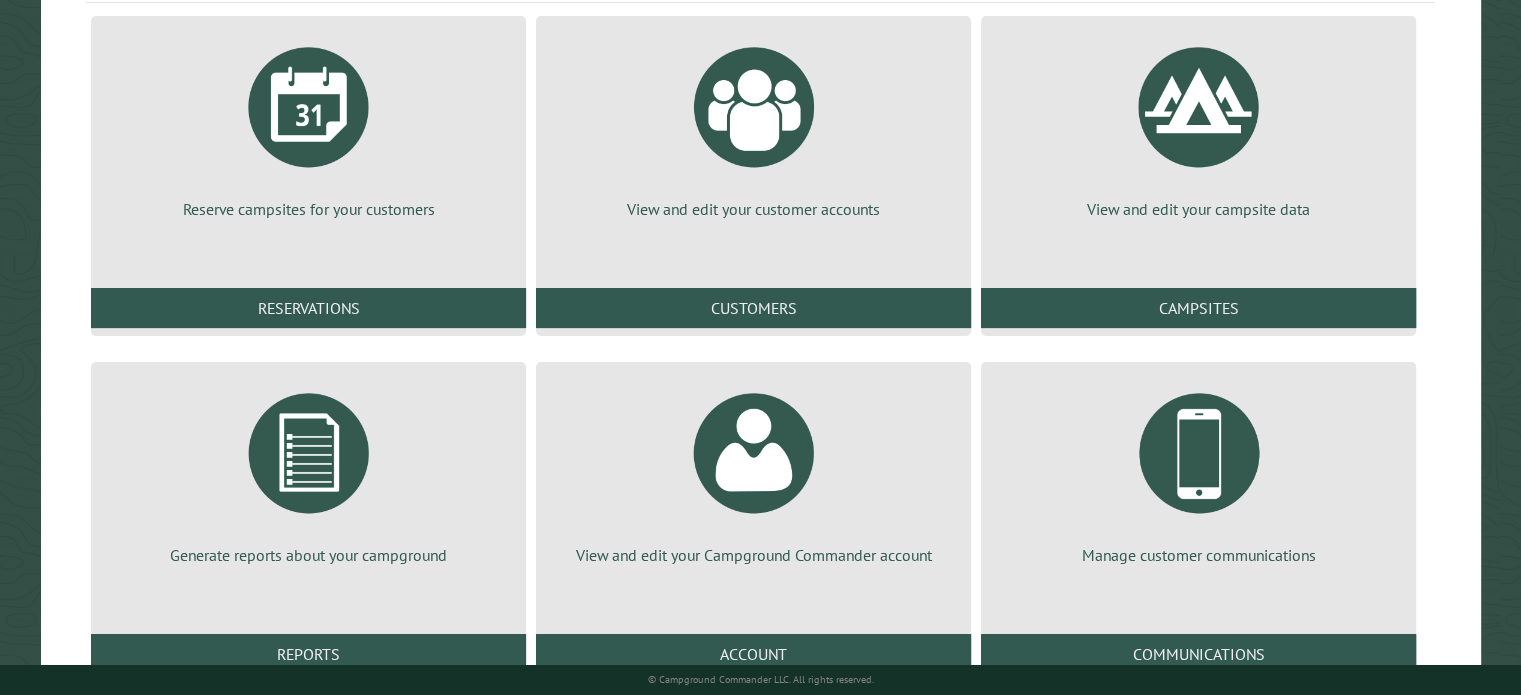 scroll, scrollTop: 252, scrollLeft: 0, axis: vertical 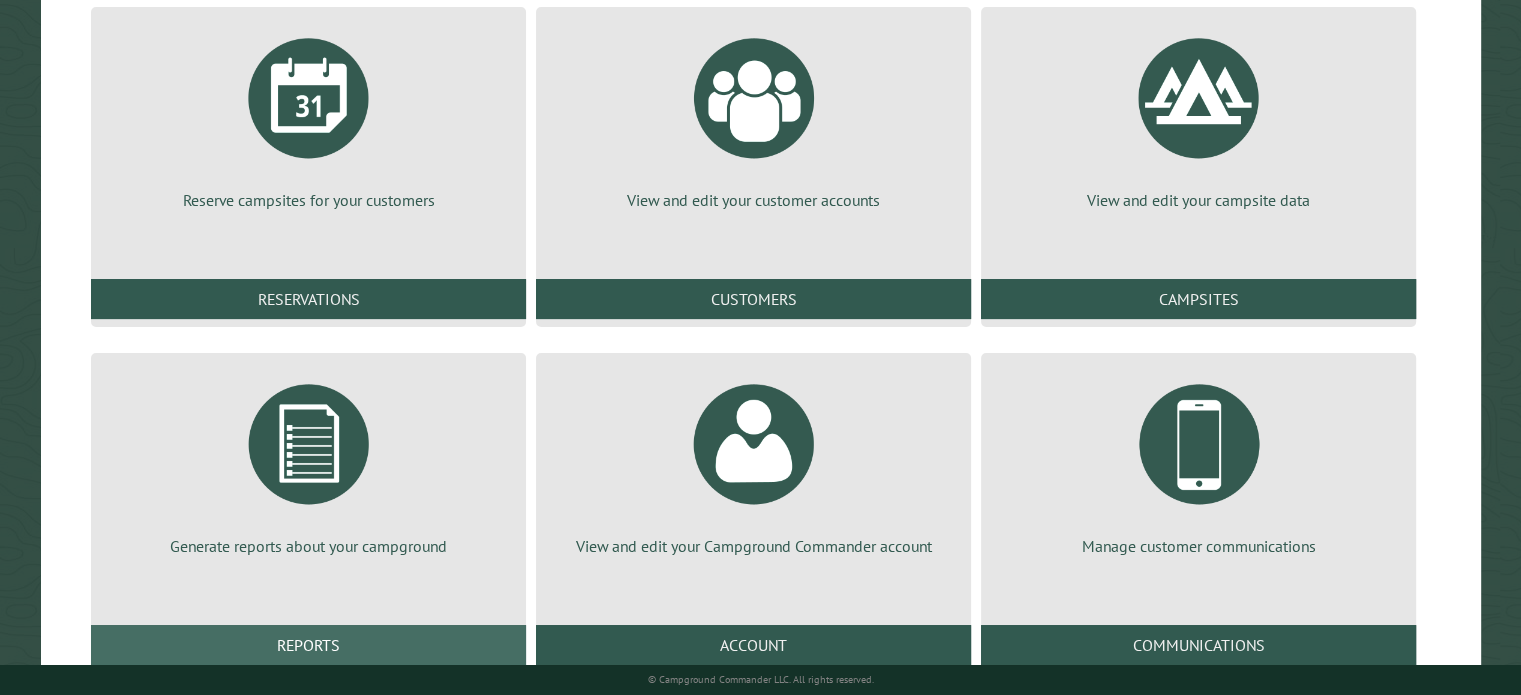 click on "Reports" at bounding box center [308, 645] 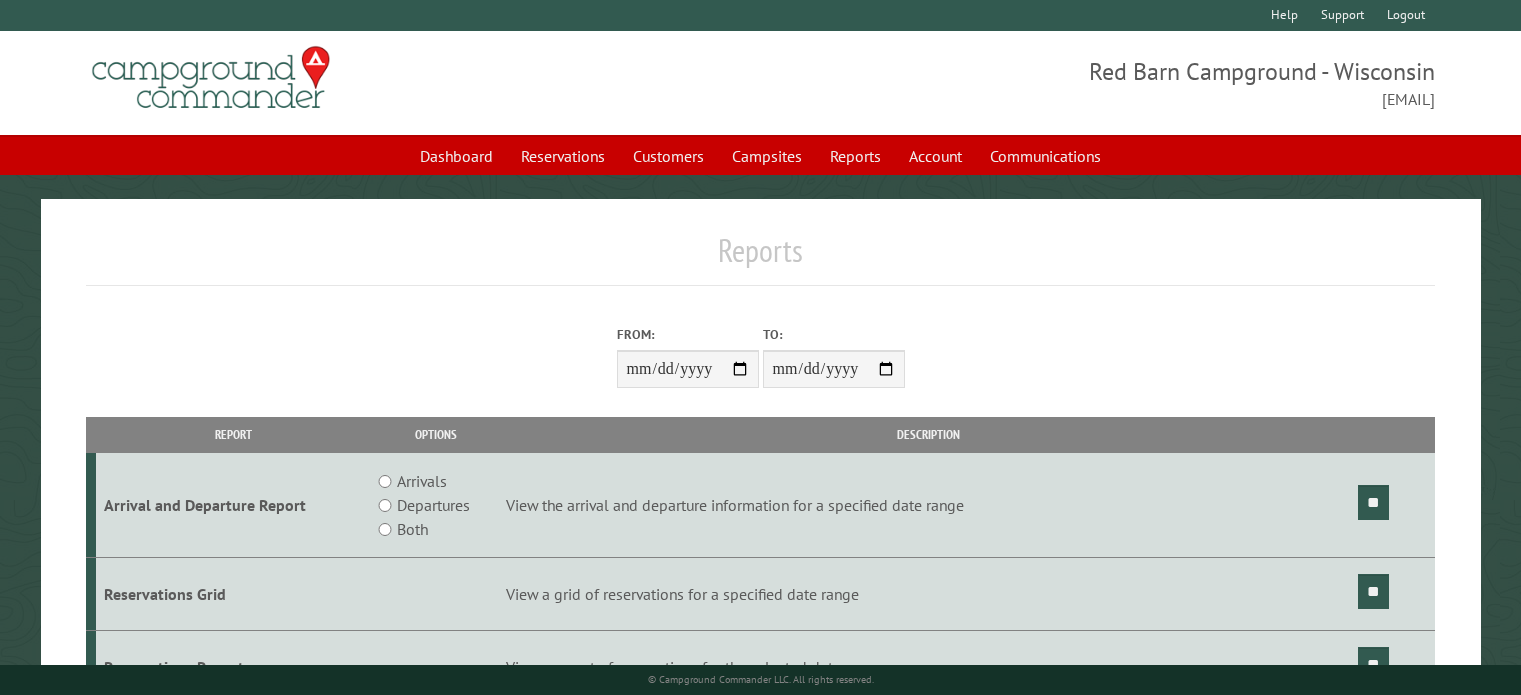 scroll, scrollTop: 0, scrollLeft: 0, axis: both 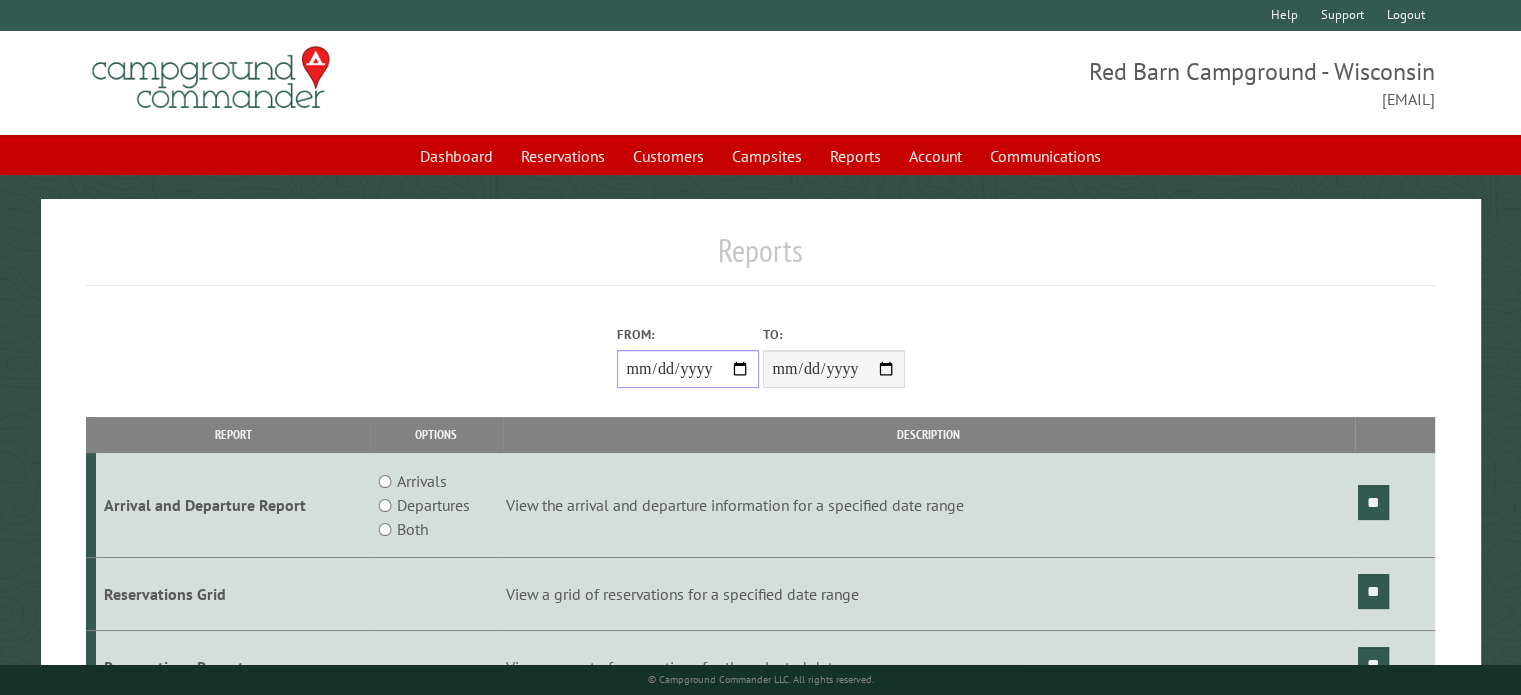 click on "From:" at bounding box center (688, 369) 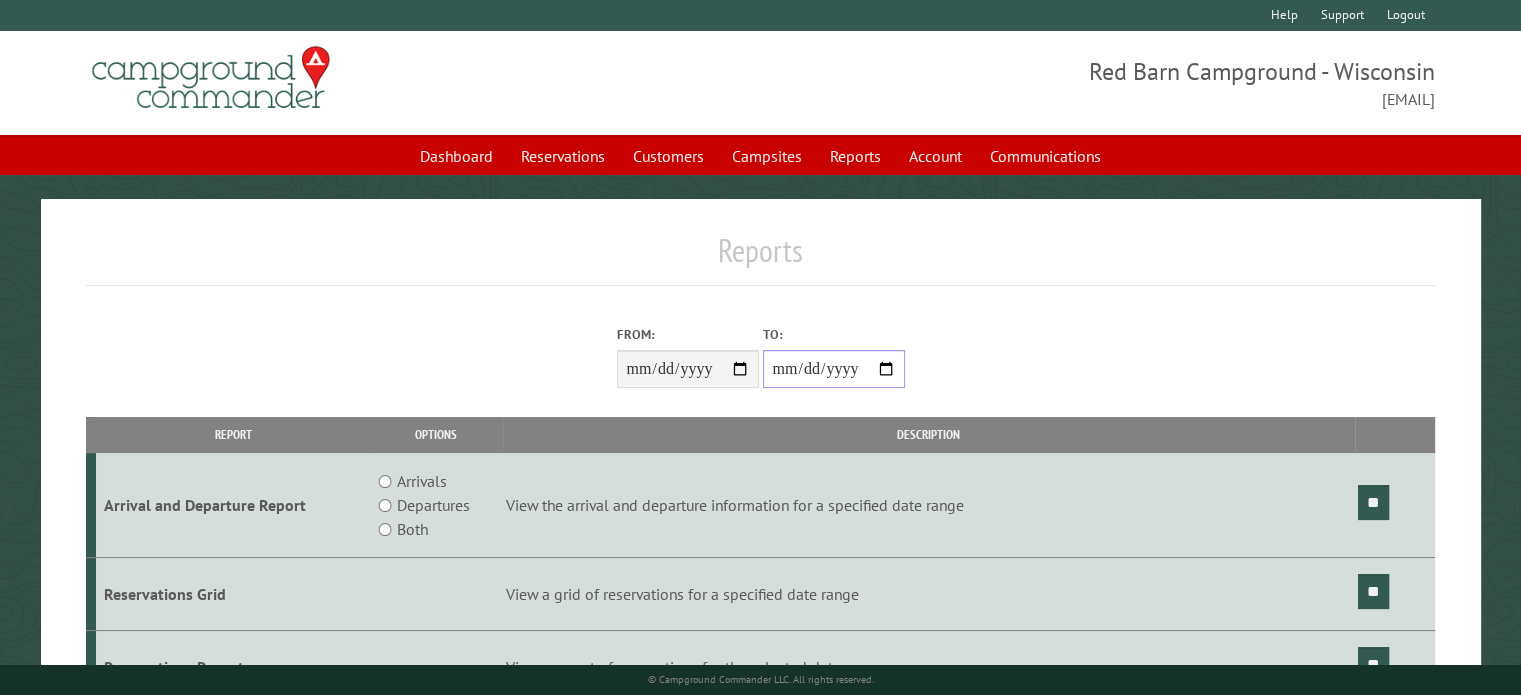 click on "**********" at bounding box center (834, 369) 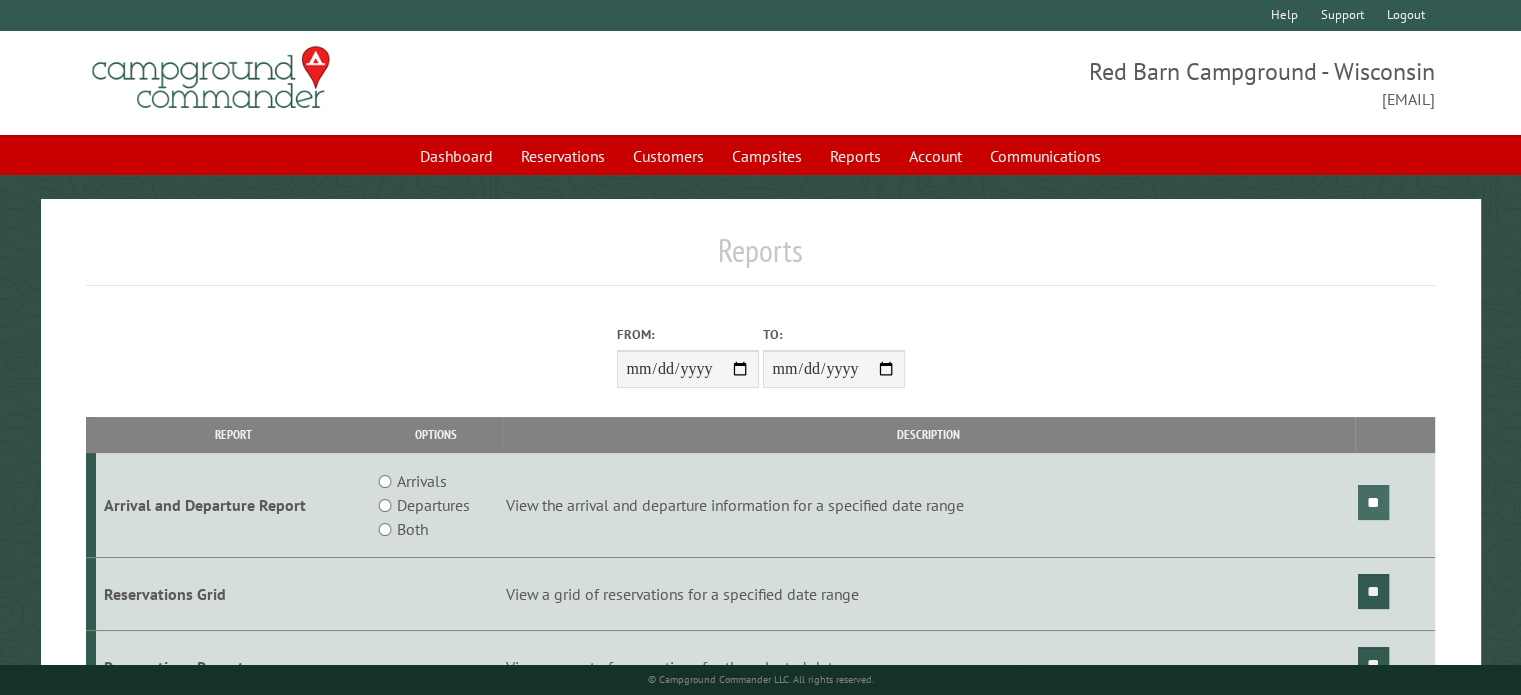 click on "**" at bounding box center (1373, 502) 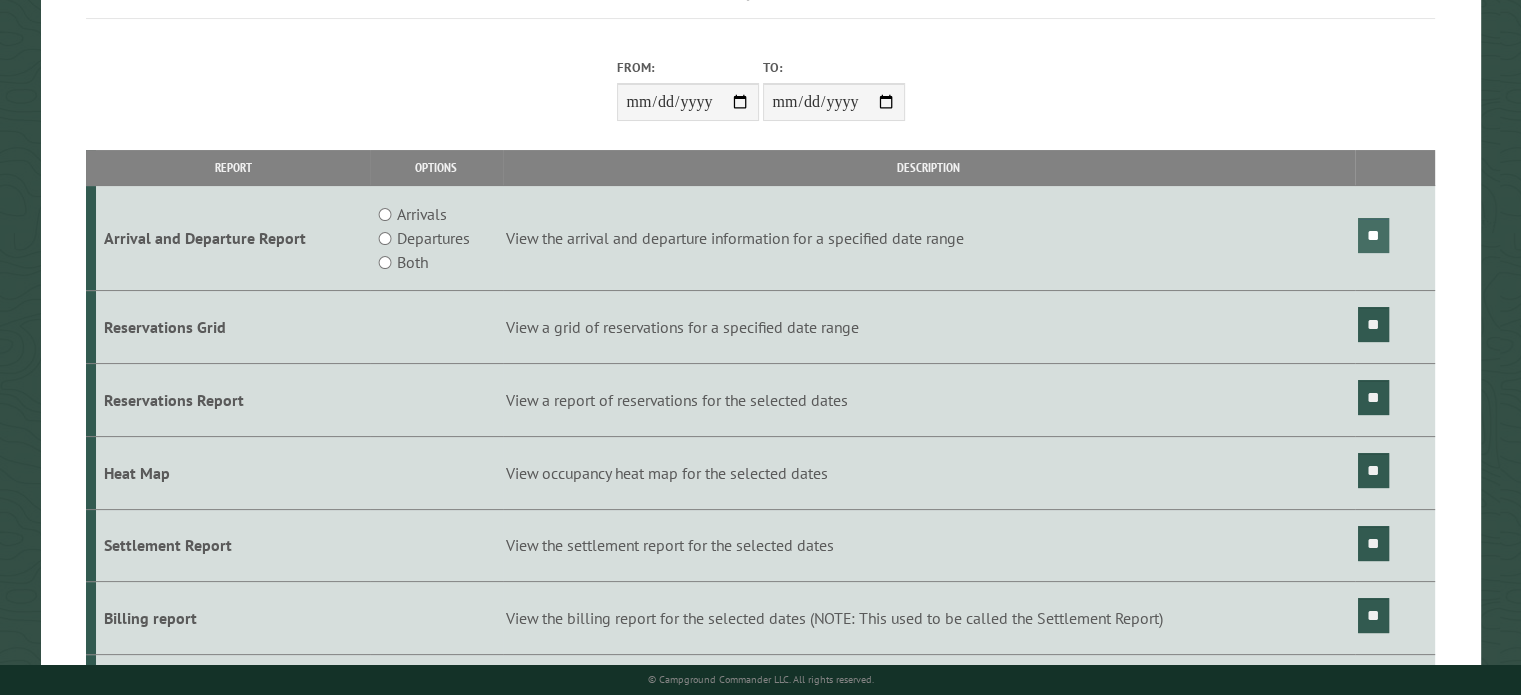 scroll, scrollTop: 268, scrollLeft: 0, axis: vertical 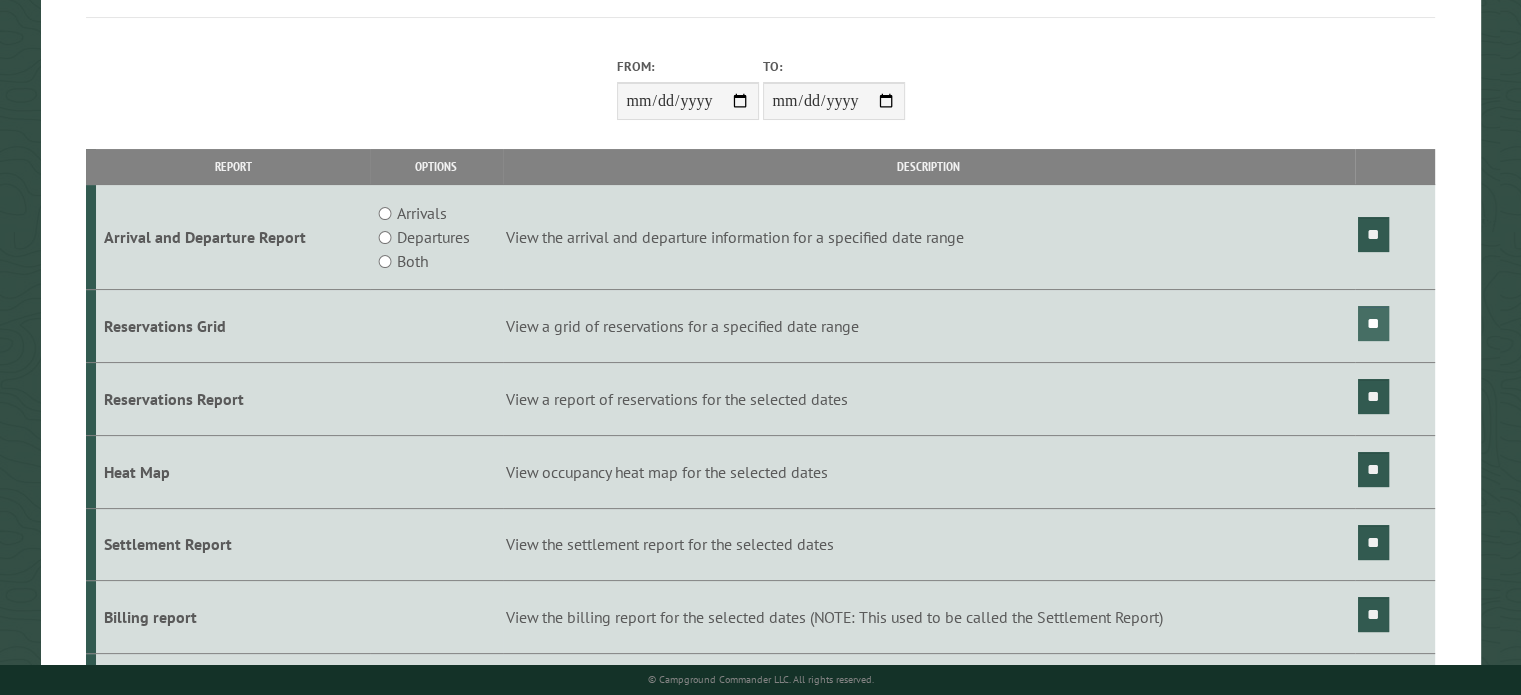 click on "**" at bounding box center (1373, 323) 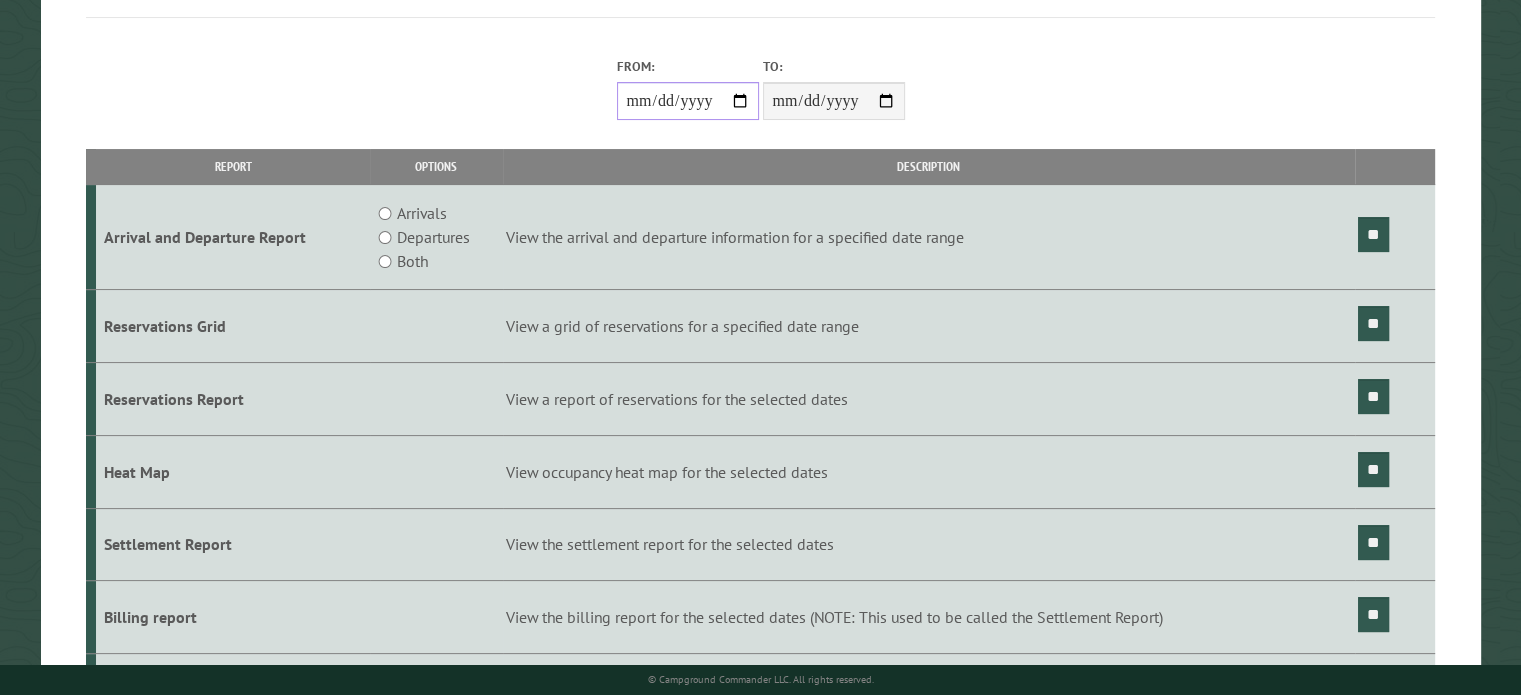 click on "**********" at bounding box center [688, 101] 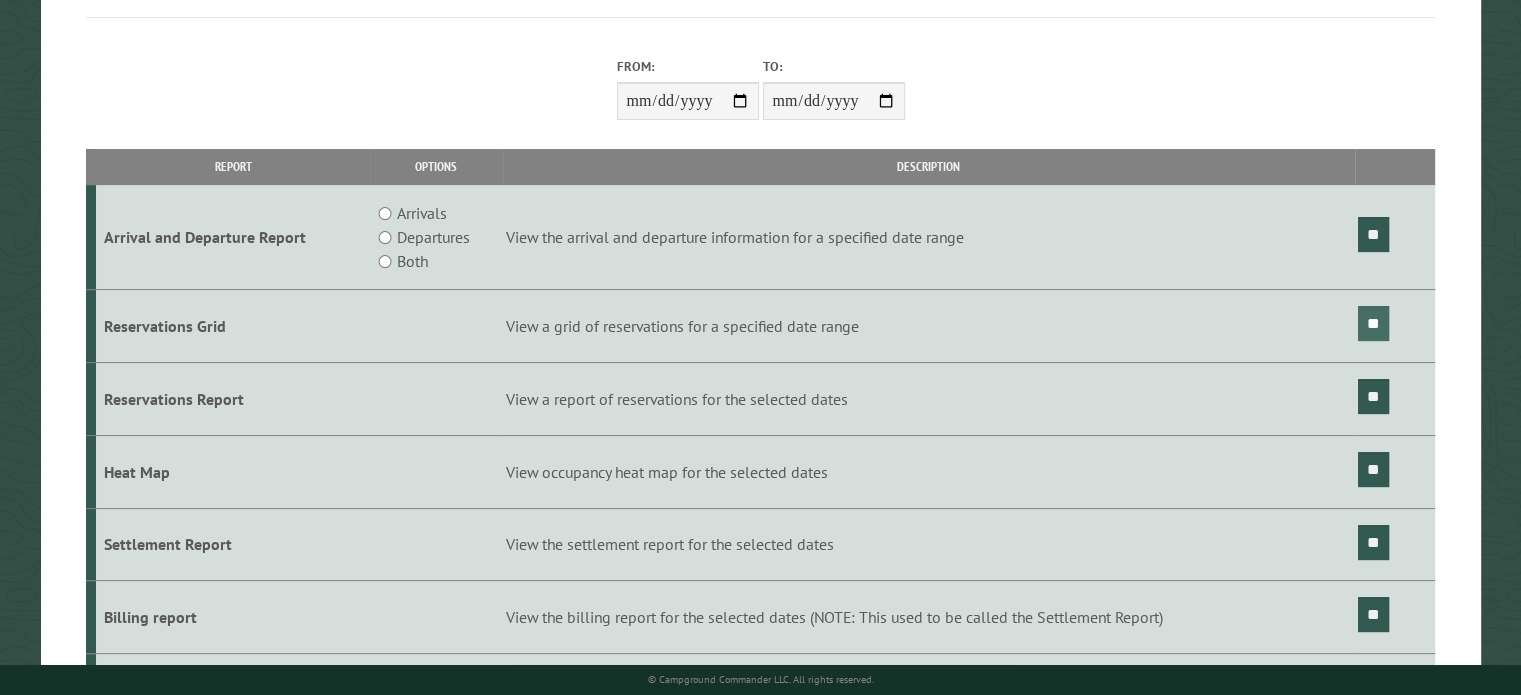 click on "**" at bounding box center [1373, 323] 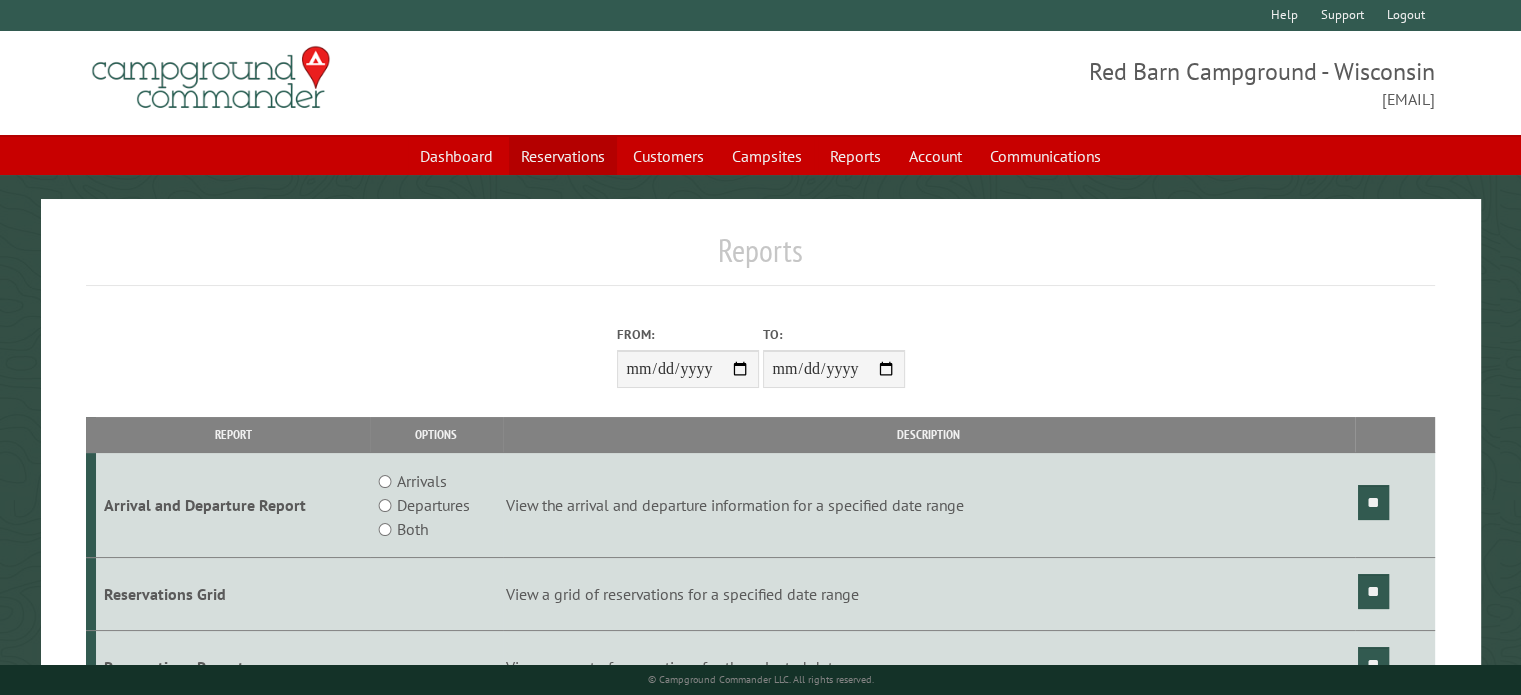 click on "Reservations" at bounding box center (563, 156) 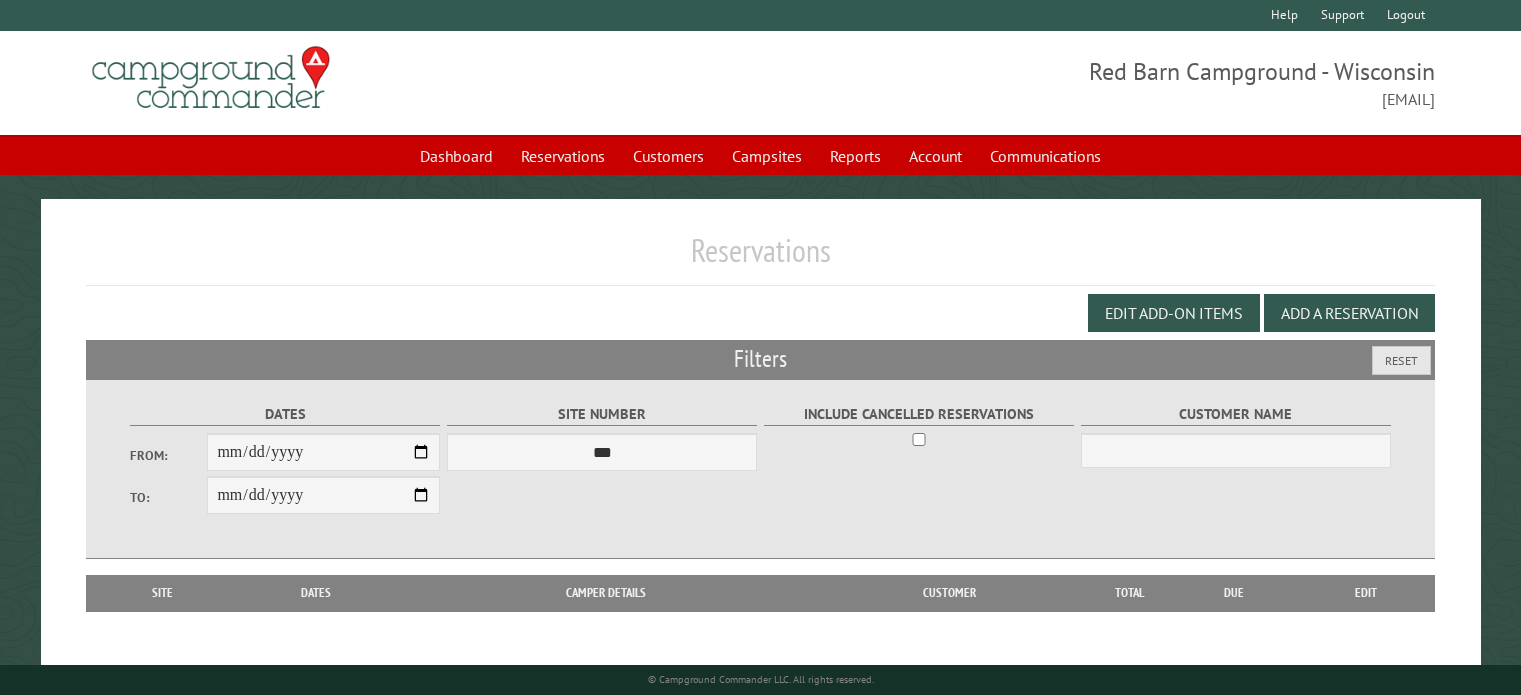 scroll, scrollTop: 0, scrollLeft: 0, axis: both 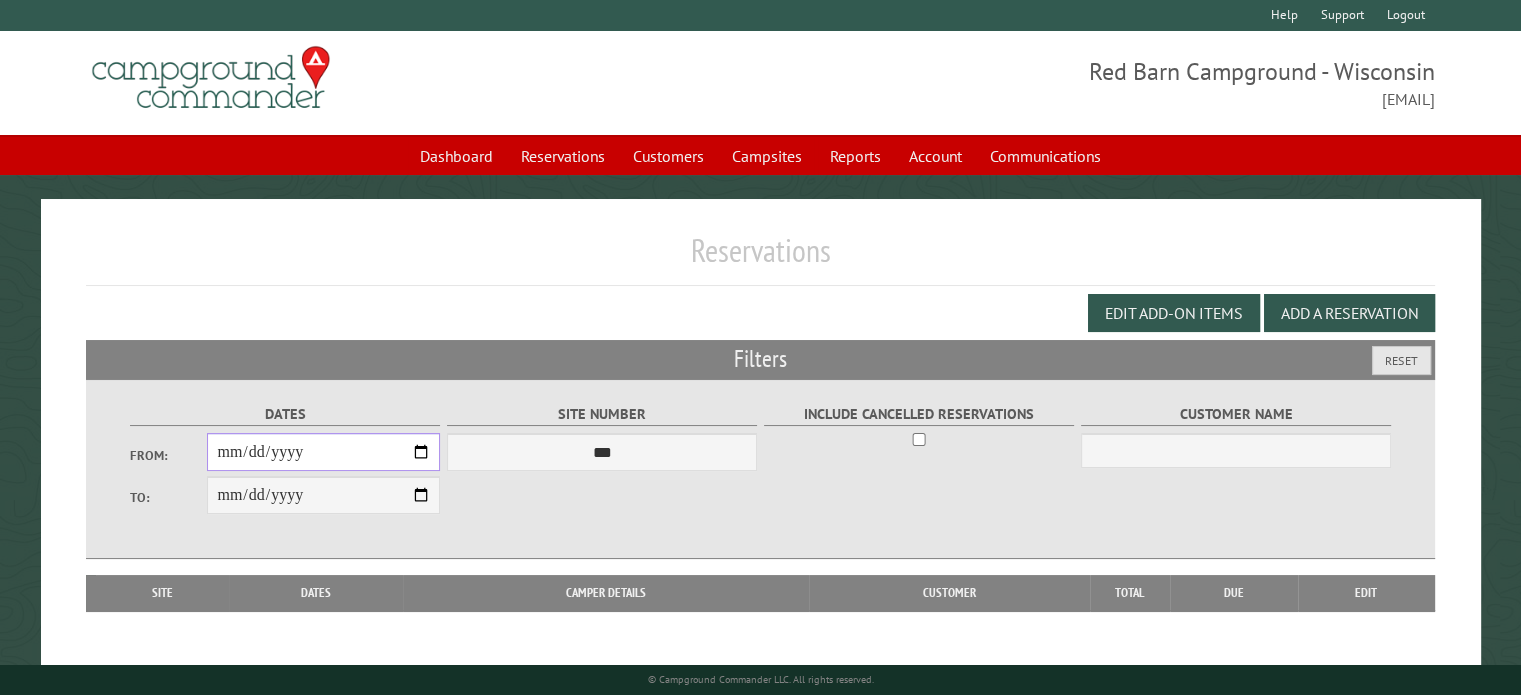 click on "From:" at bounding box center [323, 452] 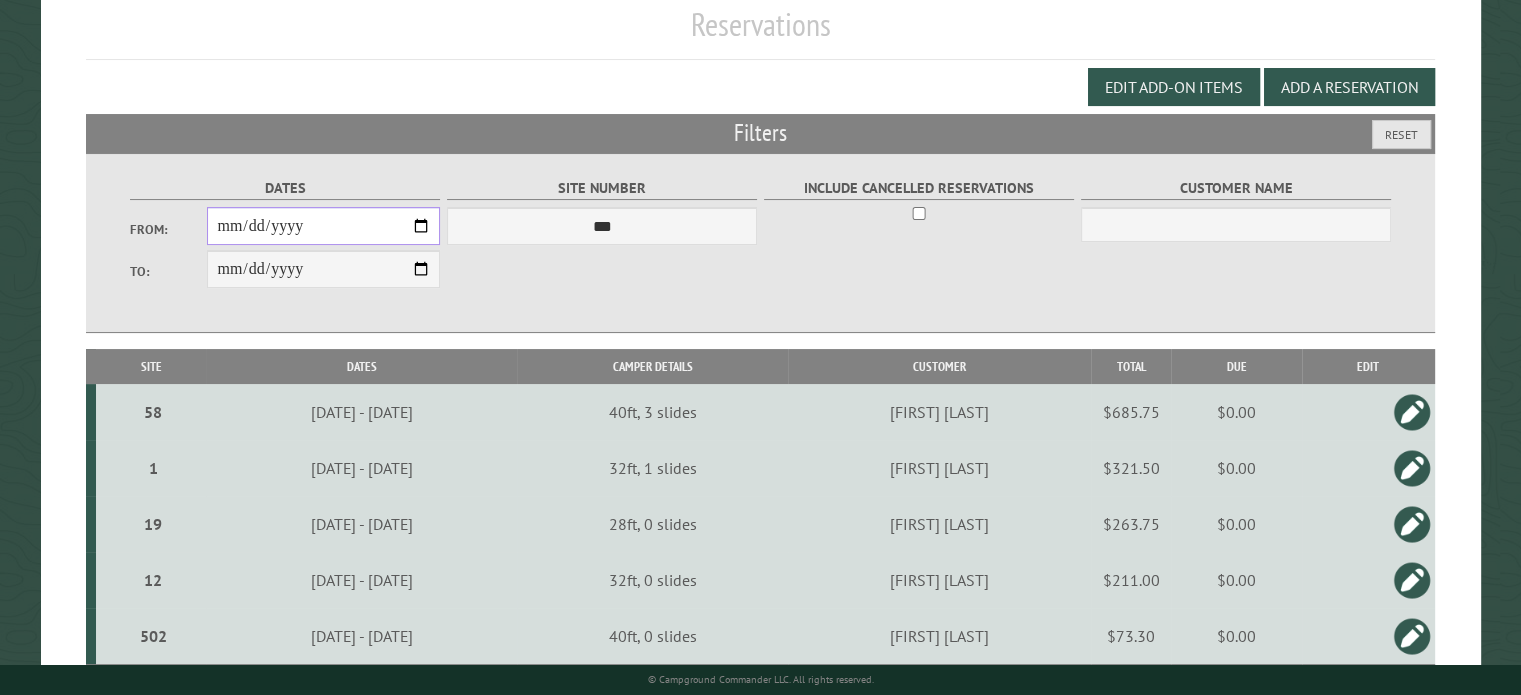 scroll, scrollTop: 232, scrollLeft: 0, axis: vertical 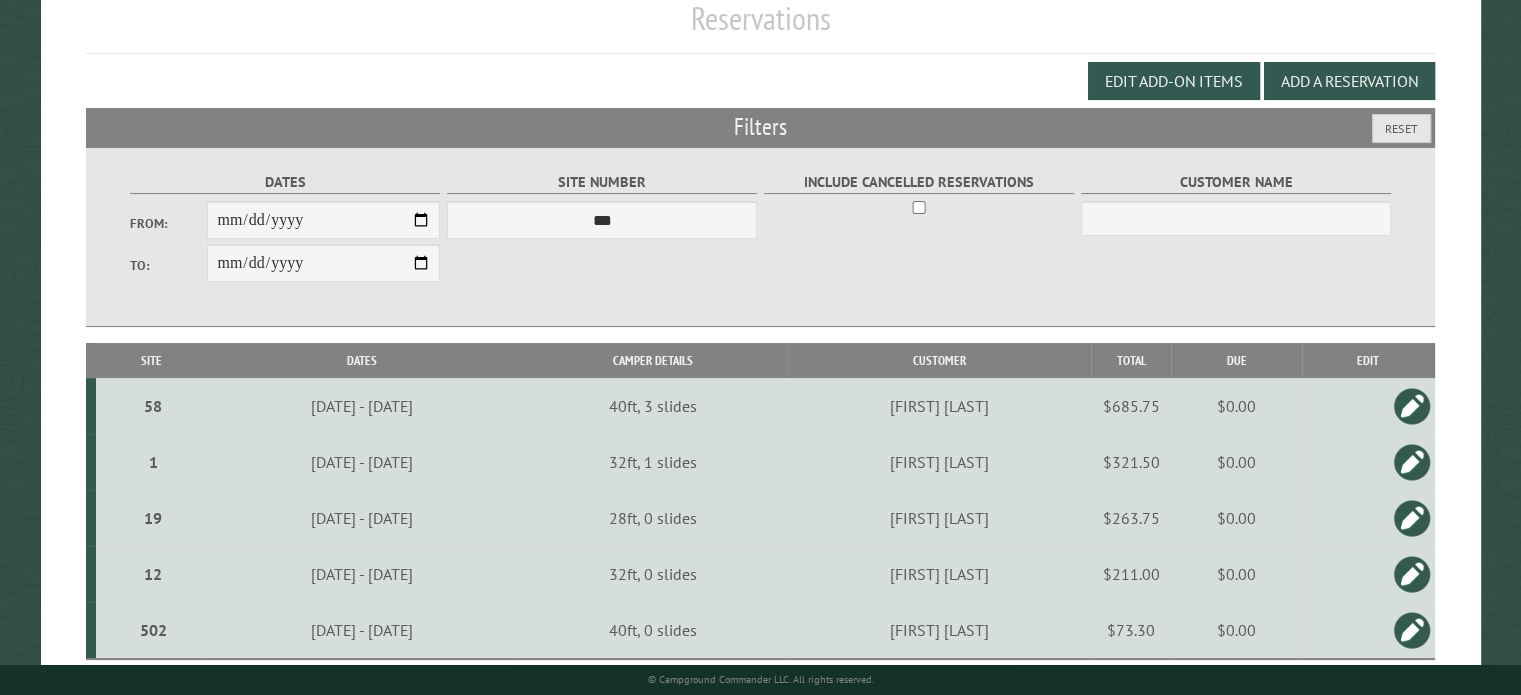 click on "Site" at bounding box center (151, 360) 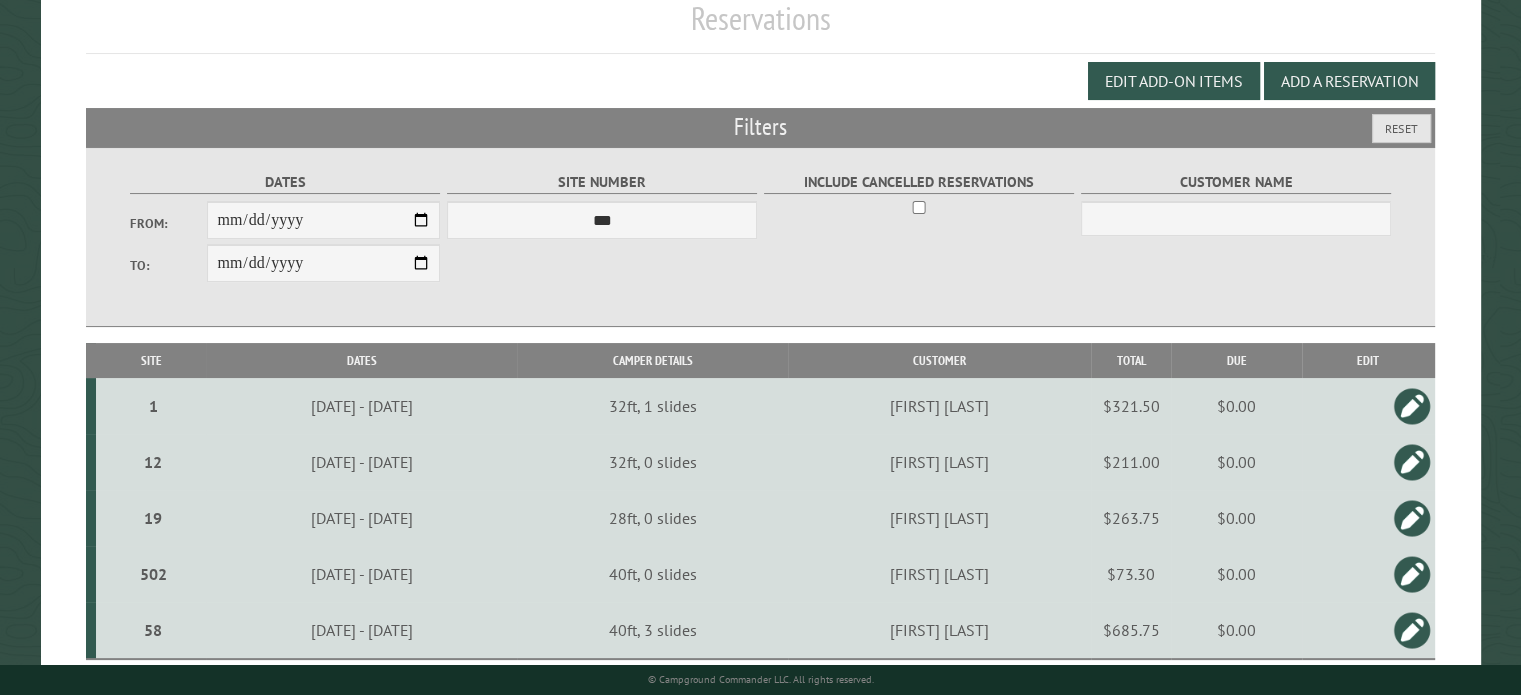 scroll, scrollTop: 302, scrollLeft: 0, axis: vertical 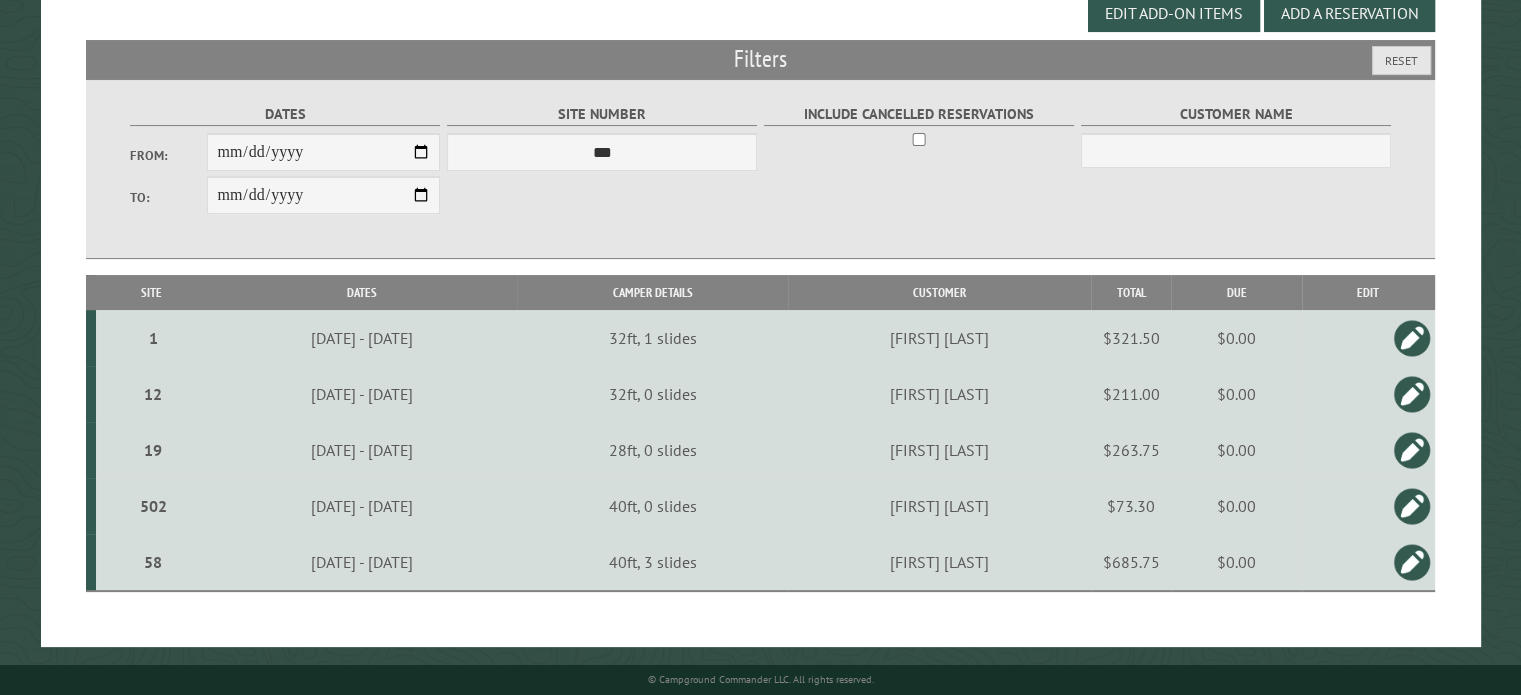 click at bounding box center (1412, 506) 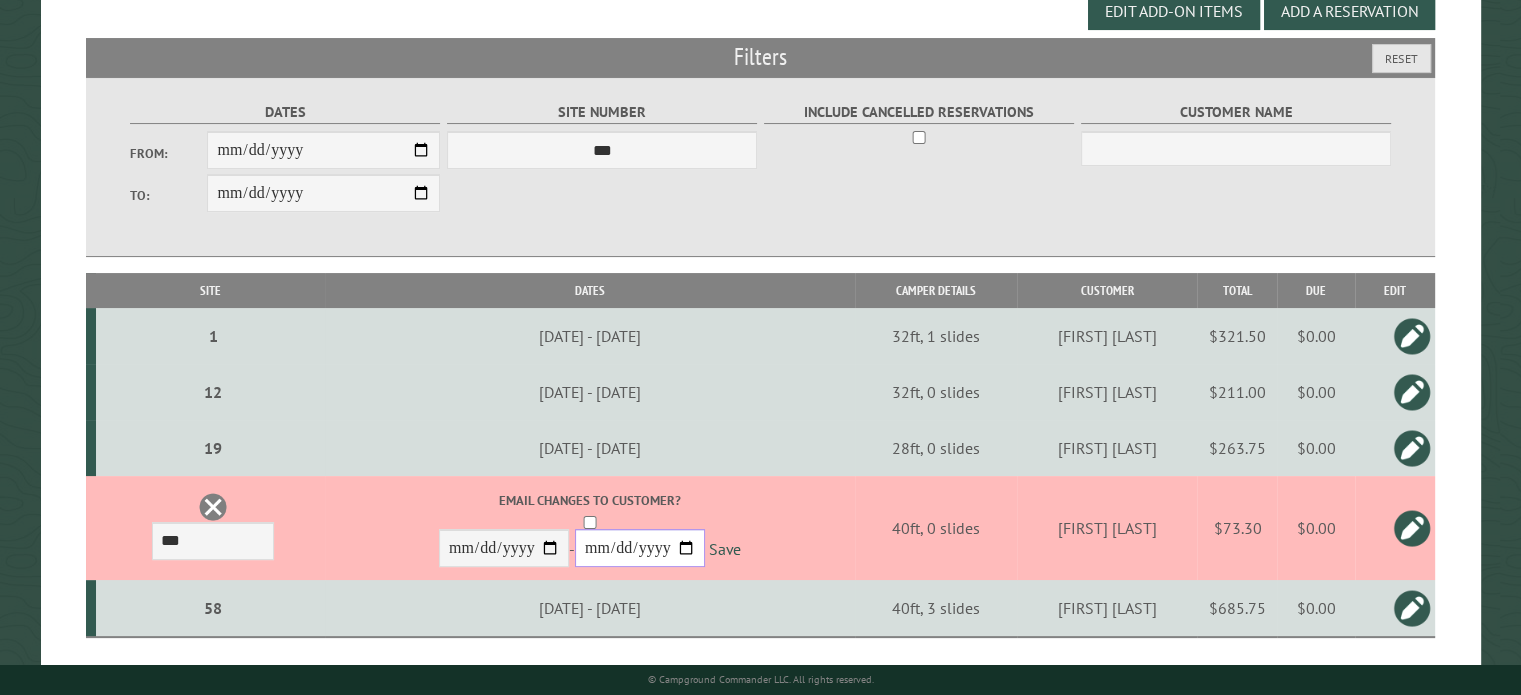 click on "**********" at bounding box center [640, 548] 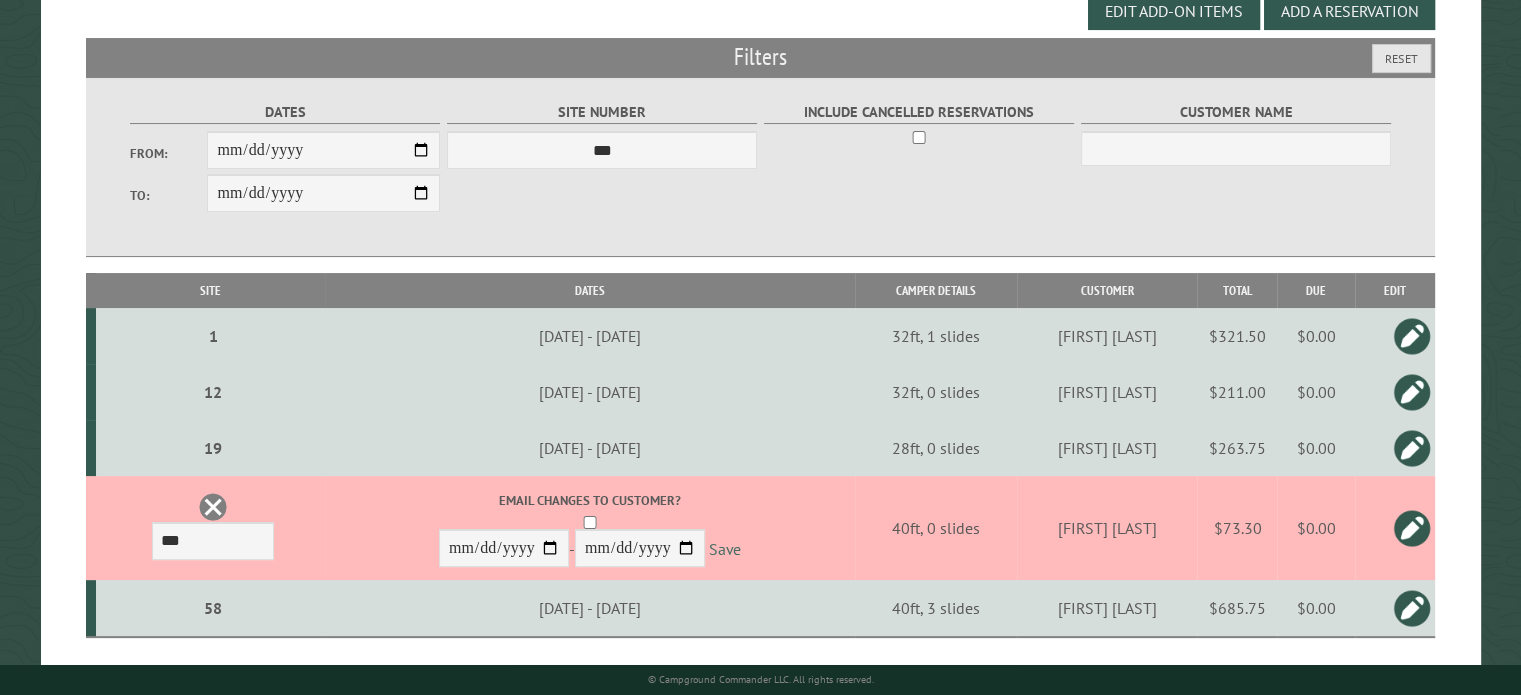 click on "Save" at bounding box center (725, 549) 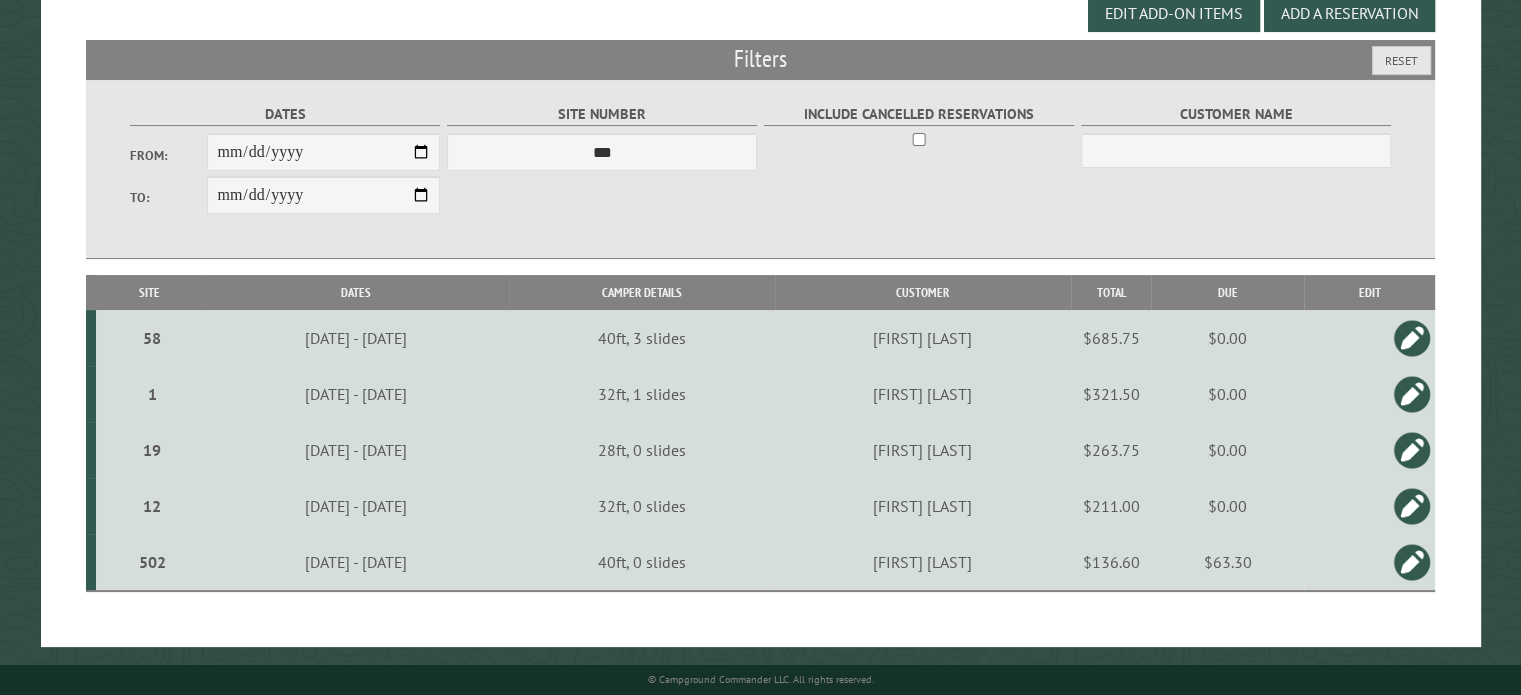 click on "**********" at bounding box center (285, 197) 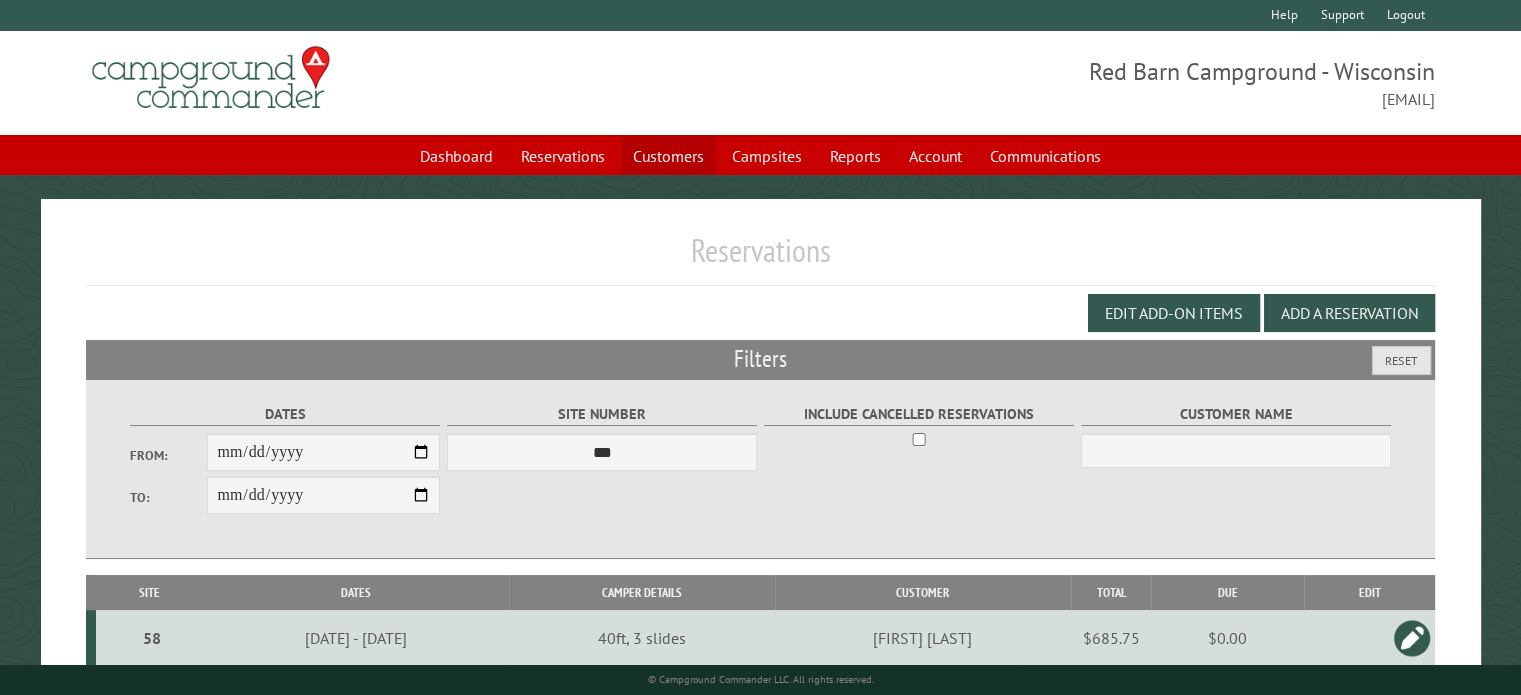 click on "Customers" at bounding box center [668, 156] 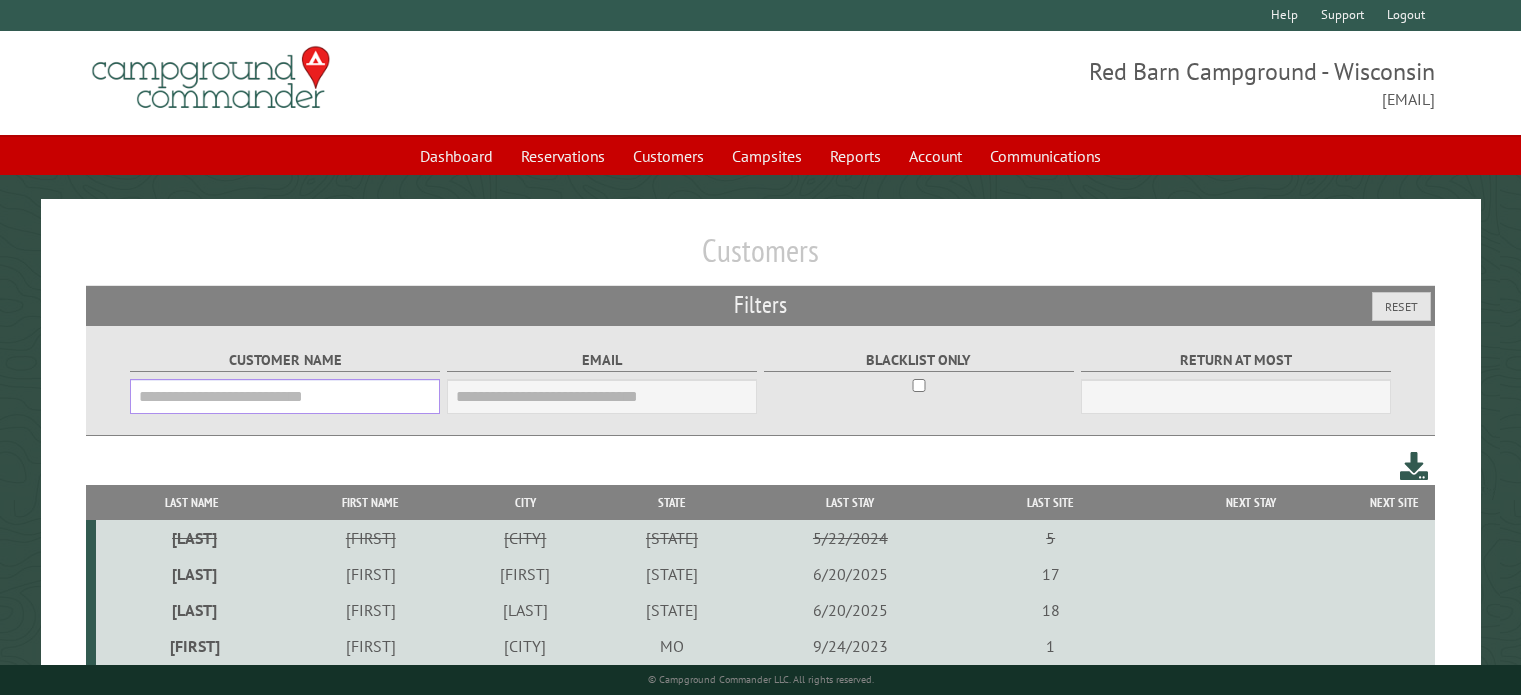 scroll, scrollTop: 0, scrollLeft: 0, axis: both 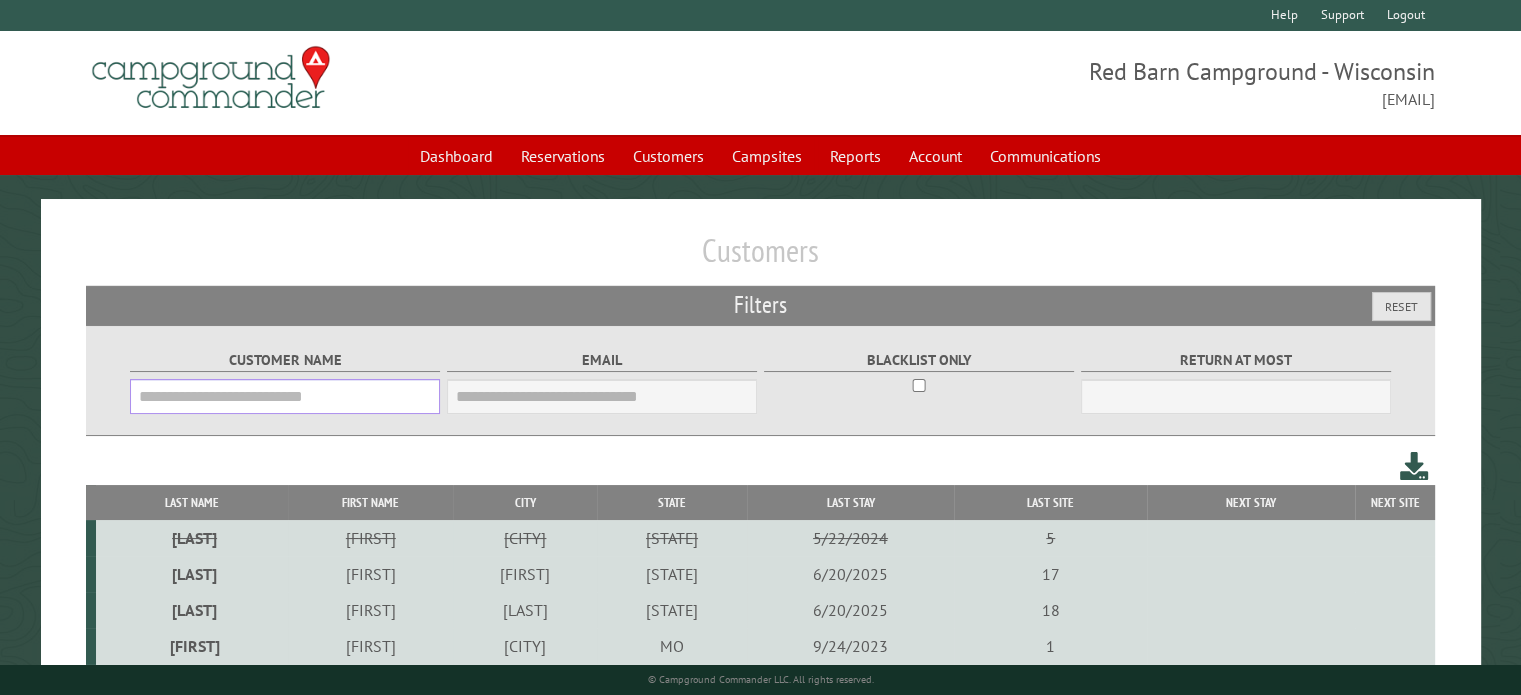 click on "Customer Name" at bounding box center [285, 396] 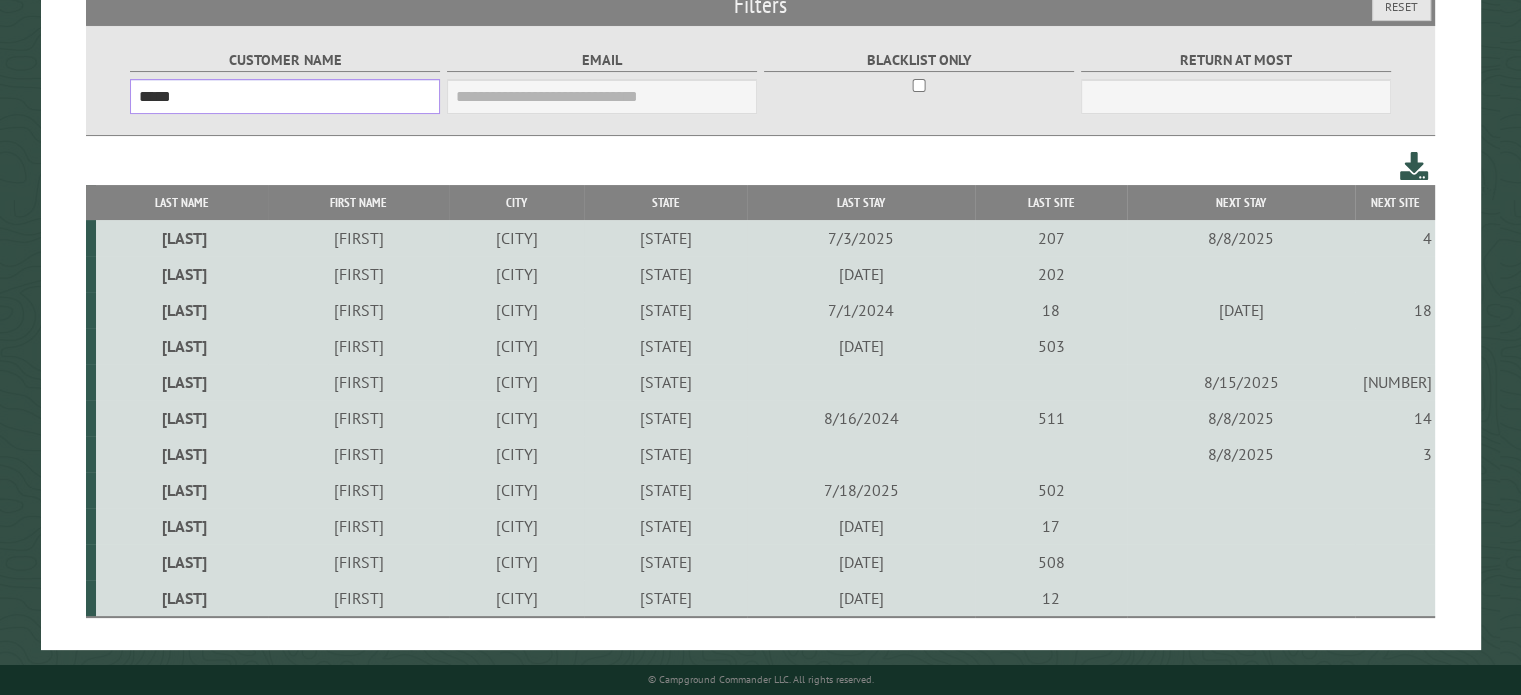 scroll, scrollTop: 312, scrollLeft: 0, axis: vertical 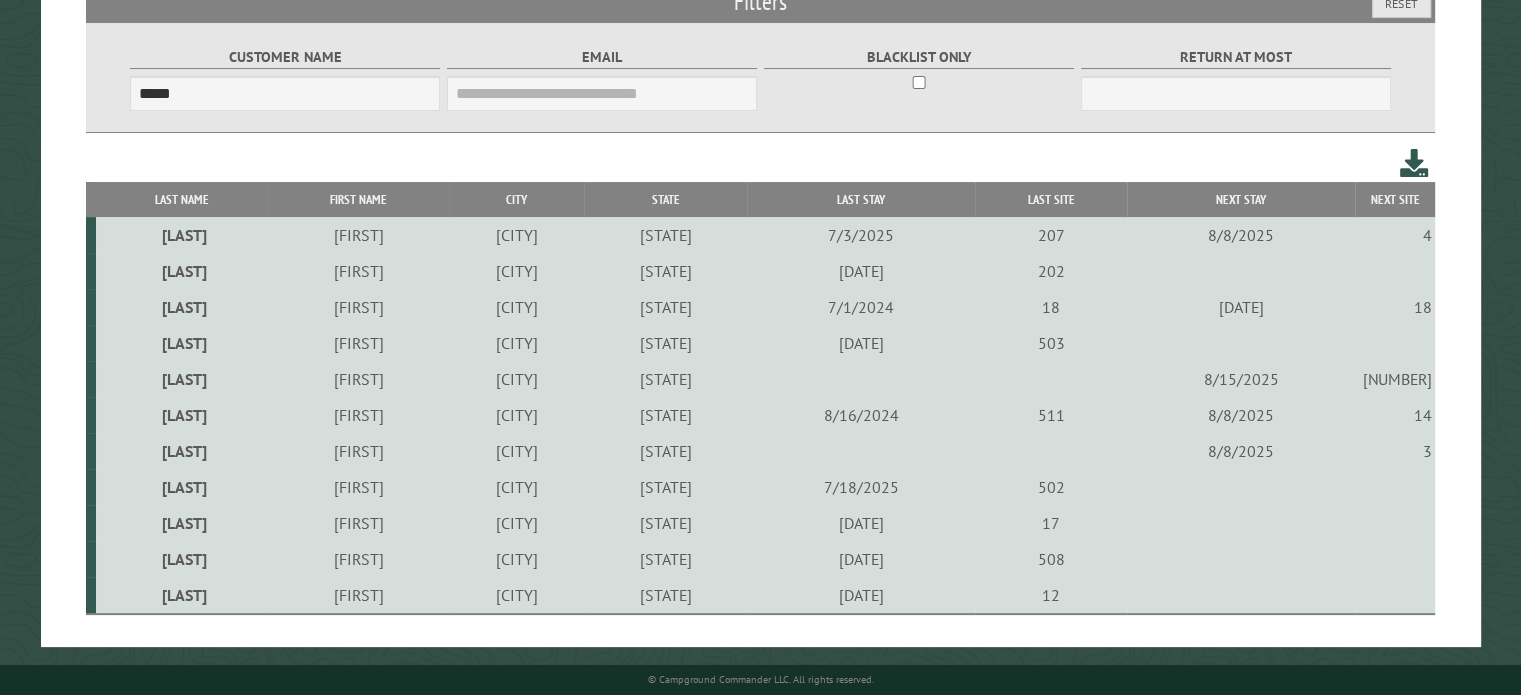 click at bounding box center (1240, 523) 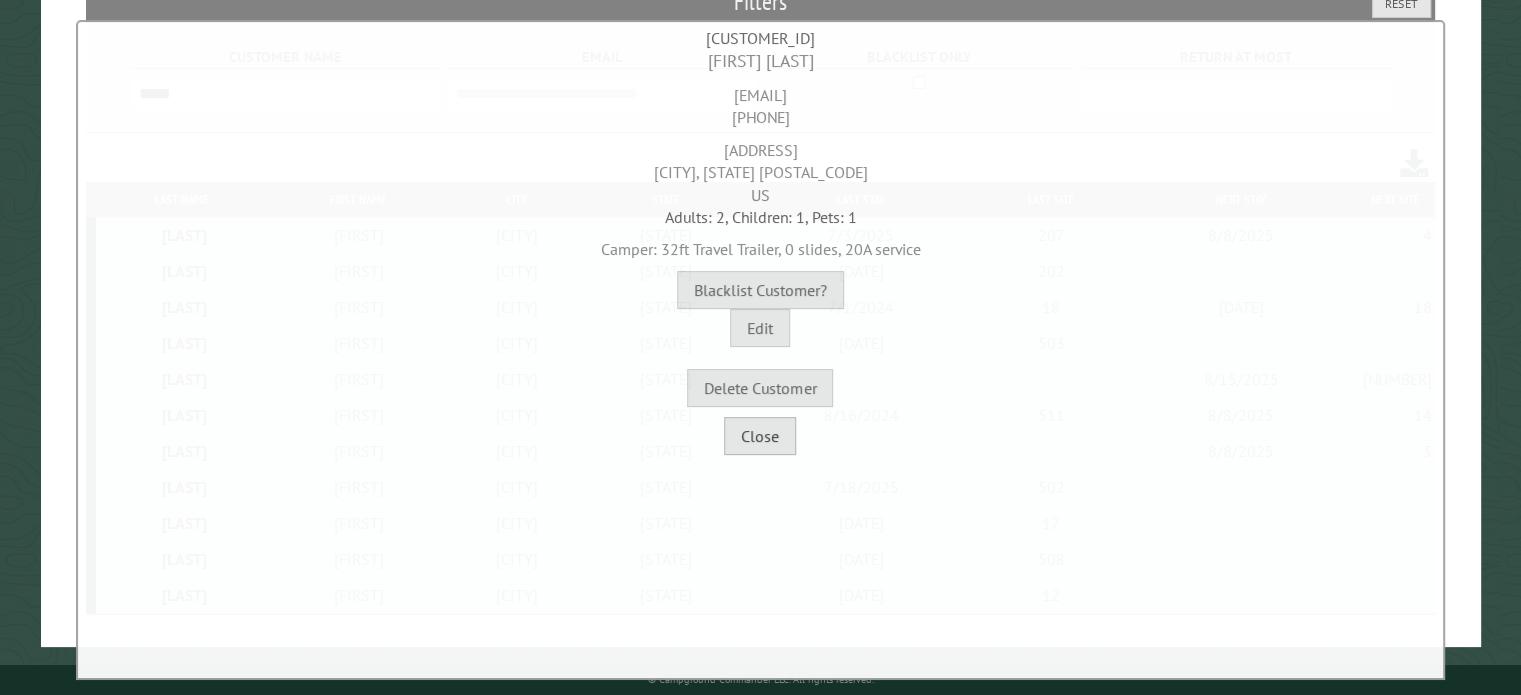 click on "Close" at bounding box center (760, 436) 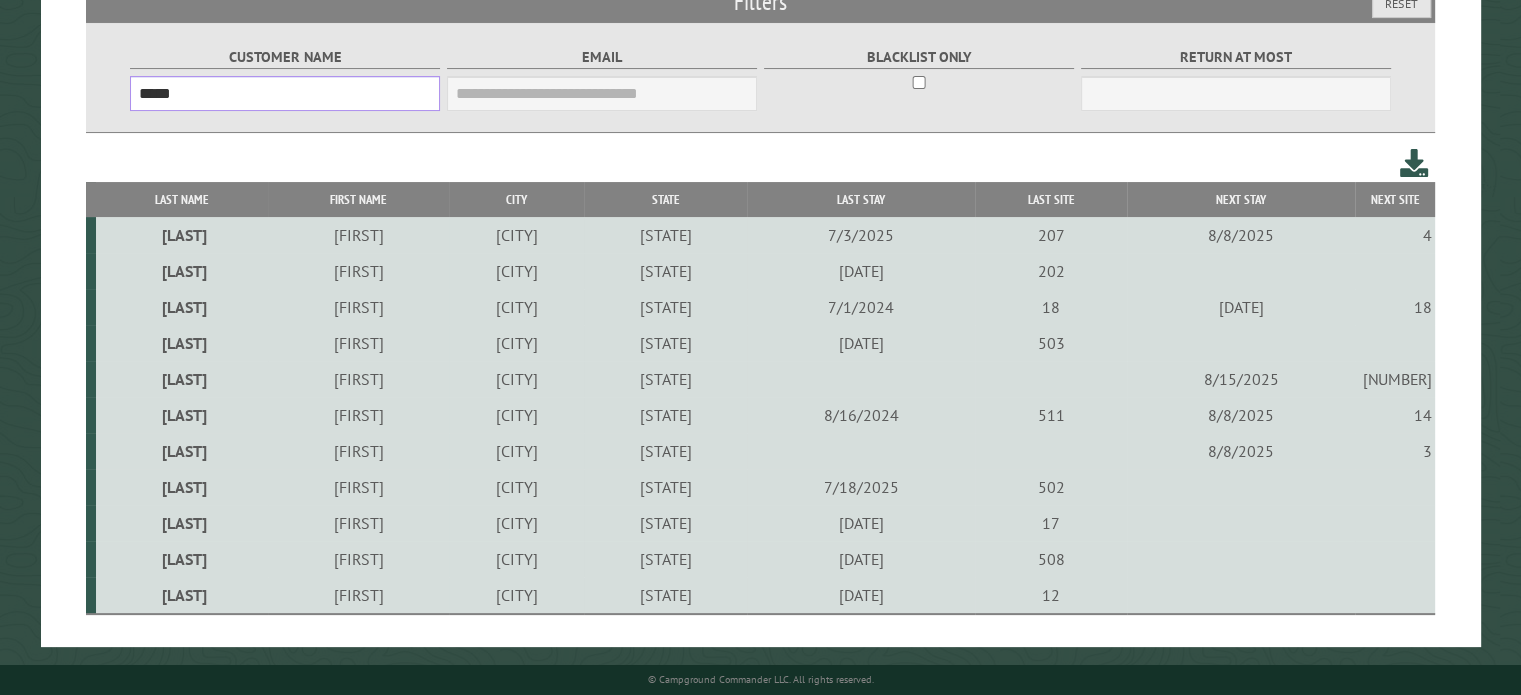 click on "*****" at bounding box center (285, 93) 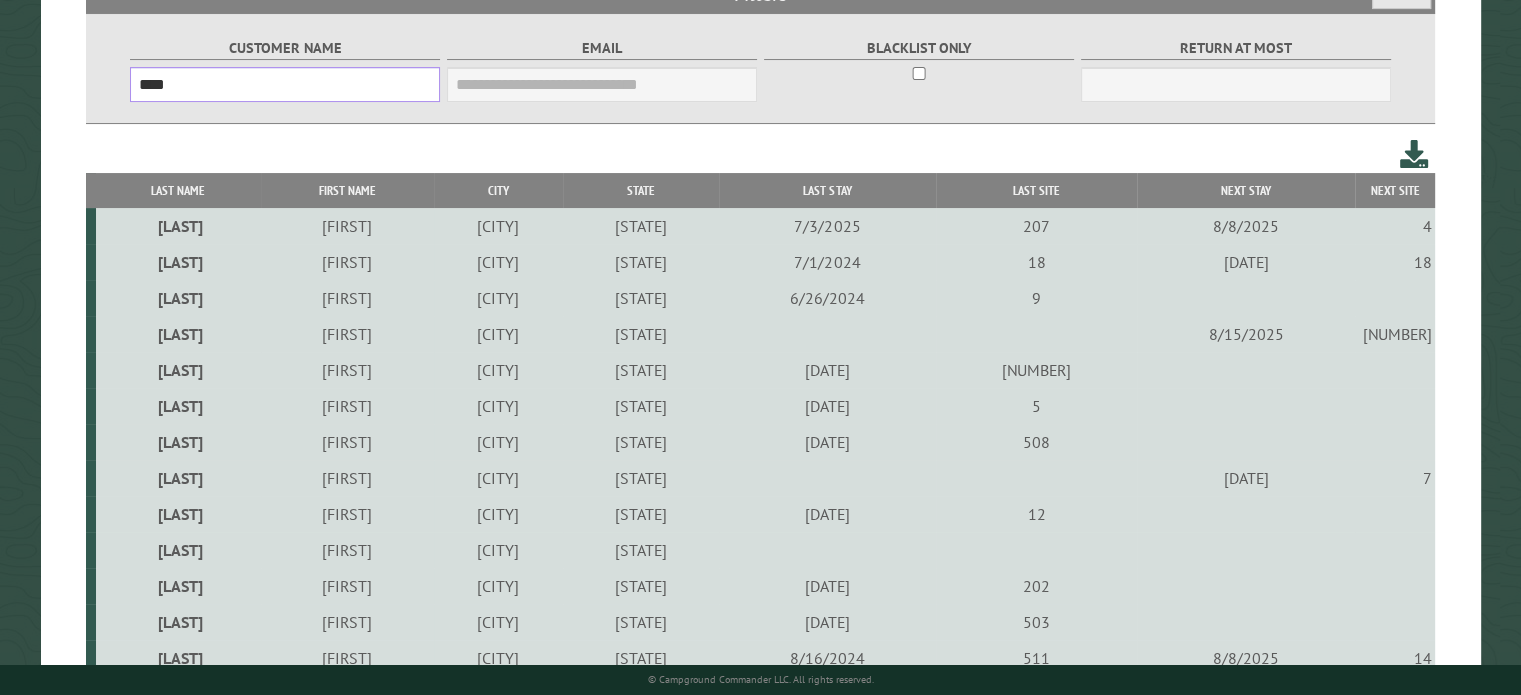 scroll, scrollTop: 108, scrollLeft: 0, axis: vertical 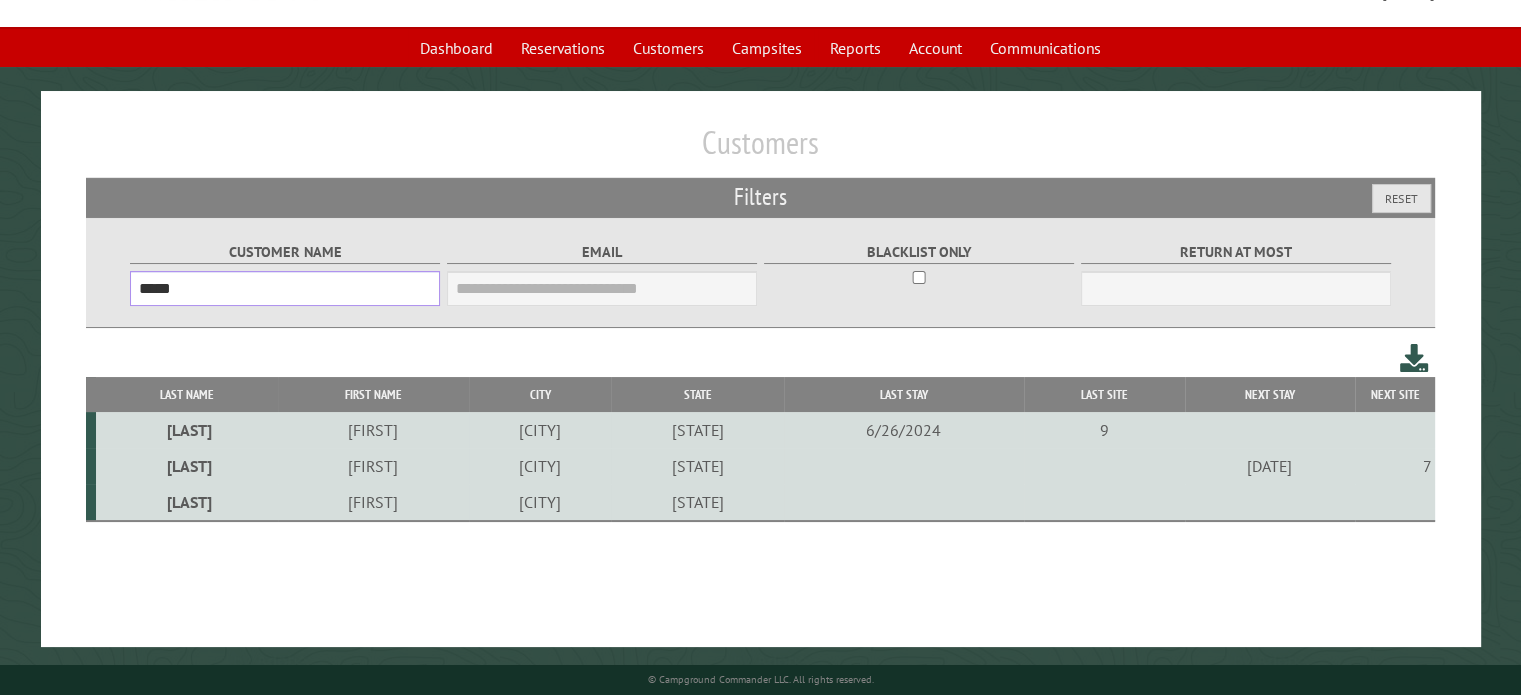 type on "*****" 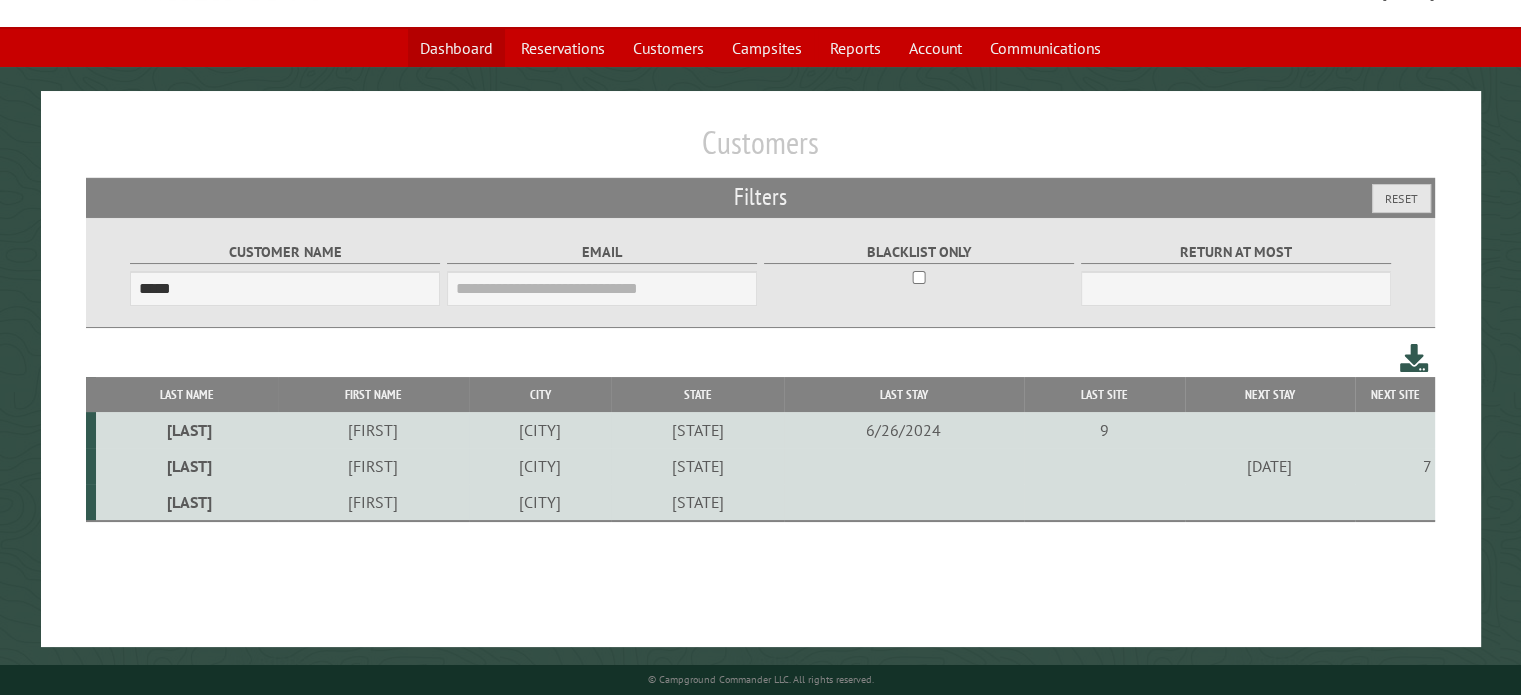 click on "Dashboard" at bounding box center [456, 48] 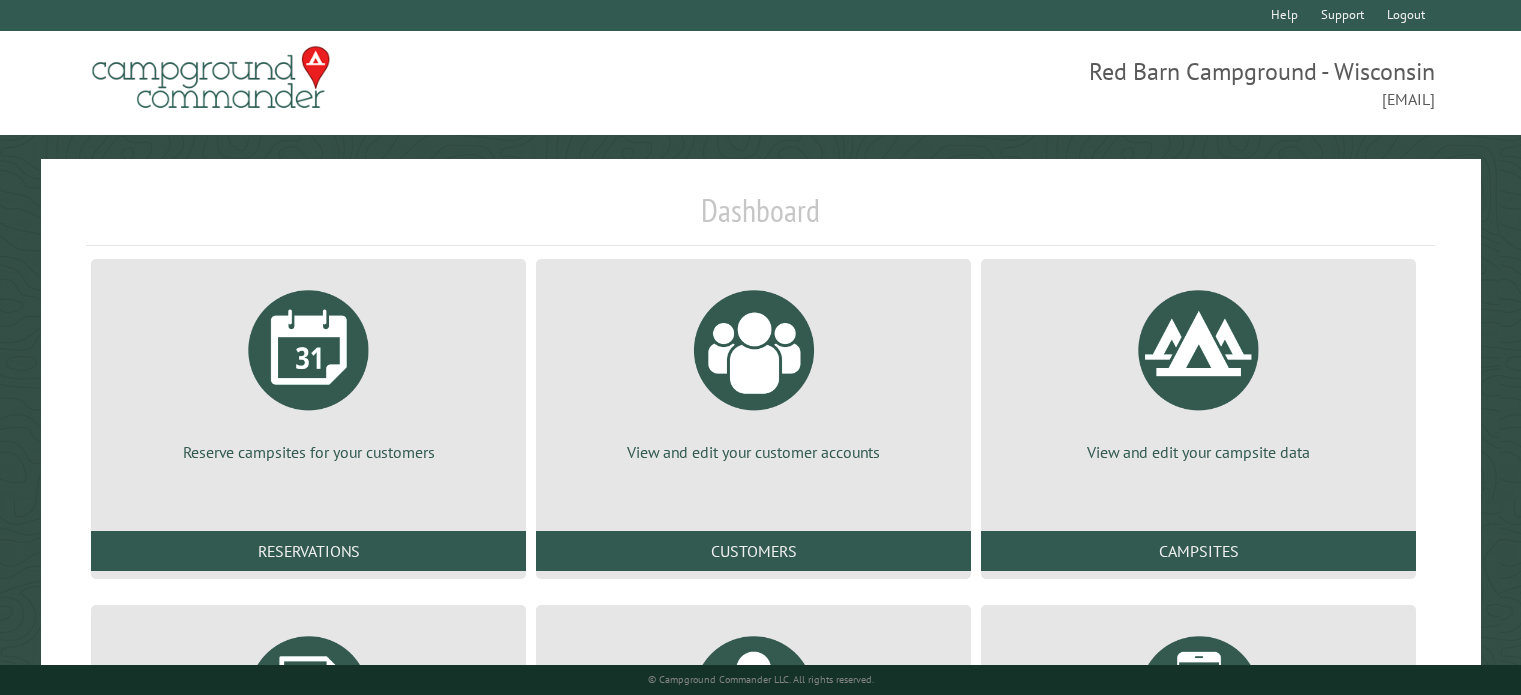 scroll, scrollTop: 0, scrollLeft: 0, axis: both 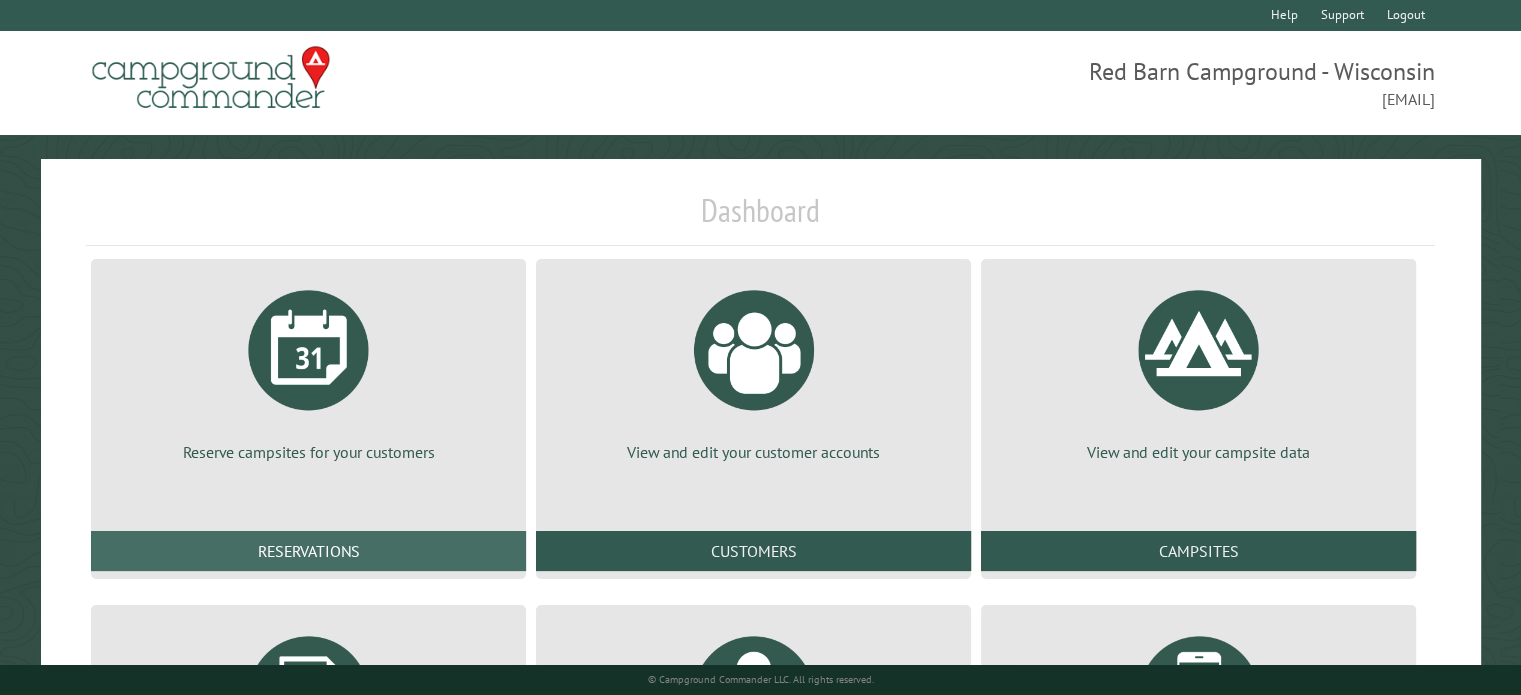 click on "Reservations" at bounding box center (308, 551) 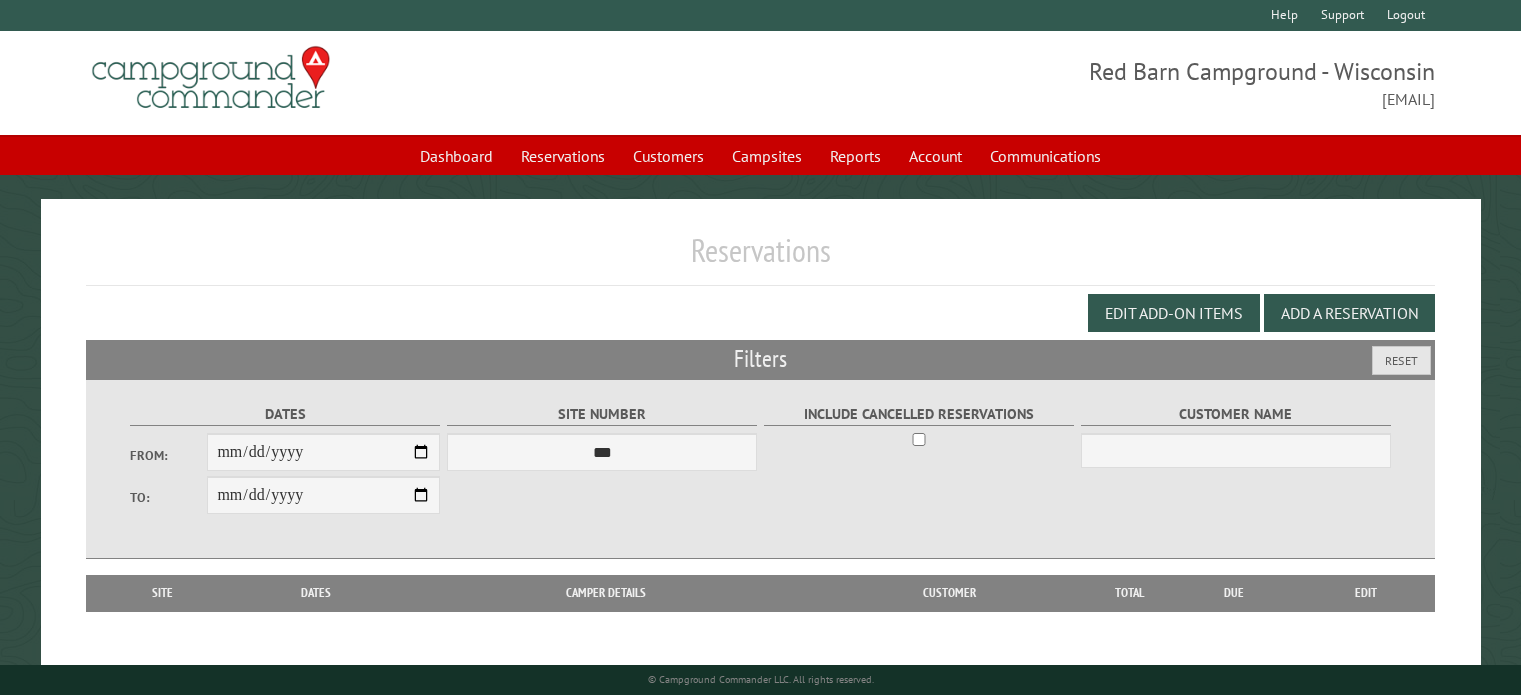 scroll, scrollTop: 0, scrollLeft: 0, axis: both 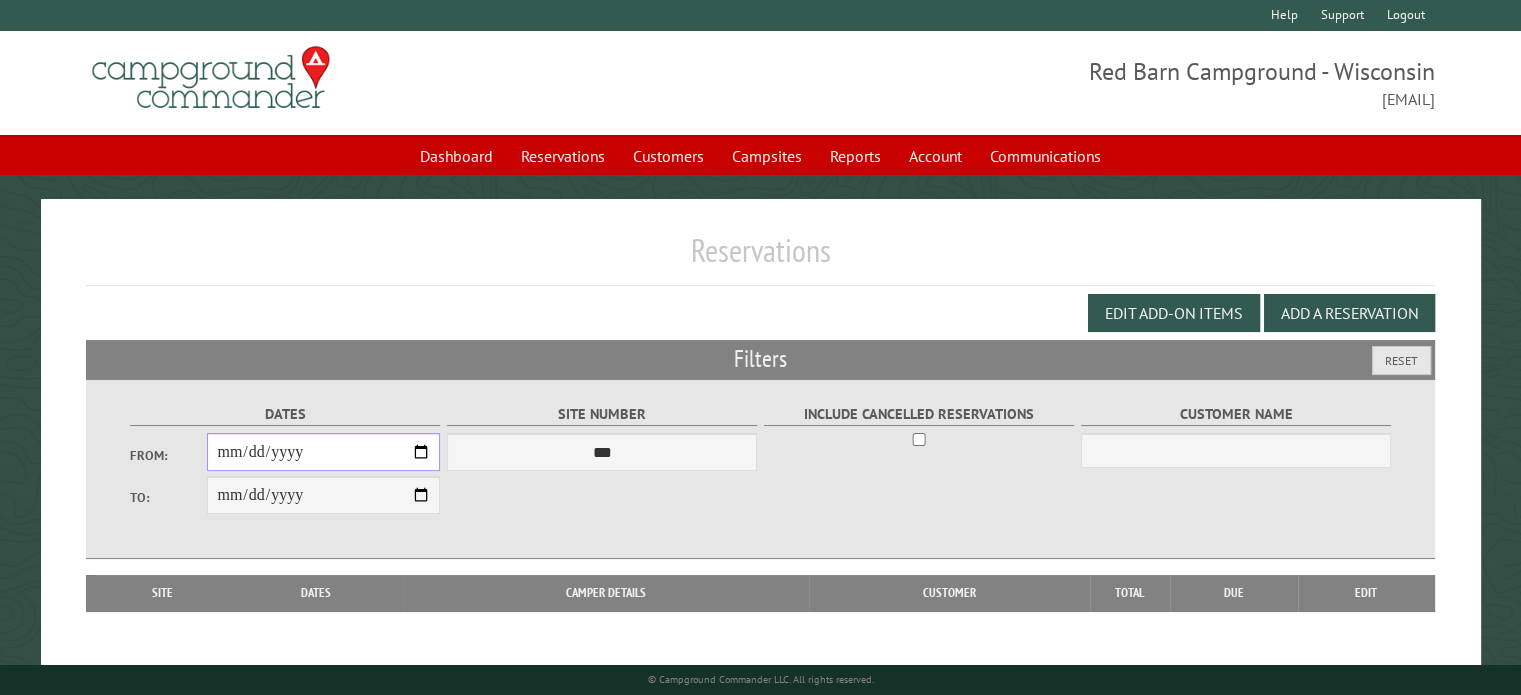 click on "From:" at bounding box center [323, 452] 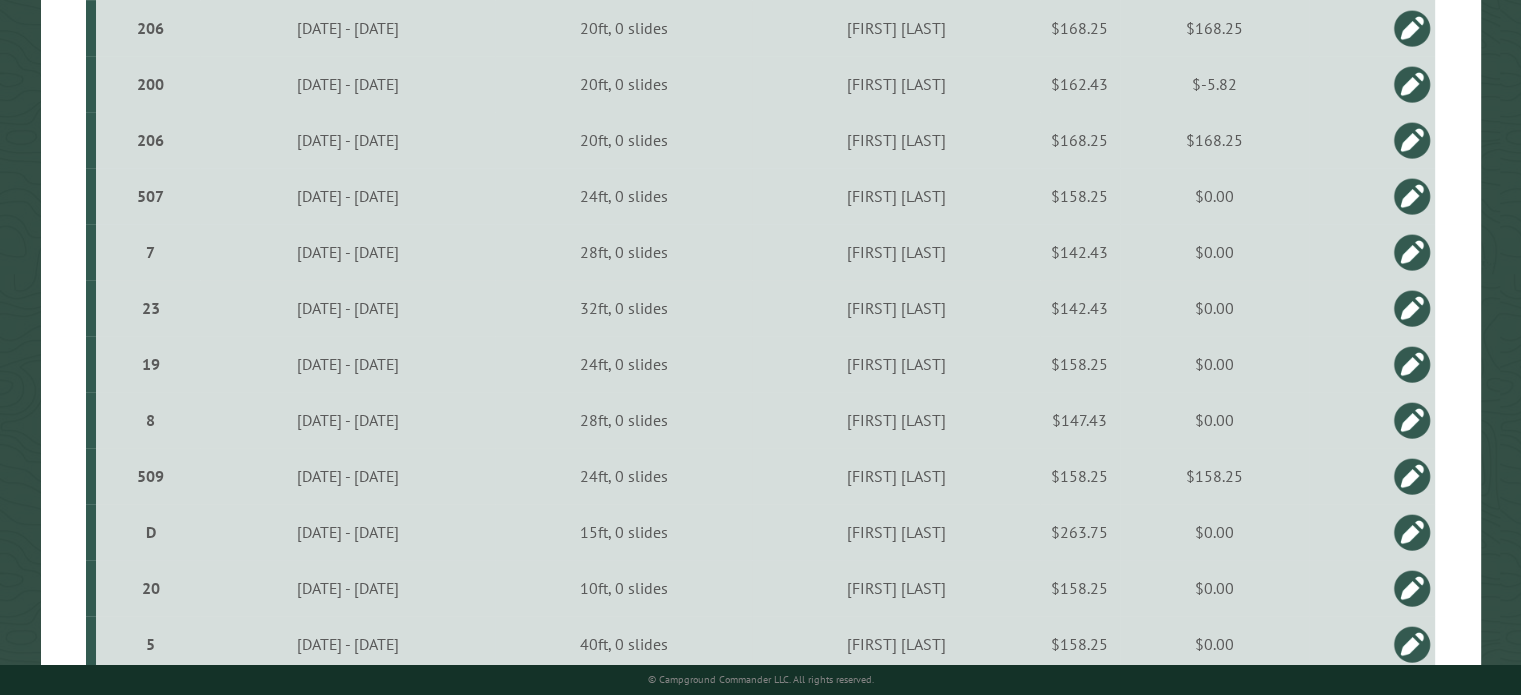 scroll, scrollTop: 1225, scrollLeft: 0, axis: vertical 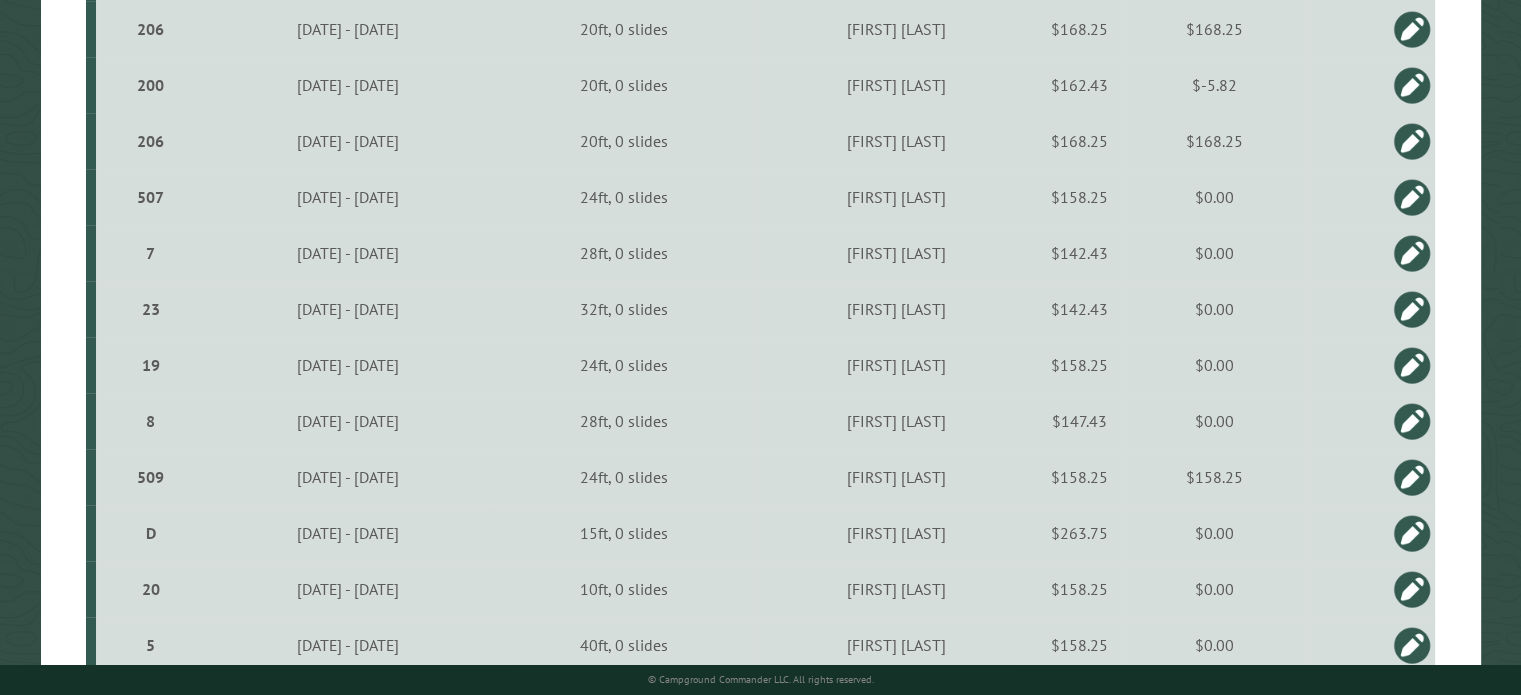 click at bounding box center [1412, 253] 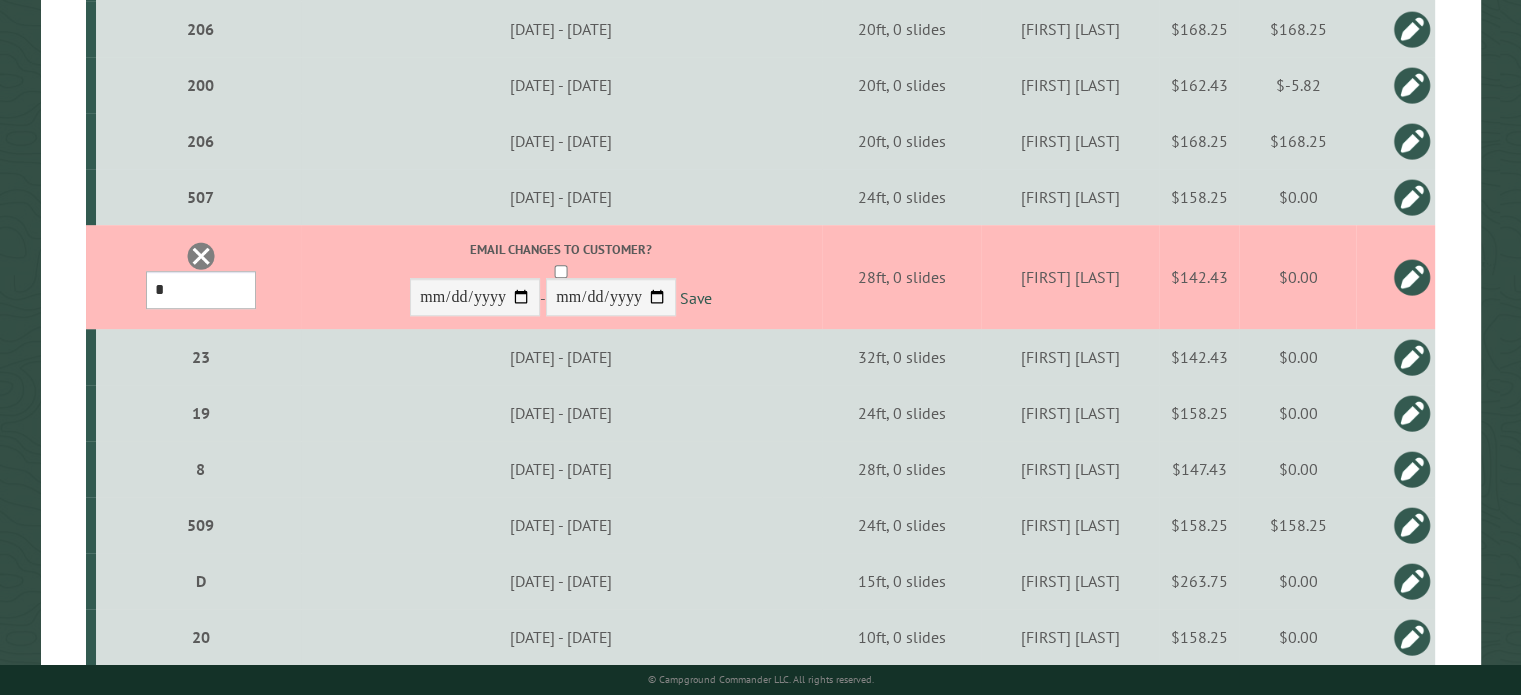 click on "*** * * * * * * * * ** ** ** ** ** ** ** ** ** ** ** ** ** ** ** ** ** *** *** *** *** *** *** *** *** *** *** *** *** *** *** *** *** *** *** *** *** *** *** *** *** *** *** *** *** *** *** *** *** *** *** *** *** * * * * * * ***** ** ** ** ****" at bounding box center [201, 290] 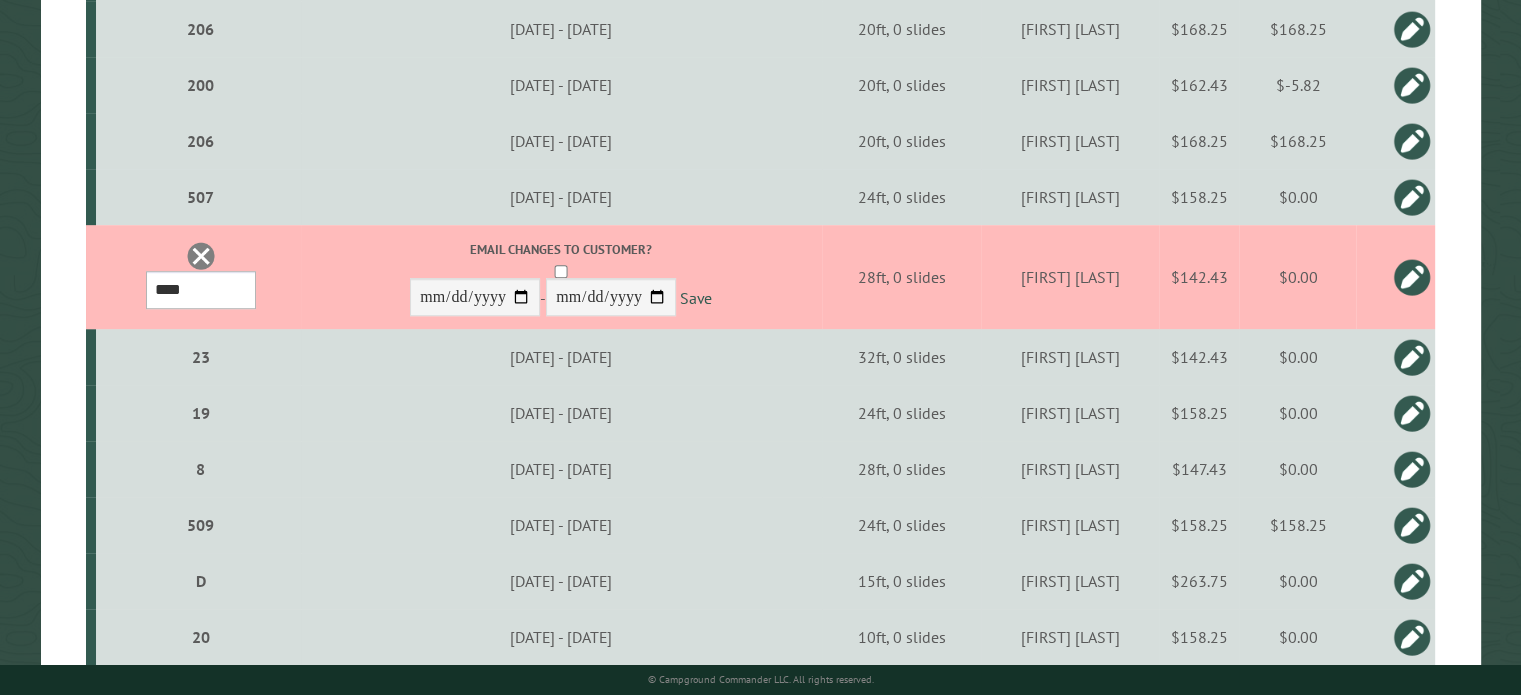 click on "*** * * * * * * * * ** ** ** ** ** ** ** ** ** ** ** ** ** ** ** ** ** *** *** *** *** *** *** *** *** *** *** *** *** *** *** *** *** *** *** *** *** *** *** *** *** *** *** *** *** *** *** *** *** *** *** *** *** * * * * * * ***** ** ** ** ****" at bounding box center (201, 290) 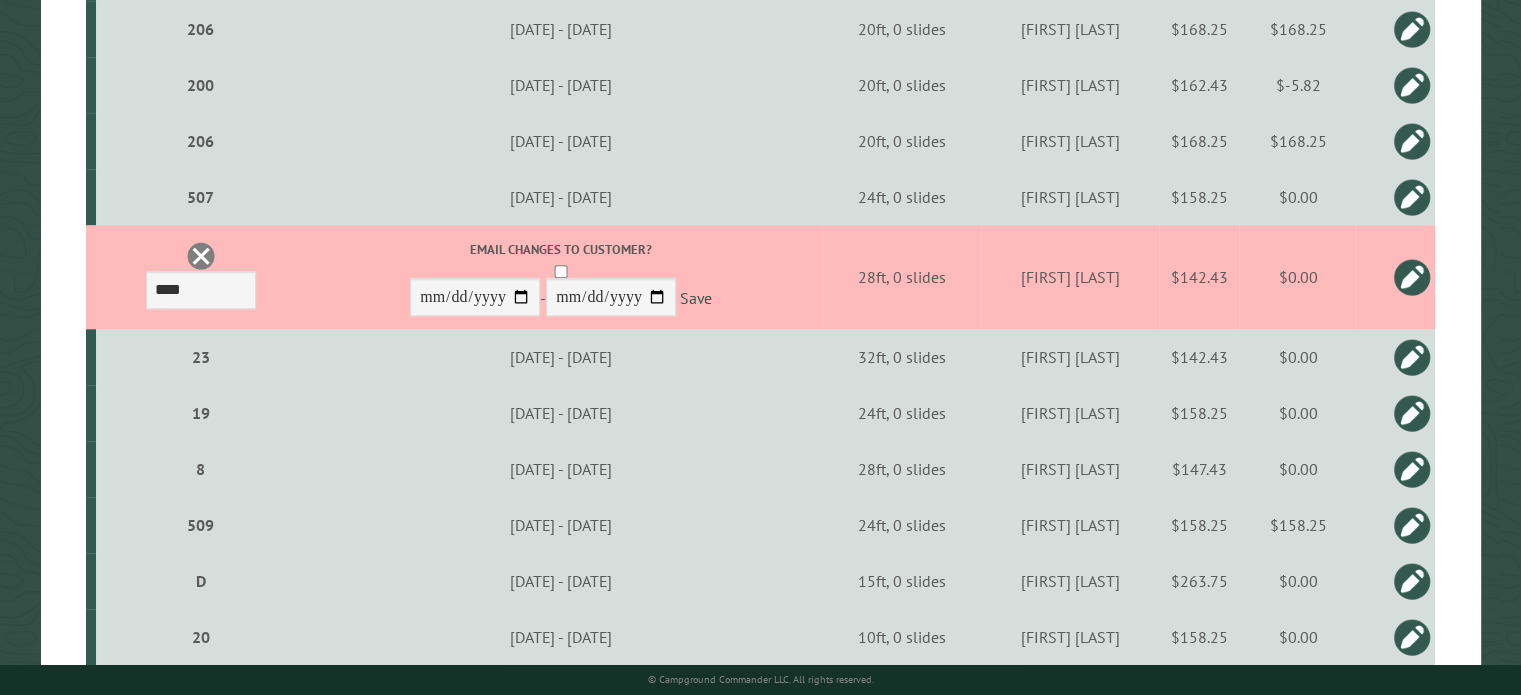 click at bounding box center (1412, 277) 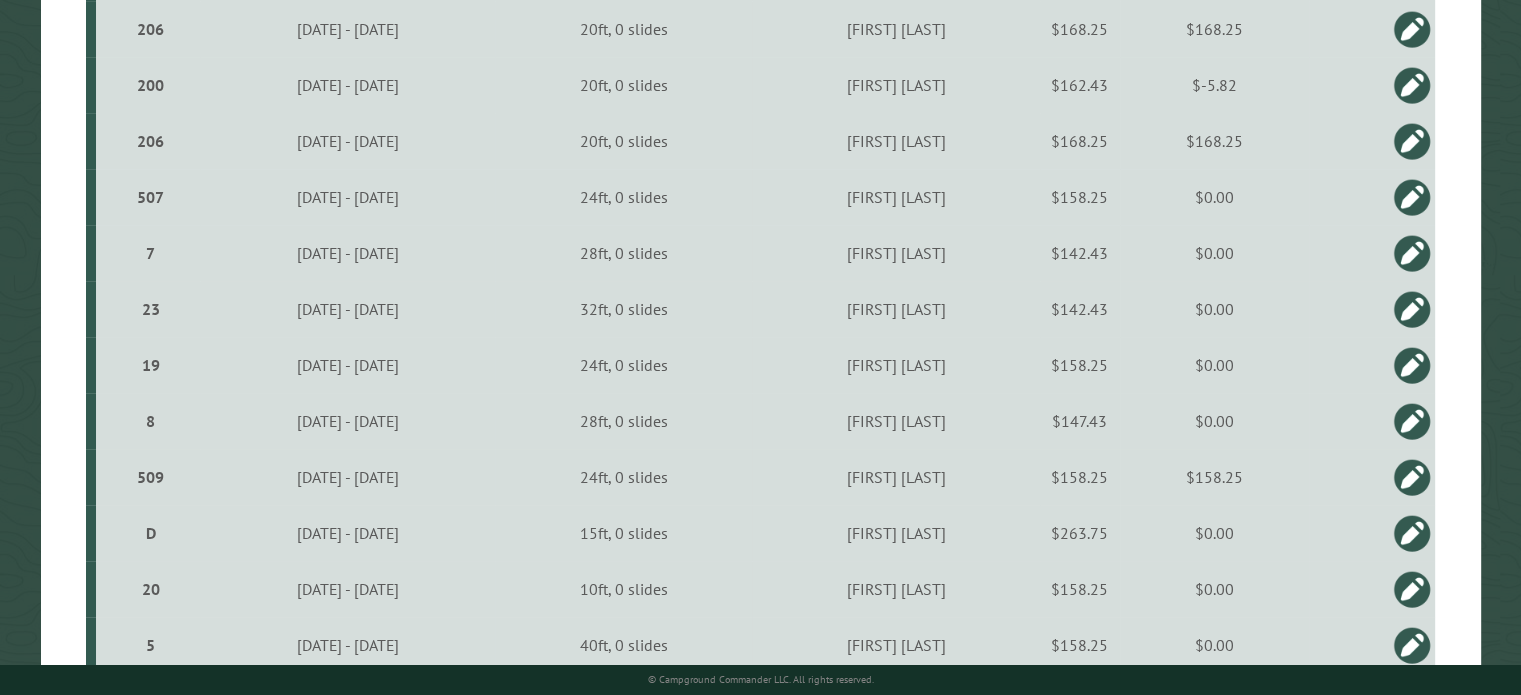 click at bounding box center (1412, 253) 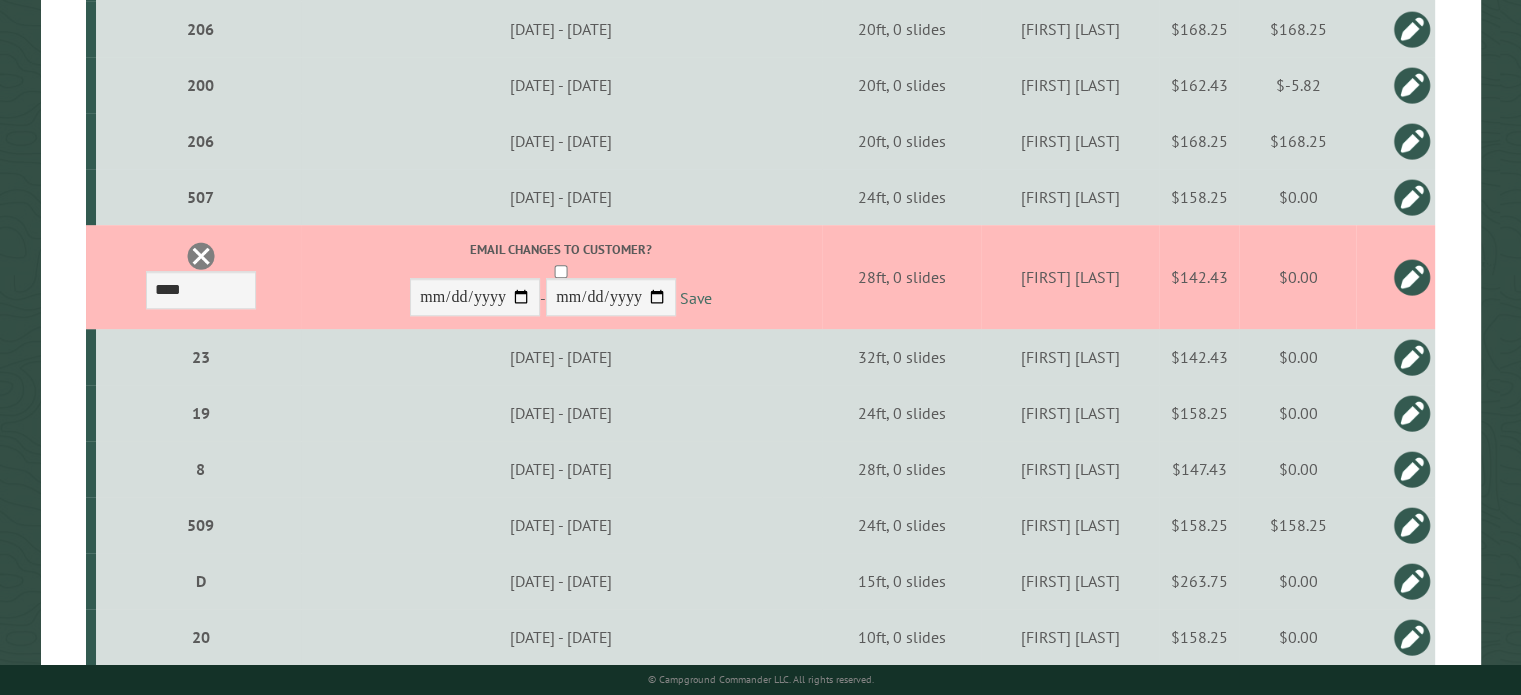 click on "Save" at bounding box center [696, 298] 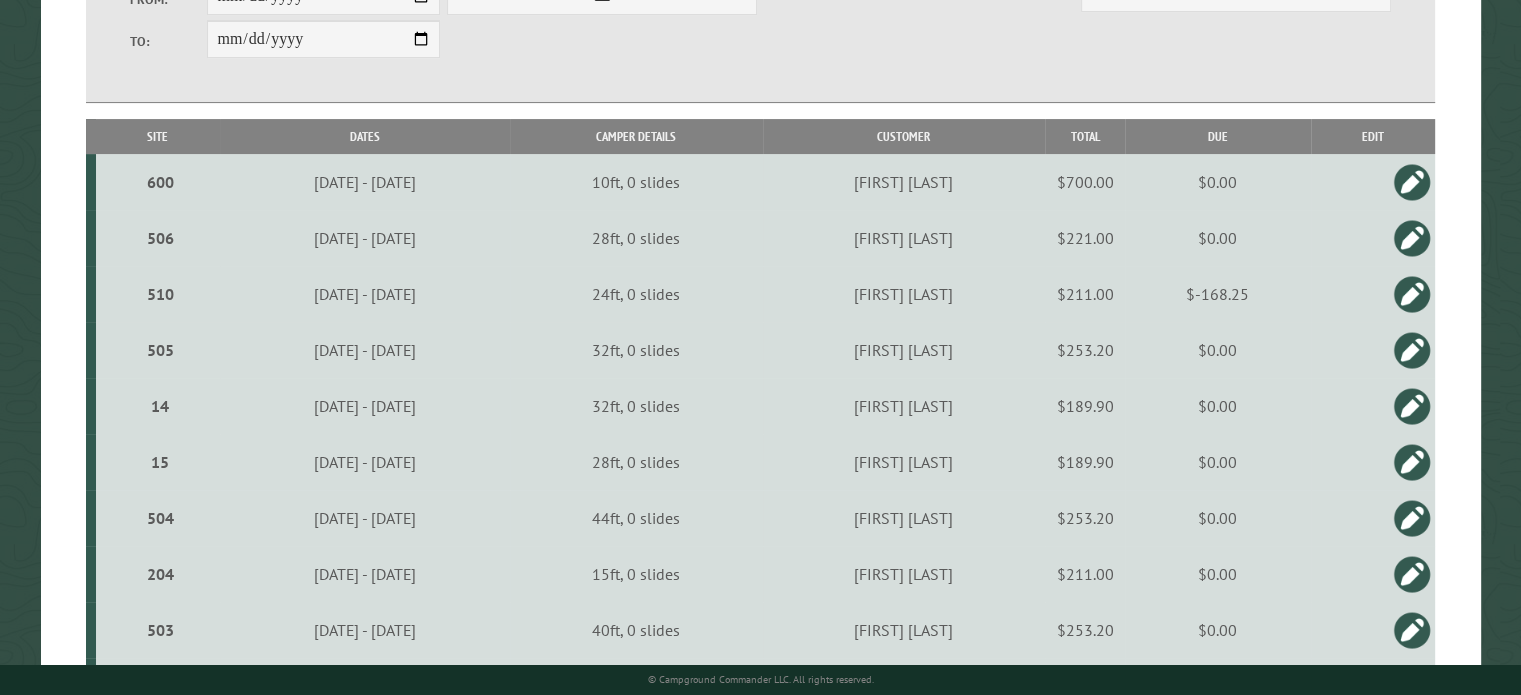 scroll, scrollTop: 0, scrollLeft: 0, axis: both 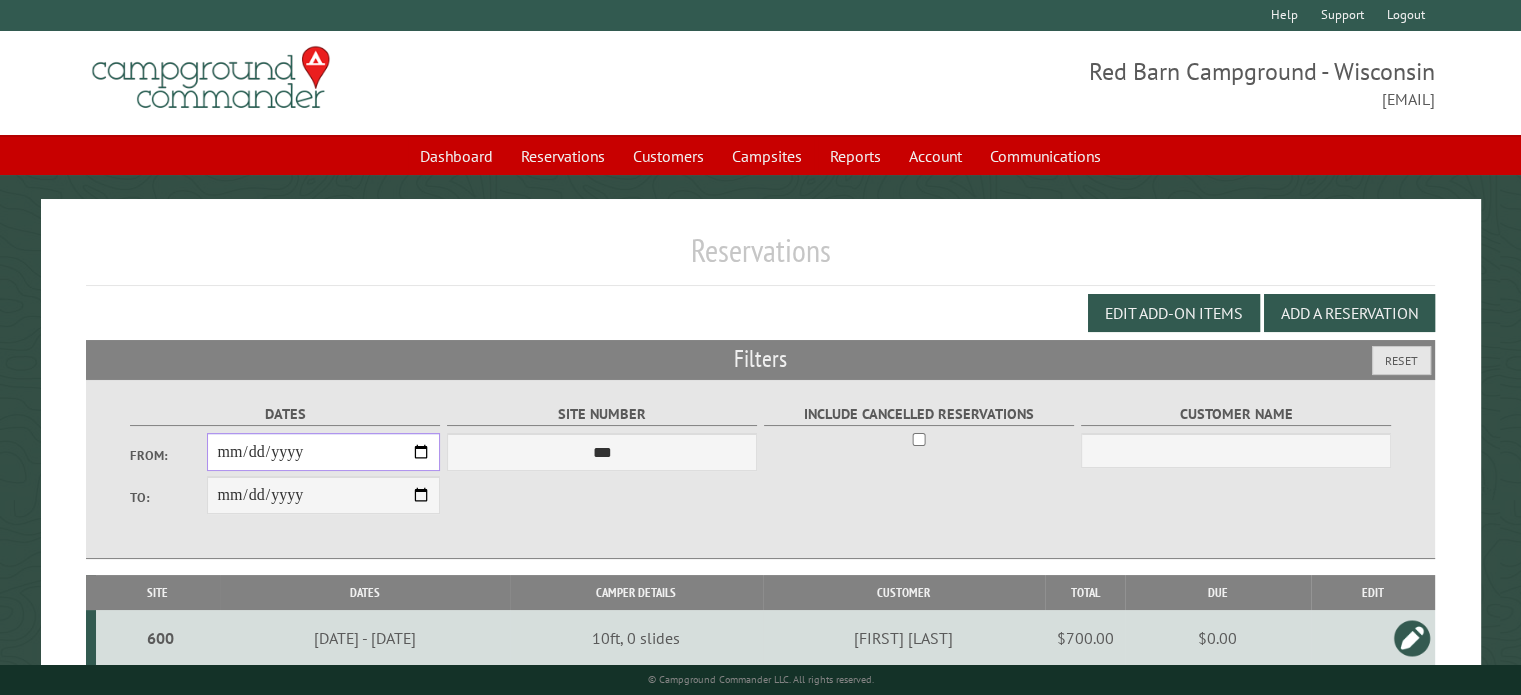 click on "**********" at bounding box center [323, 452] 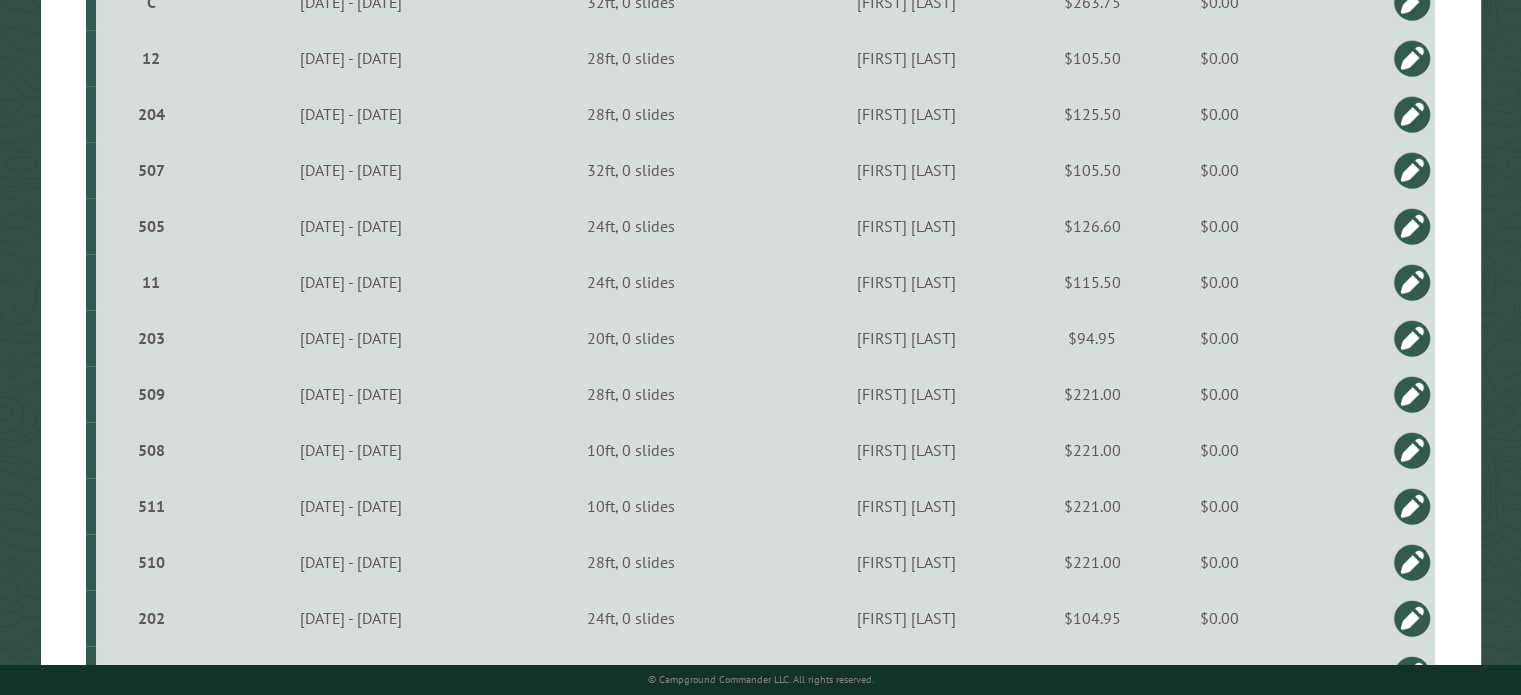 scroll, scrollTop: 1702, scrollLeft: 0, axis: vertical 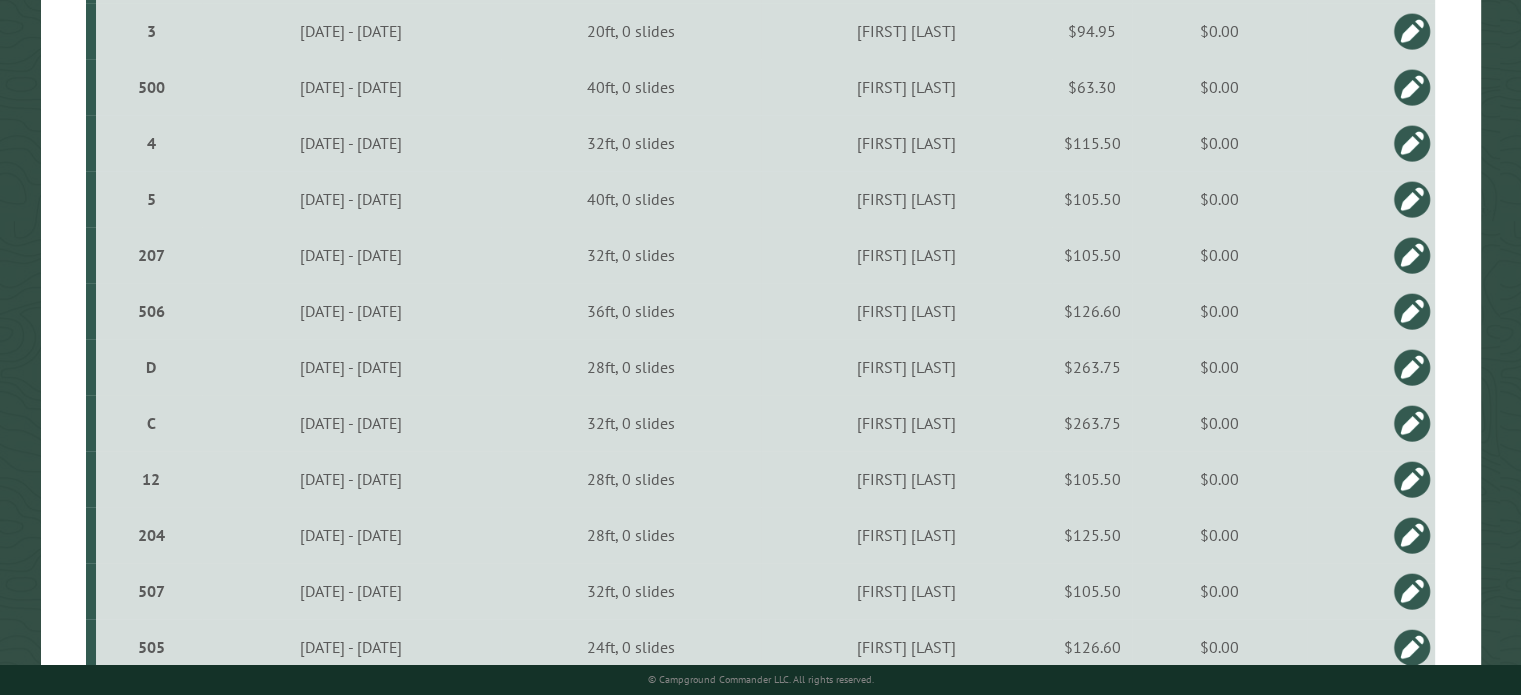 click on "207" at bounding box center (151, 255) 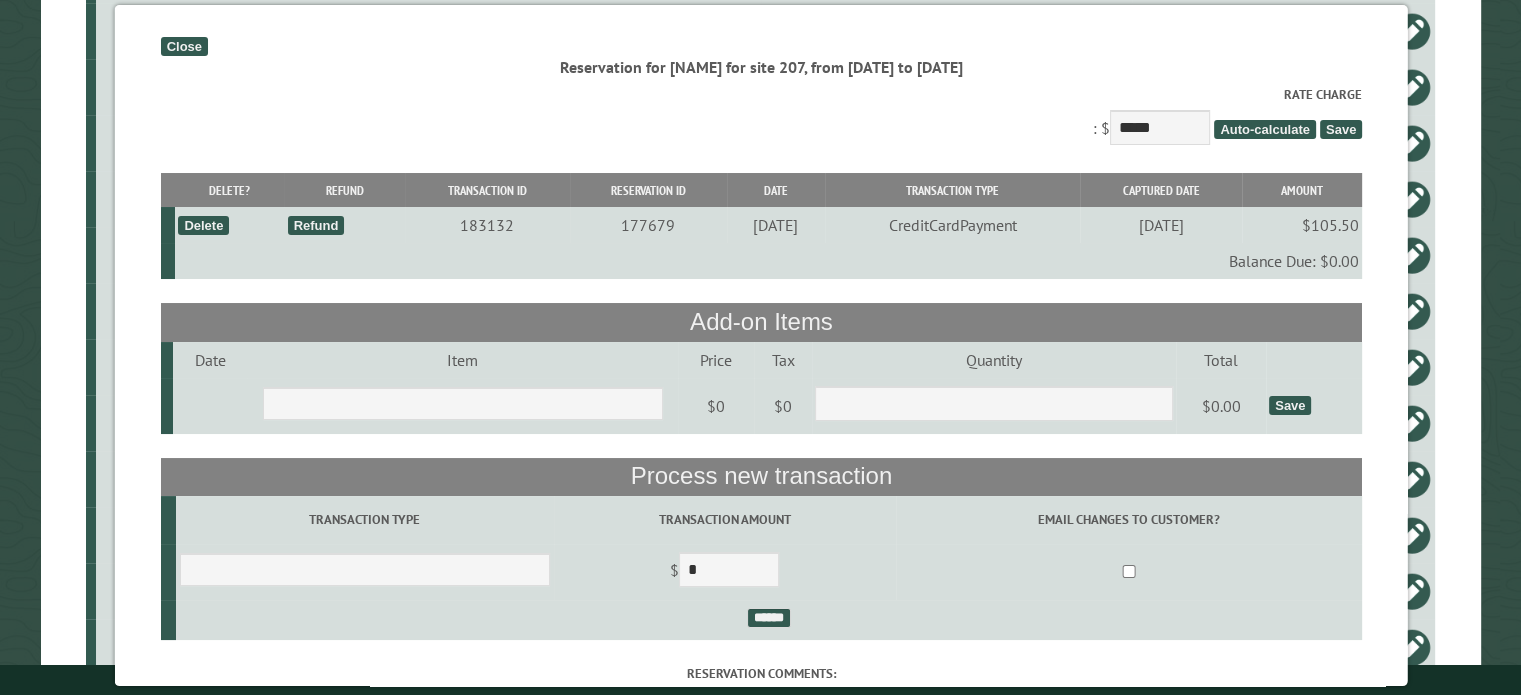 scroll, scrollTop: 156, scrollLeft: 0, axis: vertical 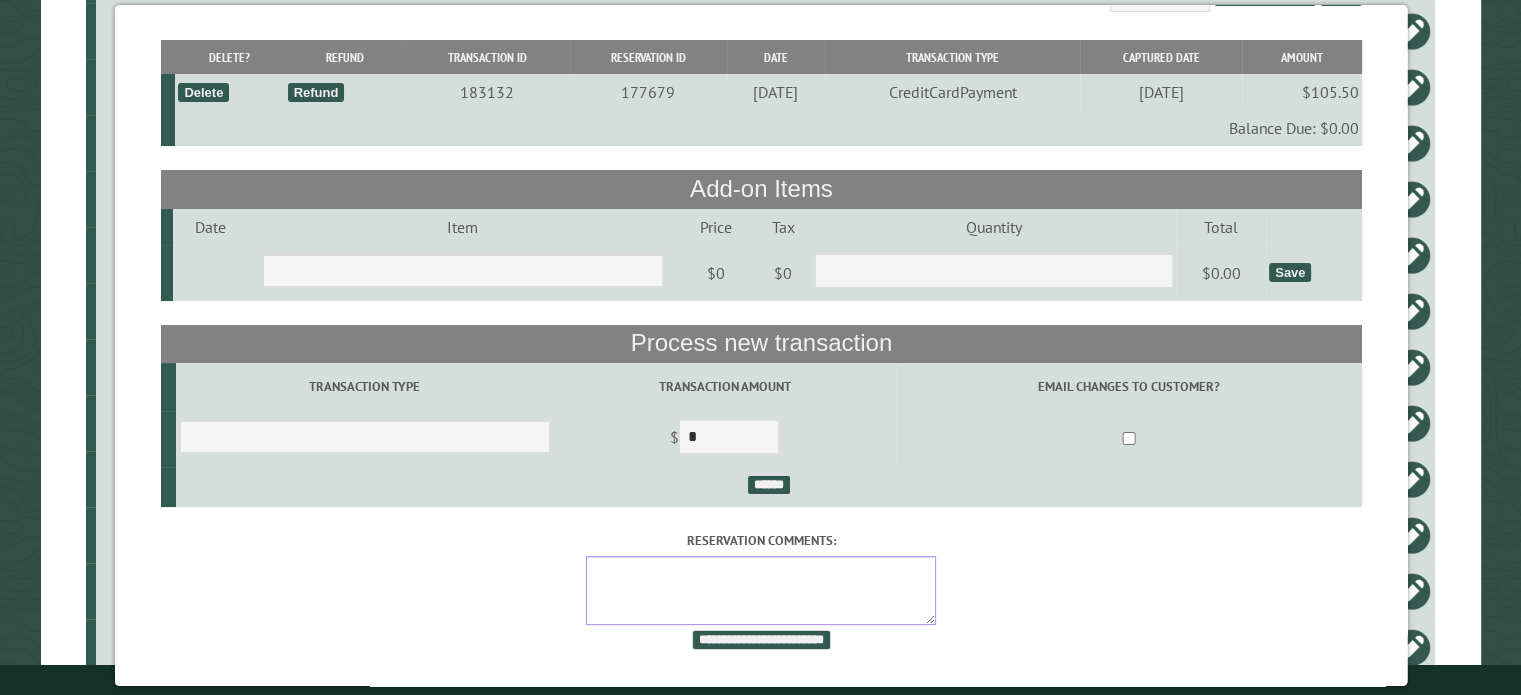 click on "Reservation comments:" at bounding box center [761, 590] 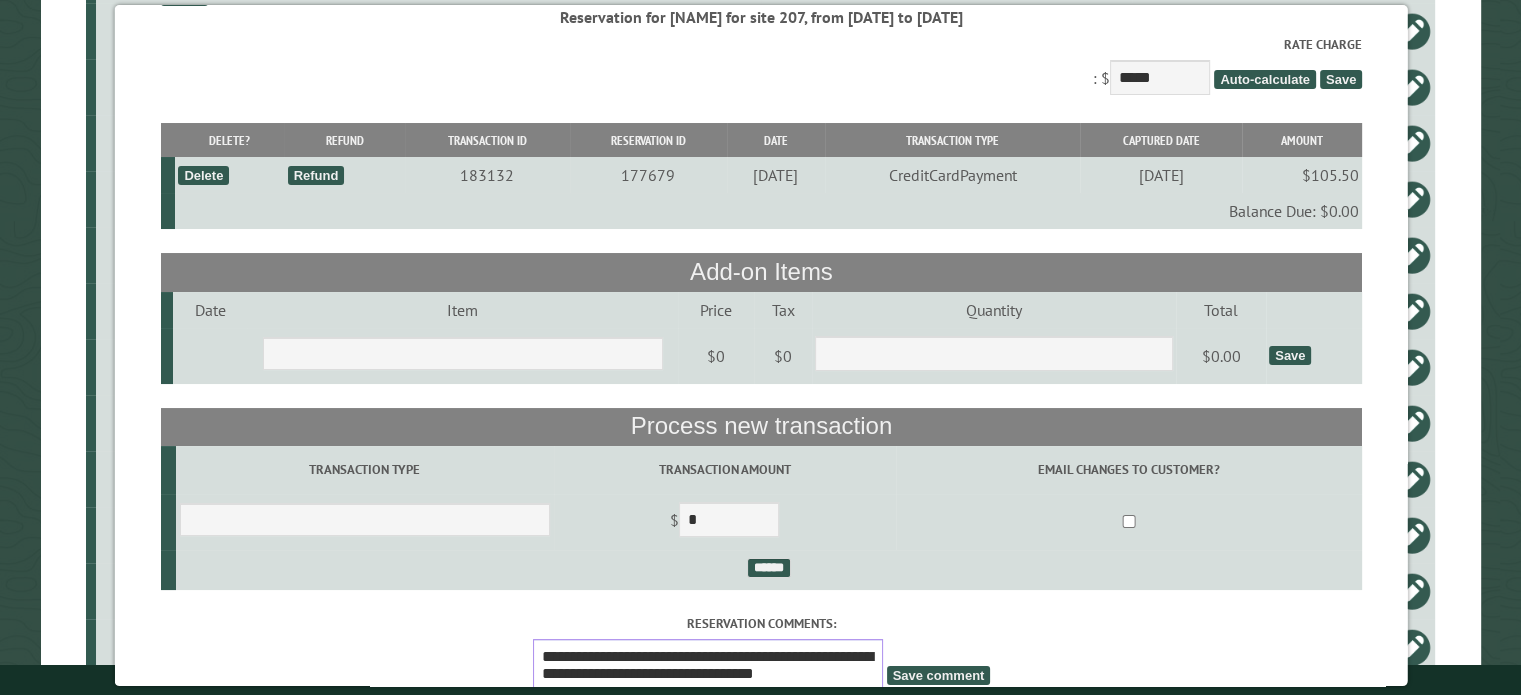 scroll, scrollTop: 156, scrollLeft: 0, axis: vertical 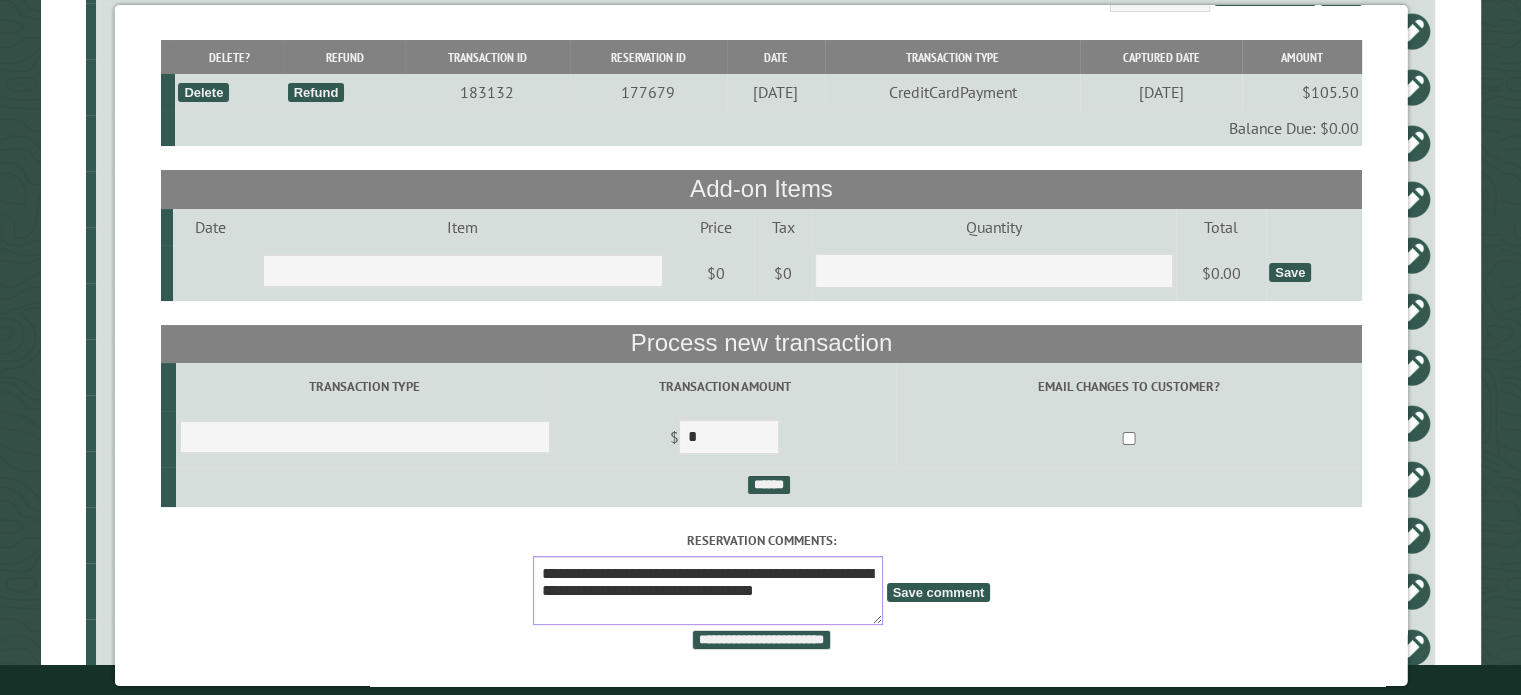 type on "**********" 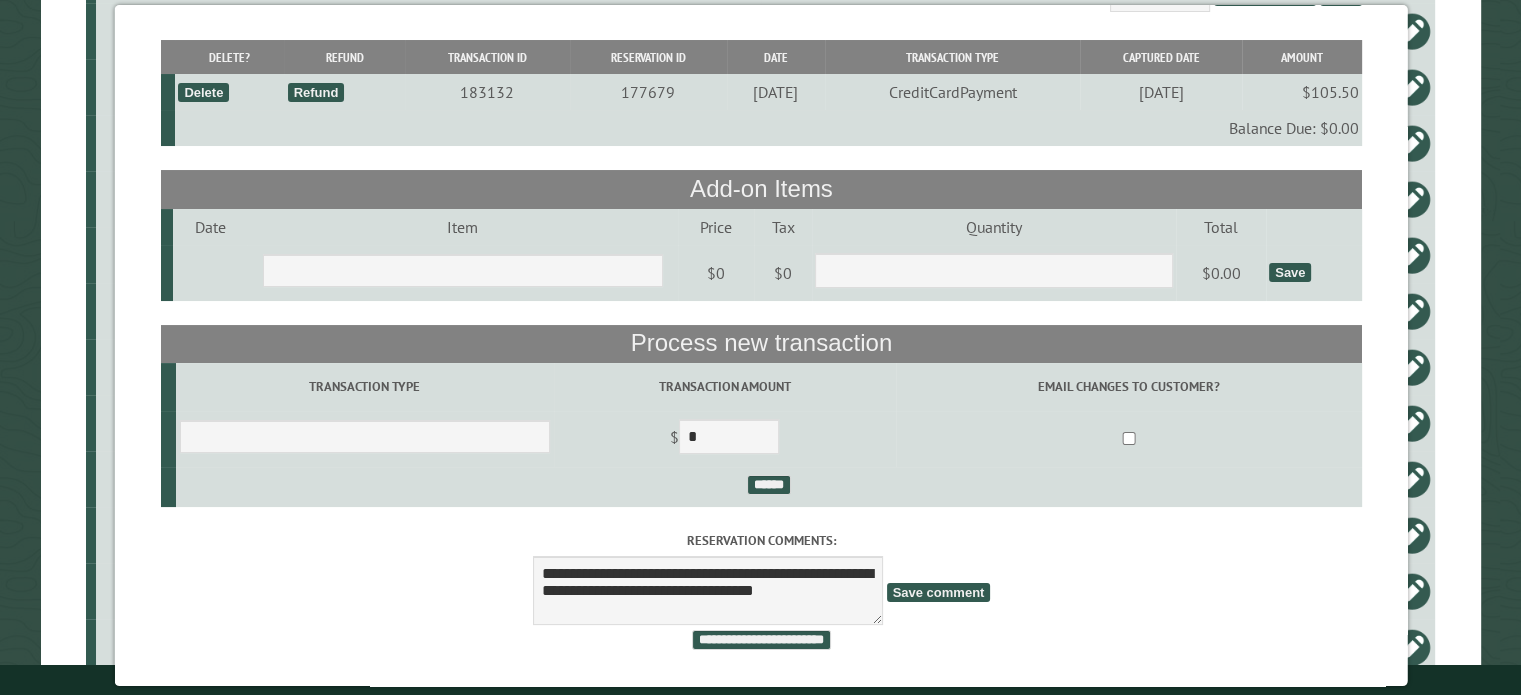 click on "Save comment" at bounding box center [938, 592] 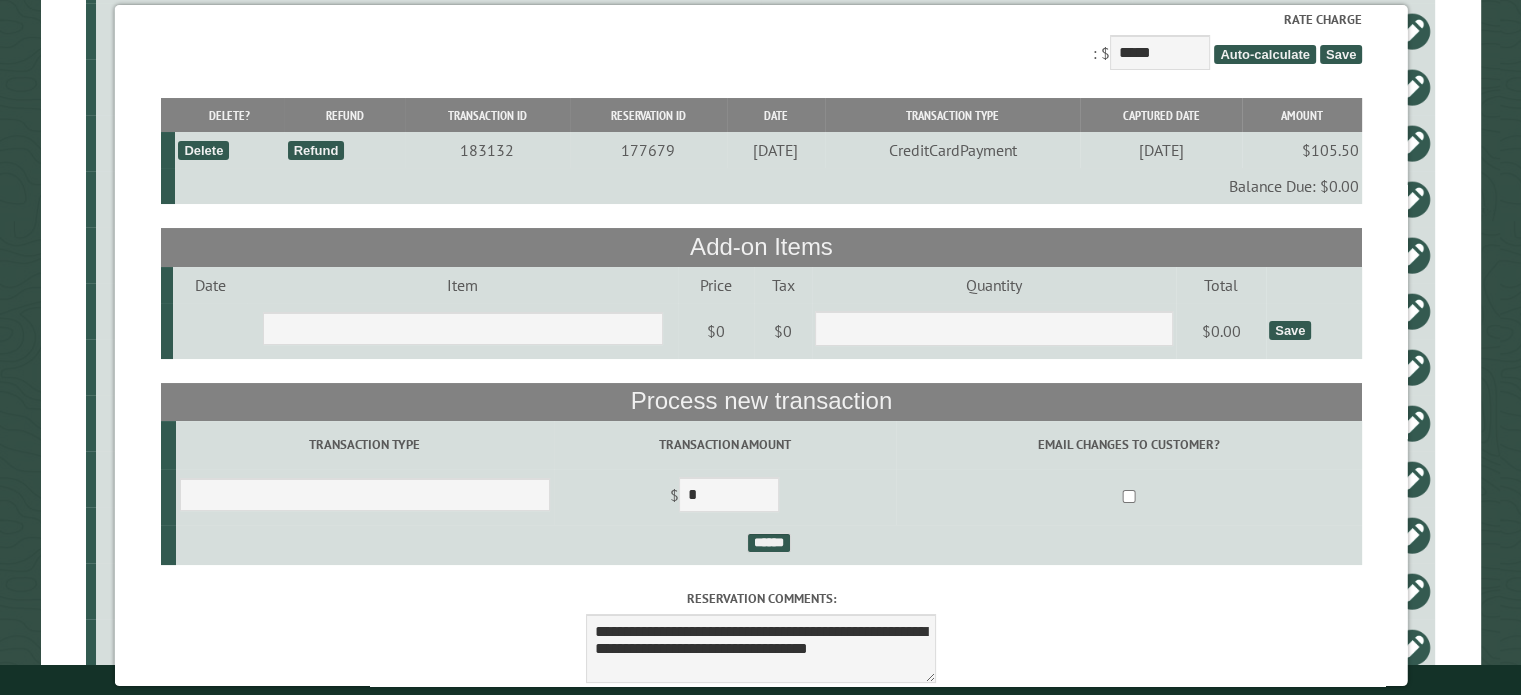 scroll, scrollTop: 73, scrollLeft: 0, axis: vertical 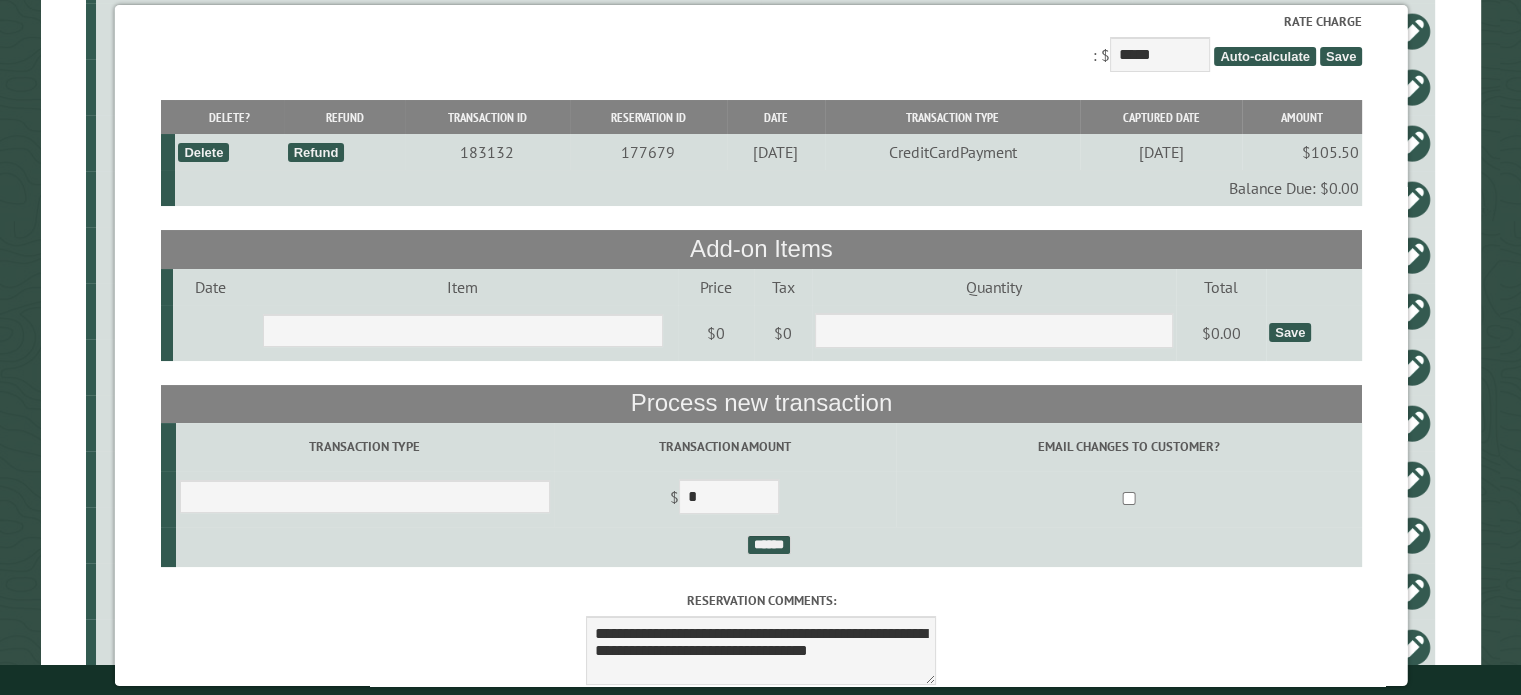 click on "Save" at bounding box center [1340, 56] 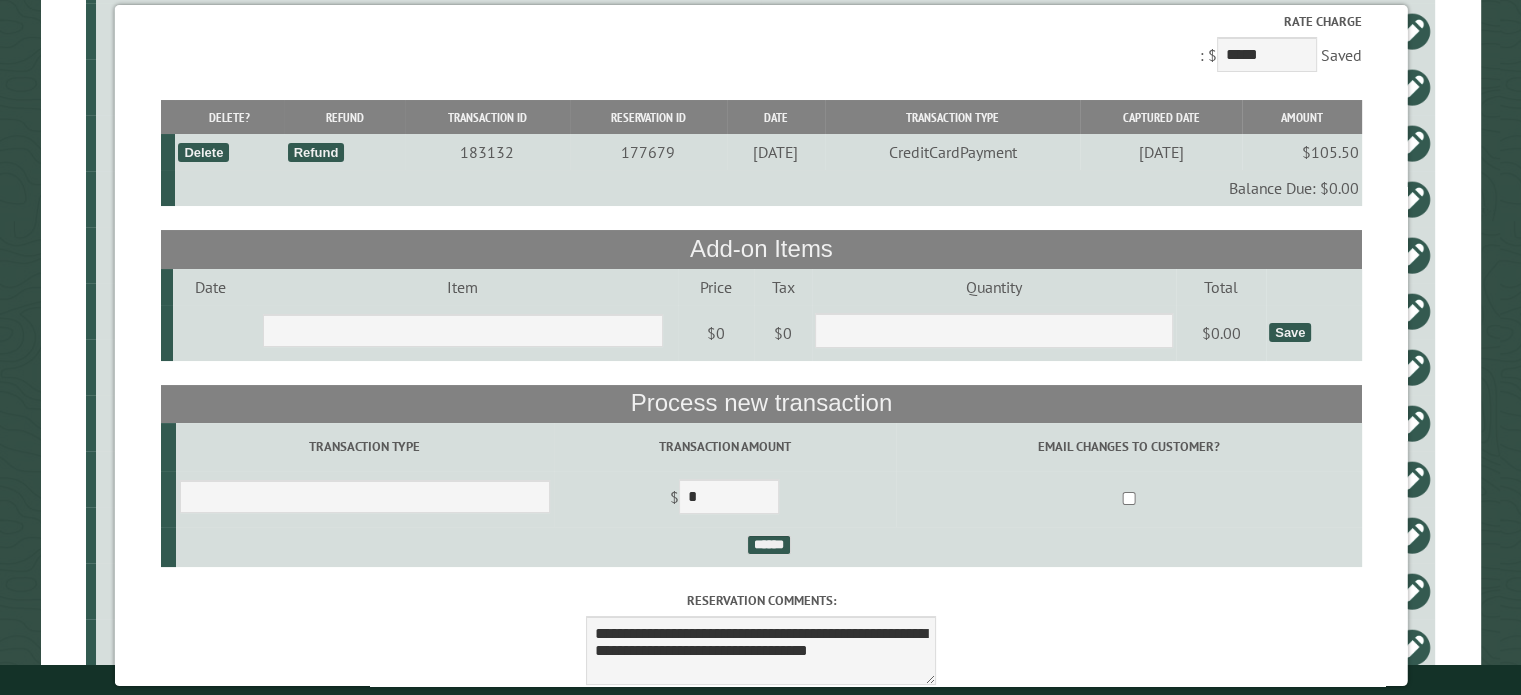 scroll, scrollTop: 0, scrollLeft: 0, axis: both 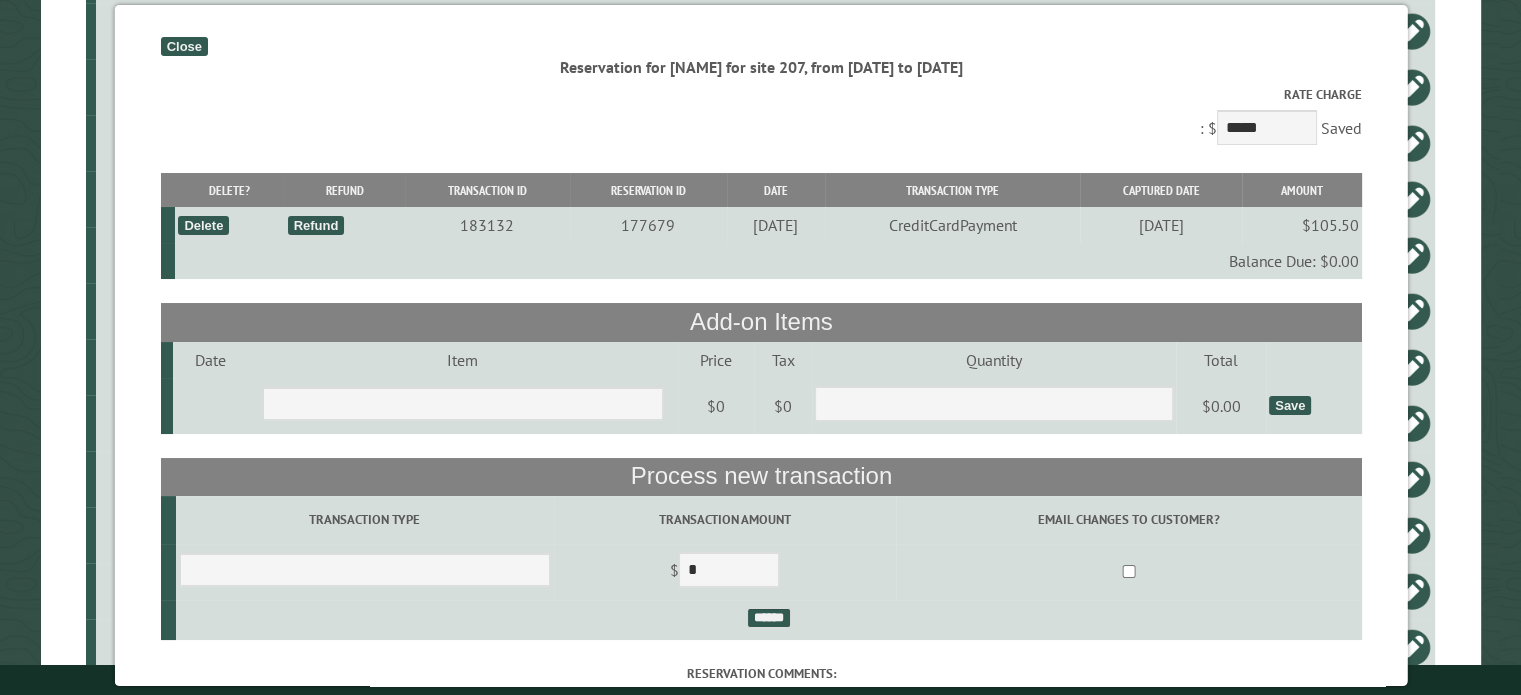click on "Close" at bounding box center [183, 46] 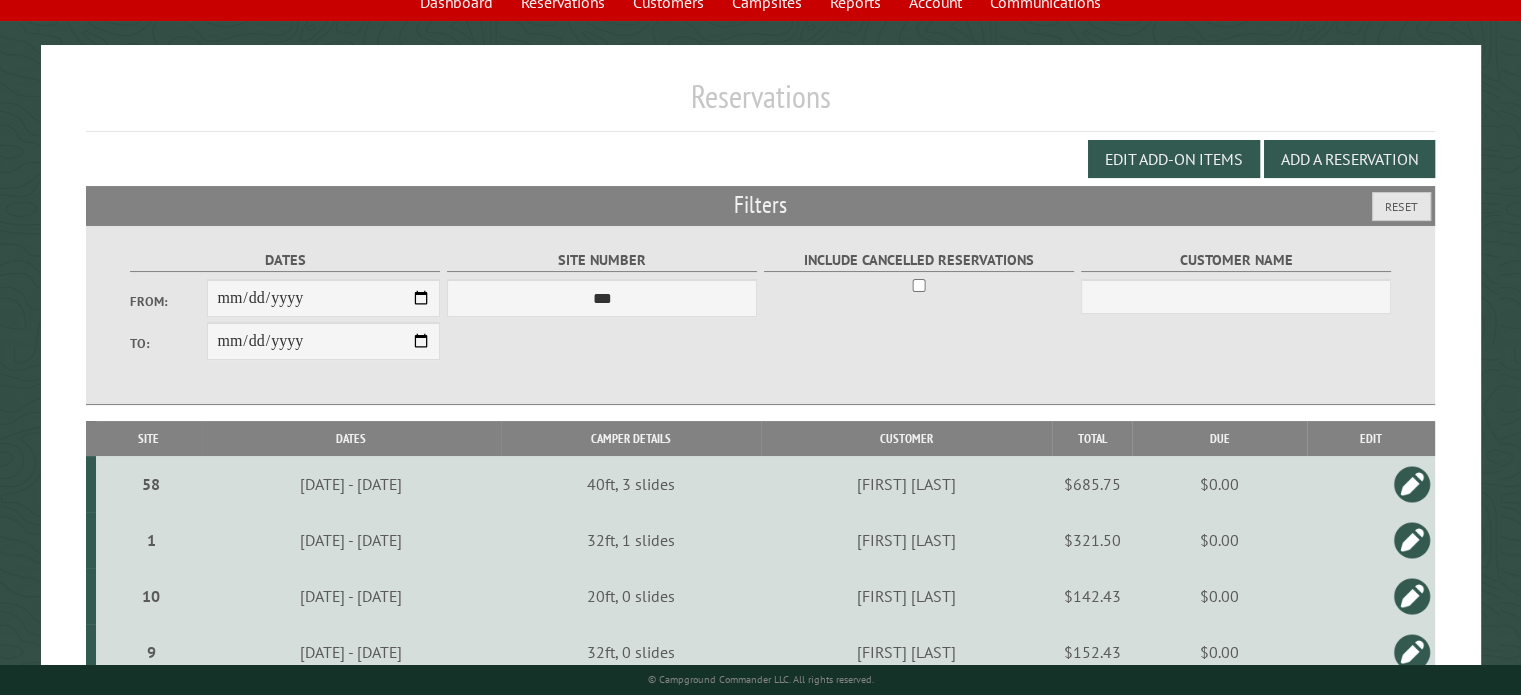 scroll, scrollTop: 0, scrollLeft: 0, axis: both 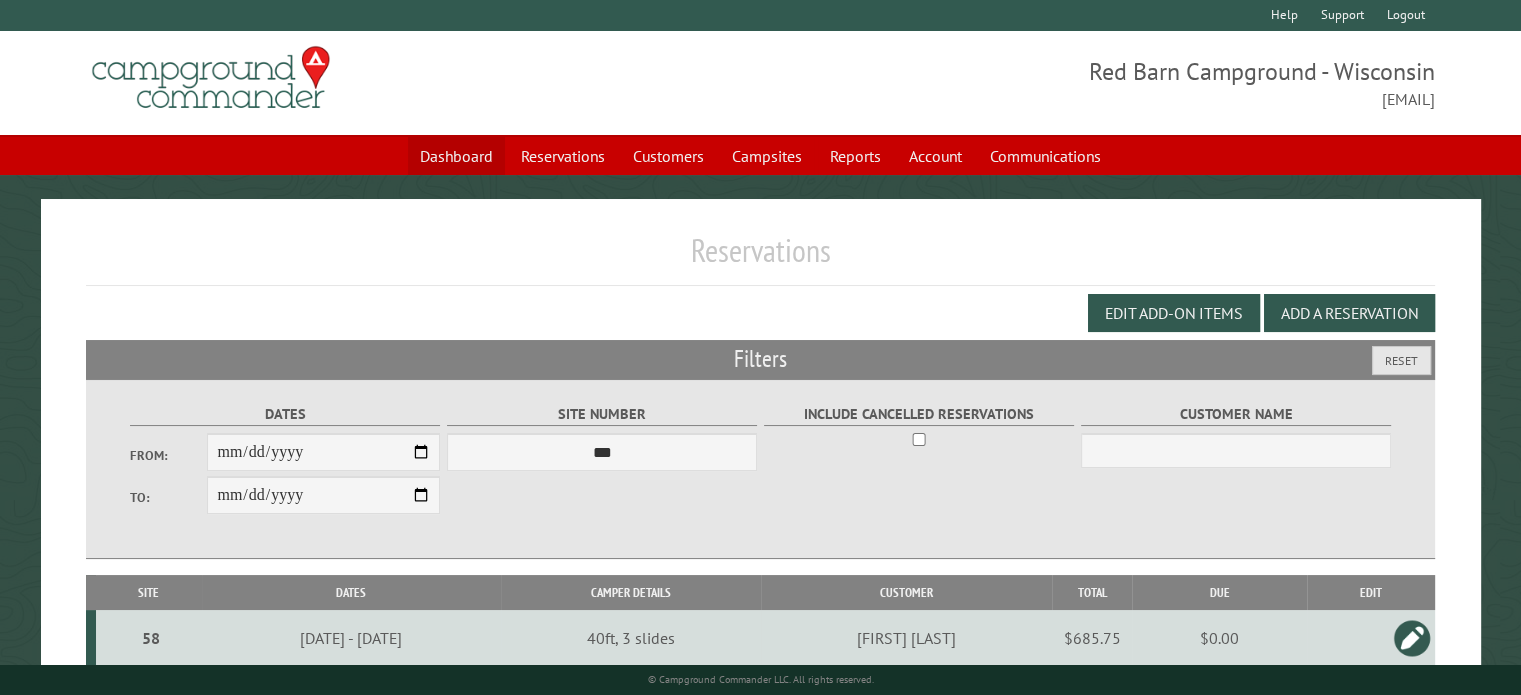 click on "Dashboard" at bounding box center [456, 156] 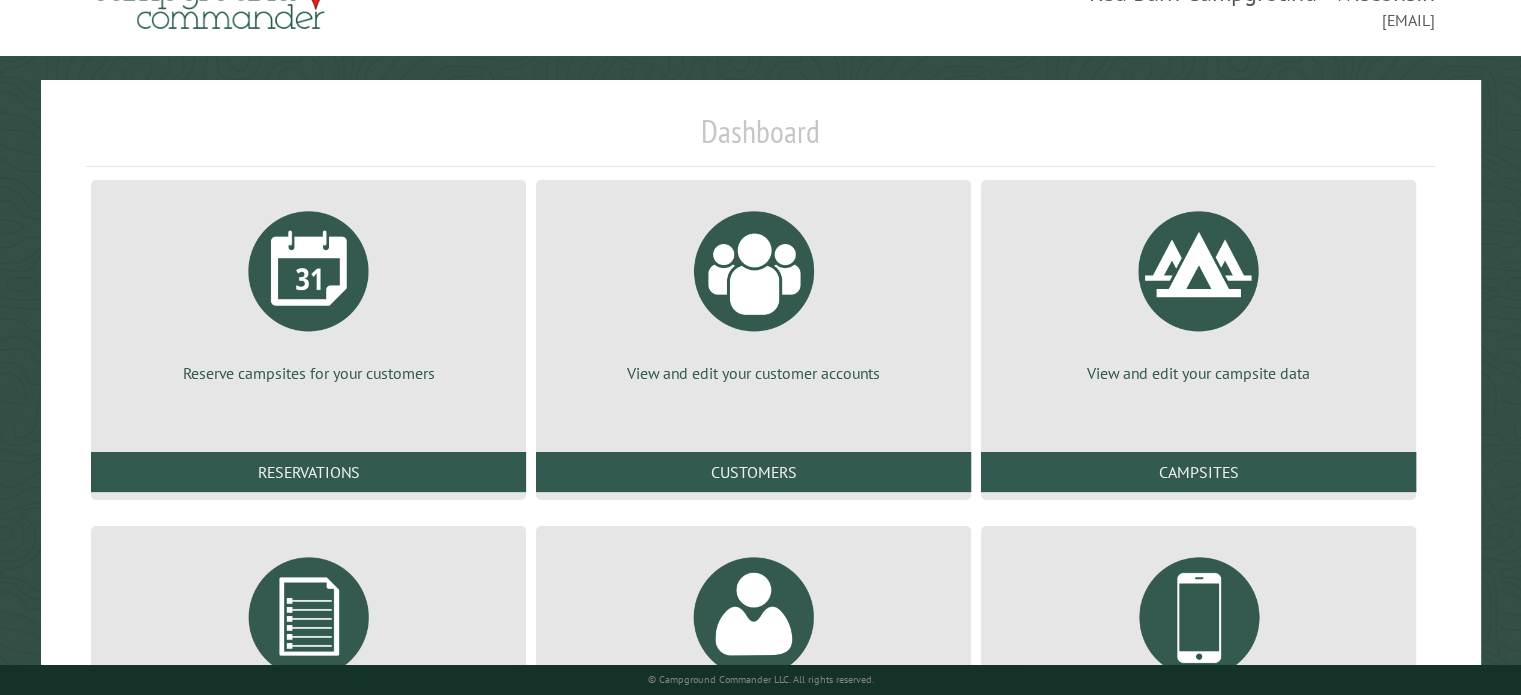 scroll, scrollTop: 0, scrollLeft: 0, axis: both 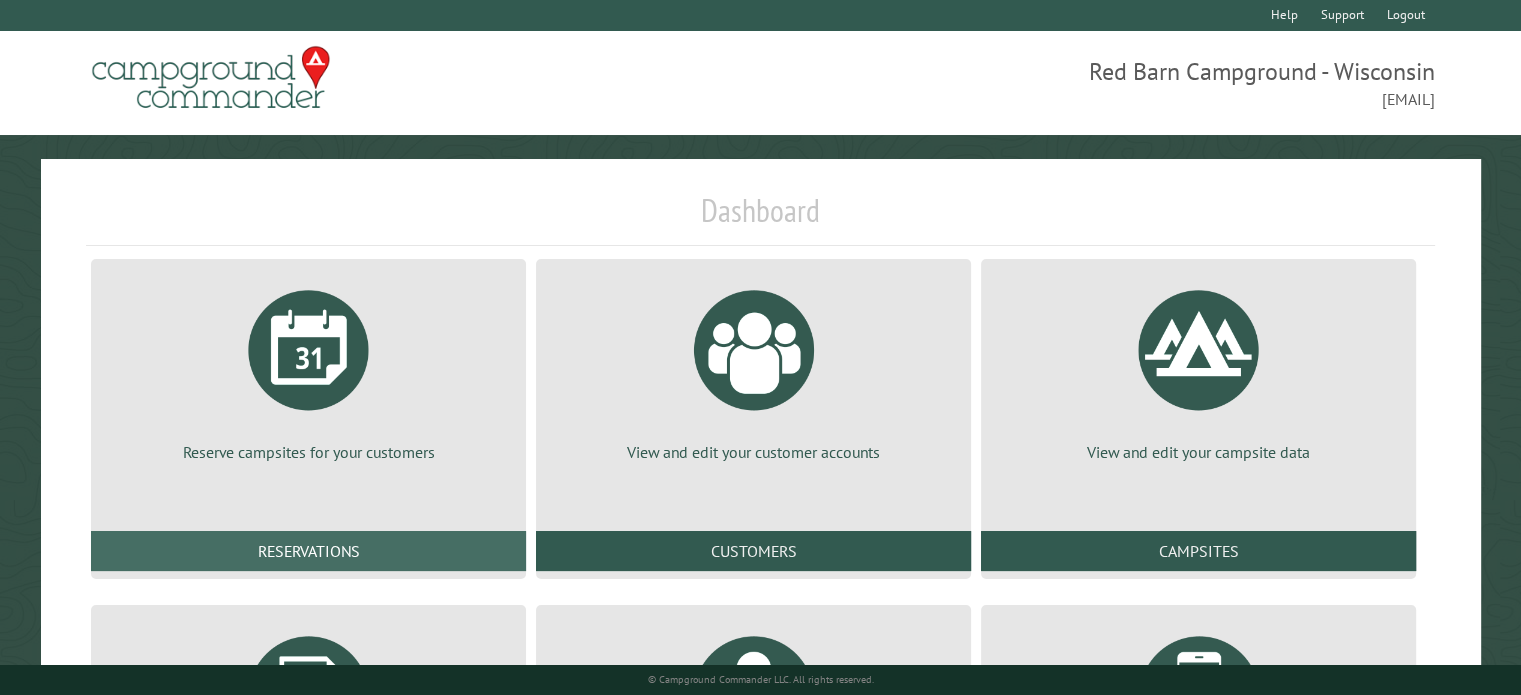 click on "Reservations" at bounding box center (308, 551) 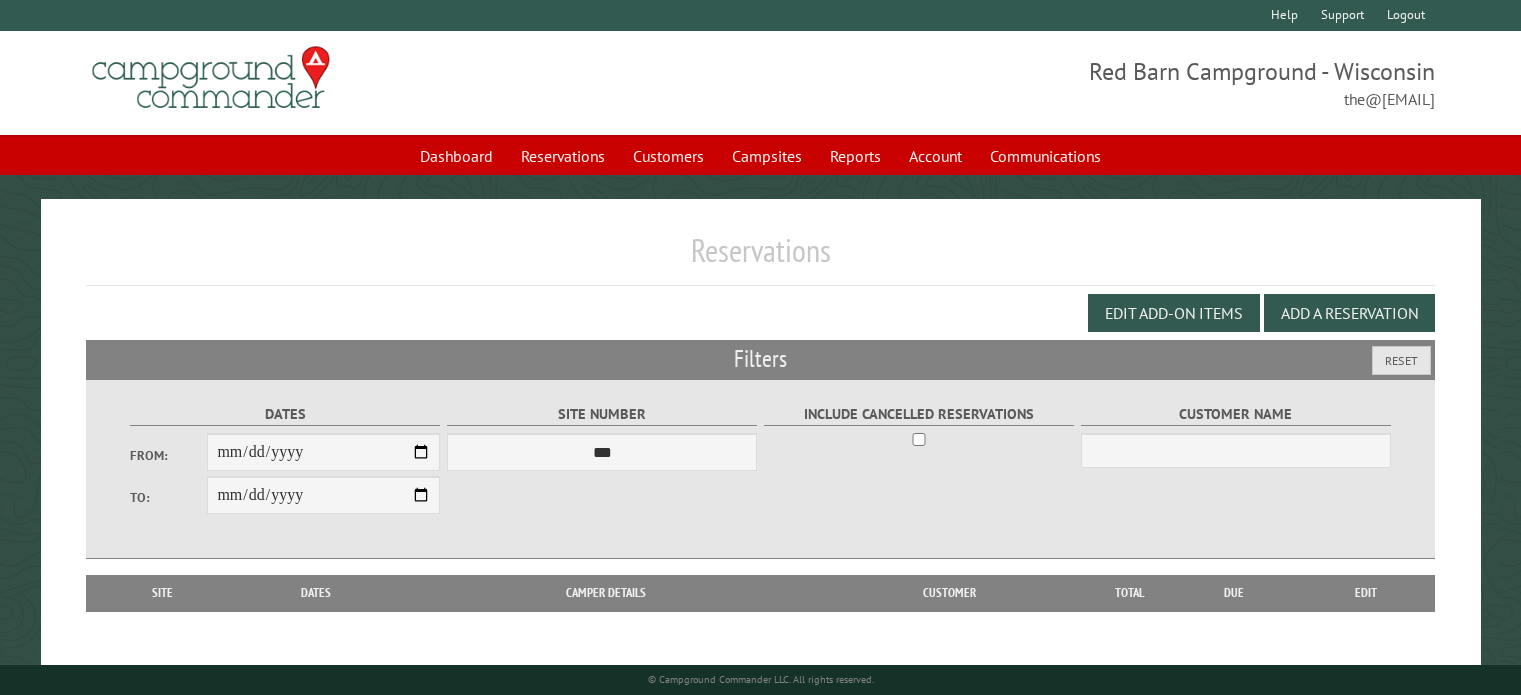 scroll, scrollTop: 0, scrollLeft: 0, axis: both 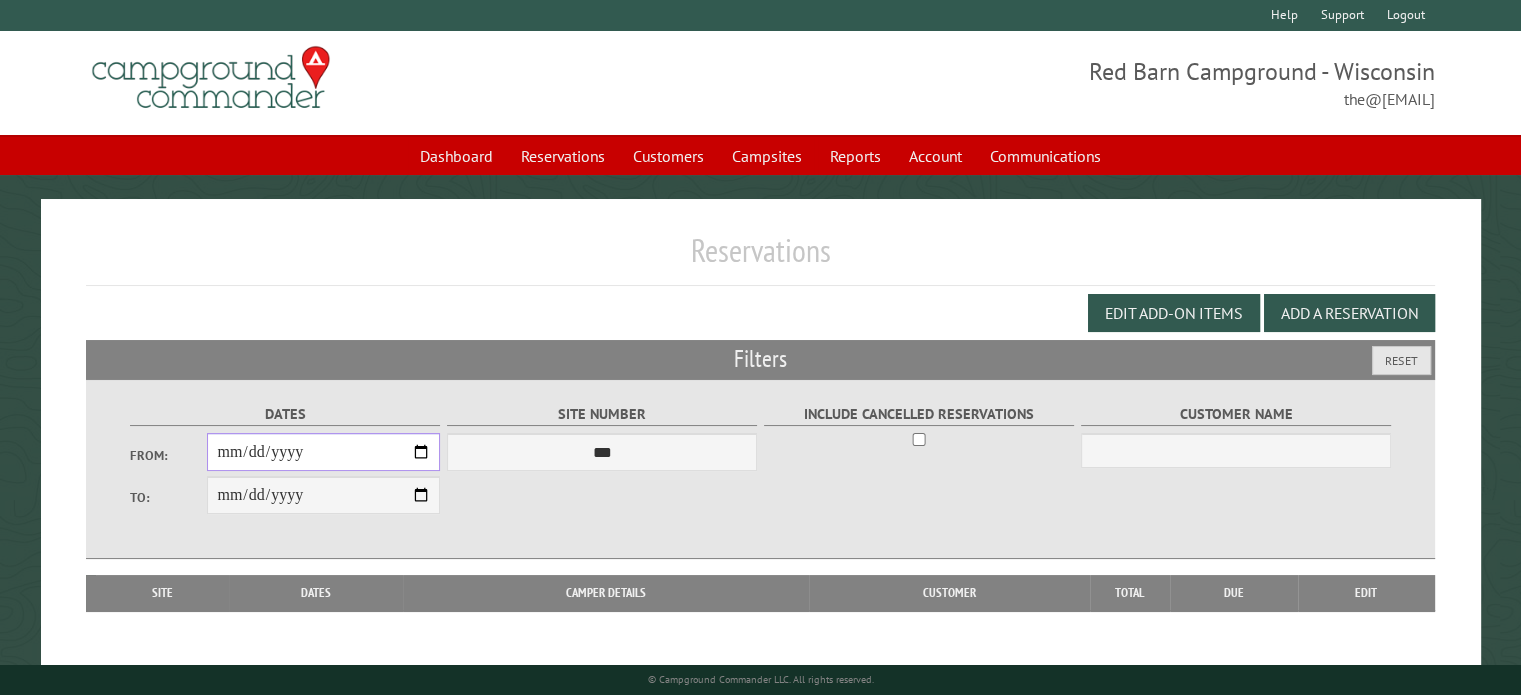 click on "From:" at bounding box center [323, 452] 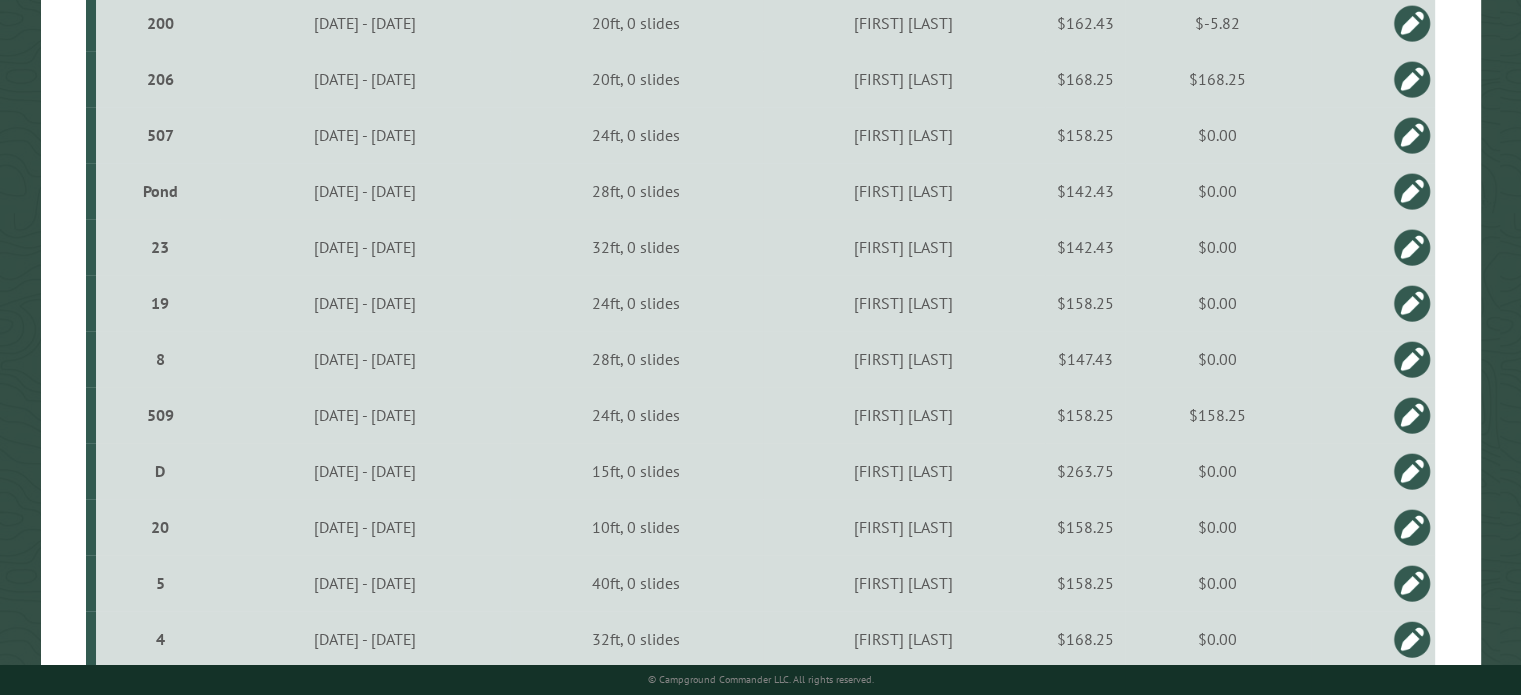 scroll, scrollTop: 1286, scrollLeft: 0, axis: vertical 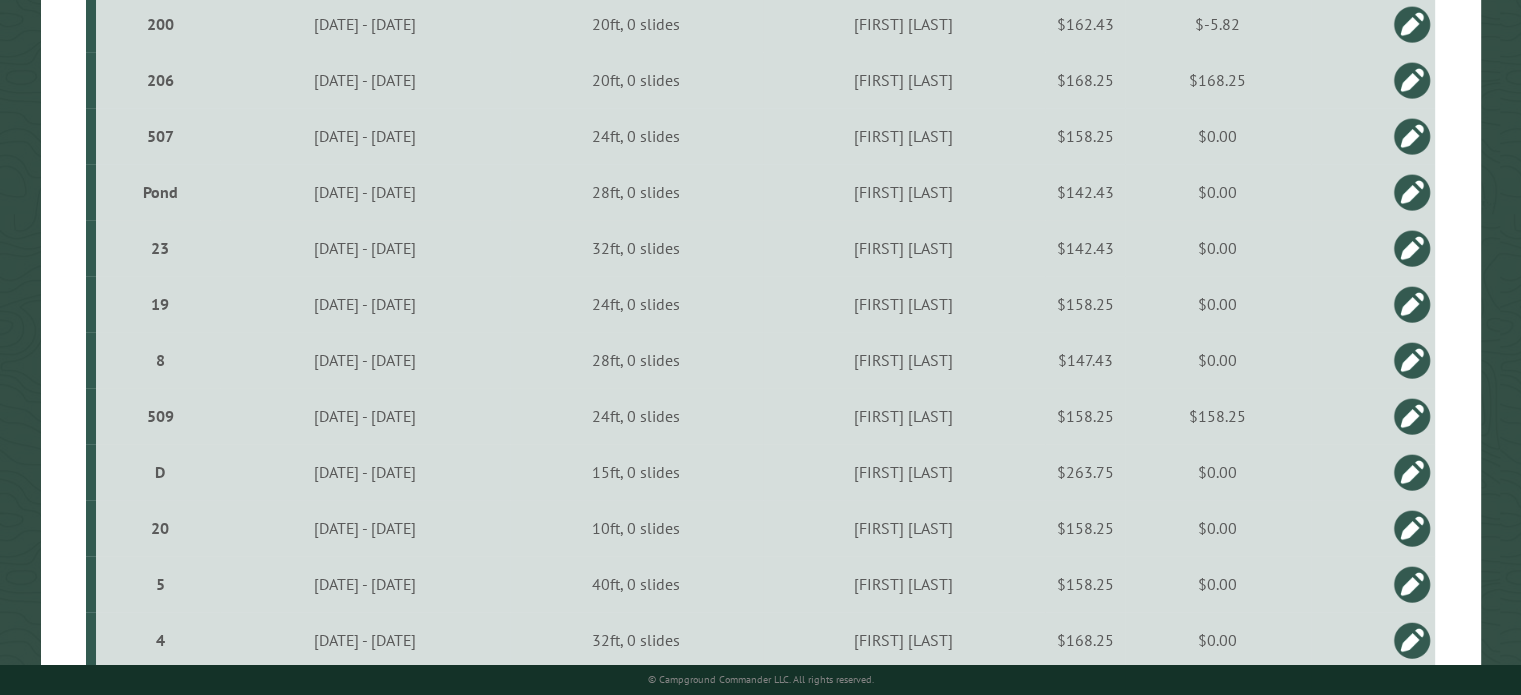 click on "Elissa Olson" at bounding box center (904, 640) 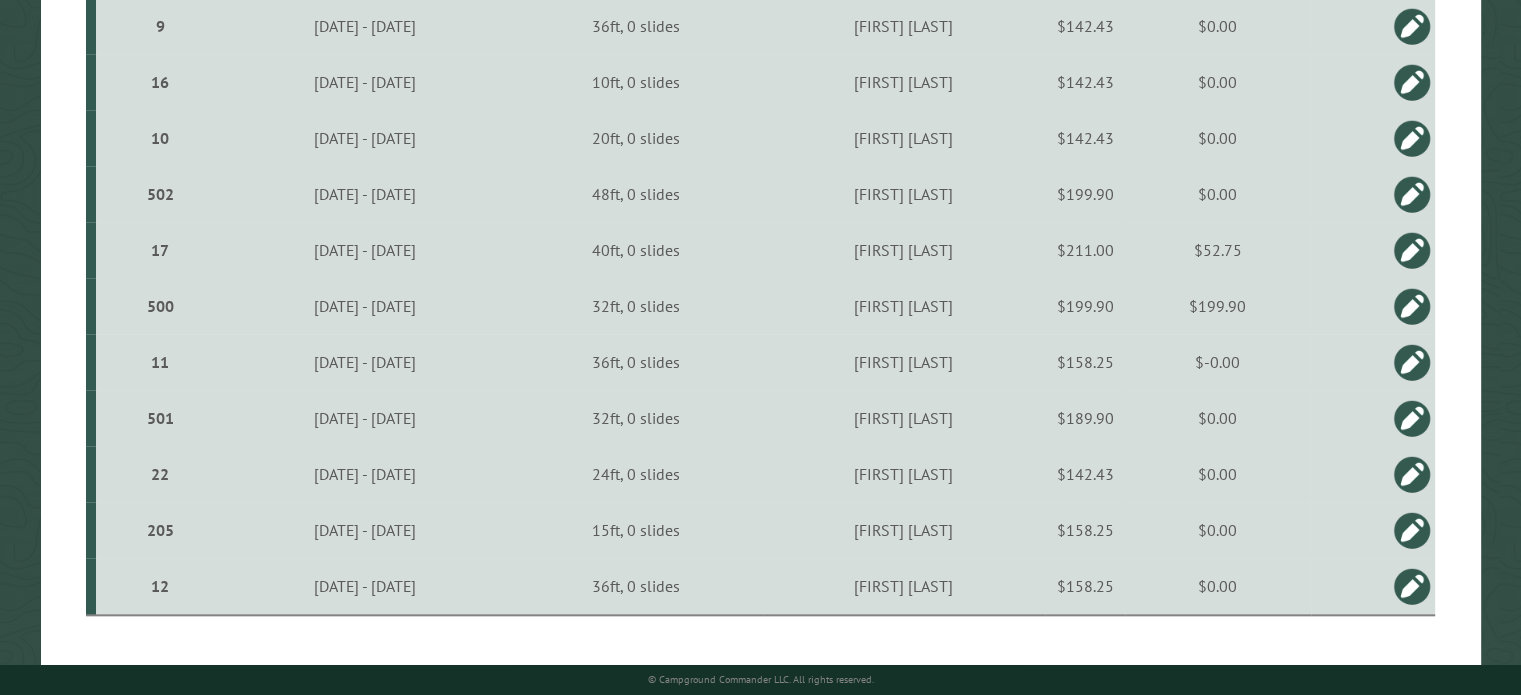scroll, scrollTop: 1957, scrollLeft: 0, axis: vertical 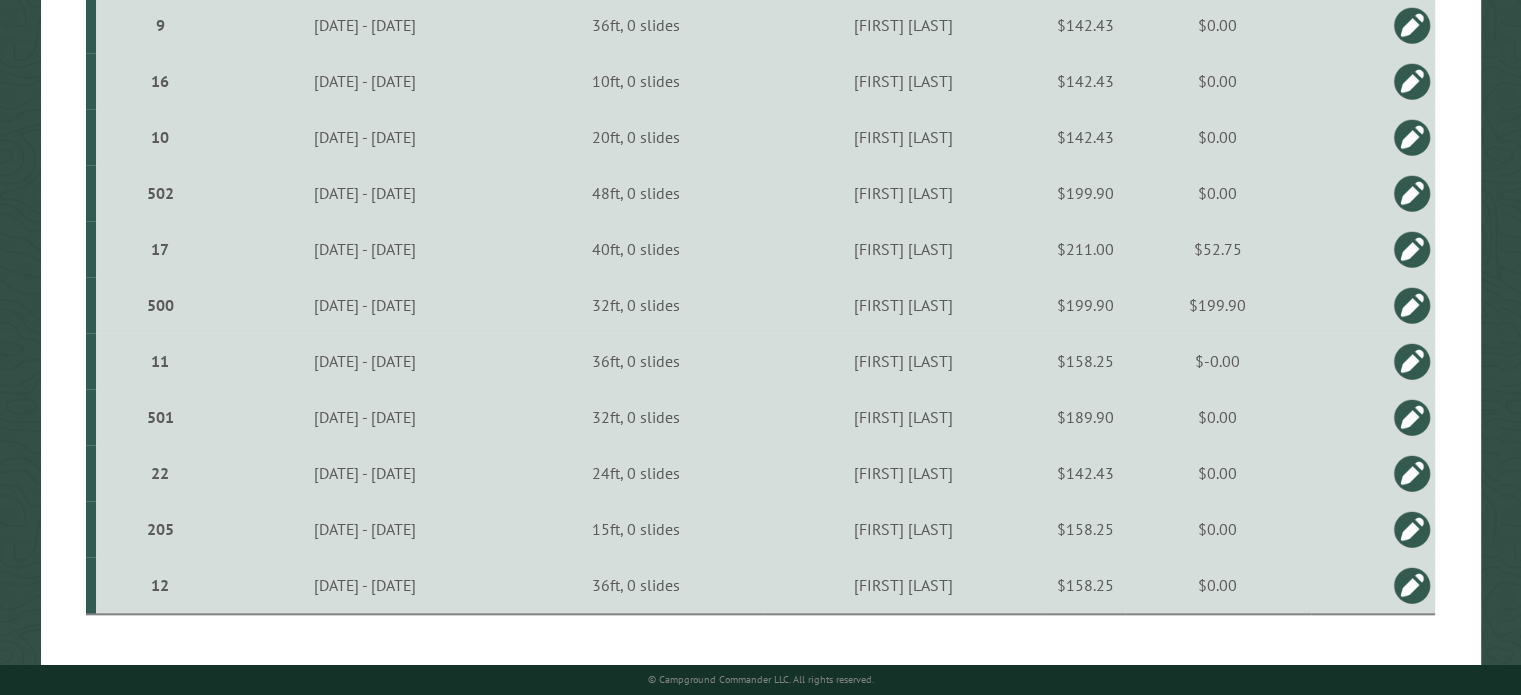 click on "22" at bounding box center (160, 473) 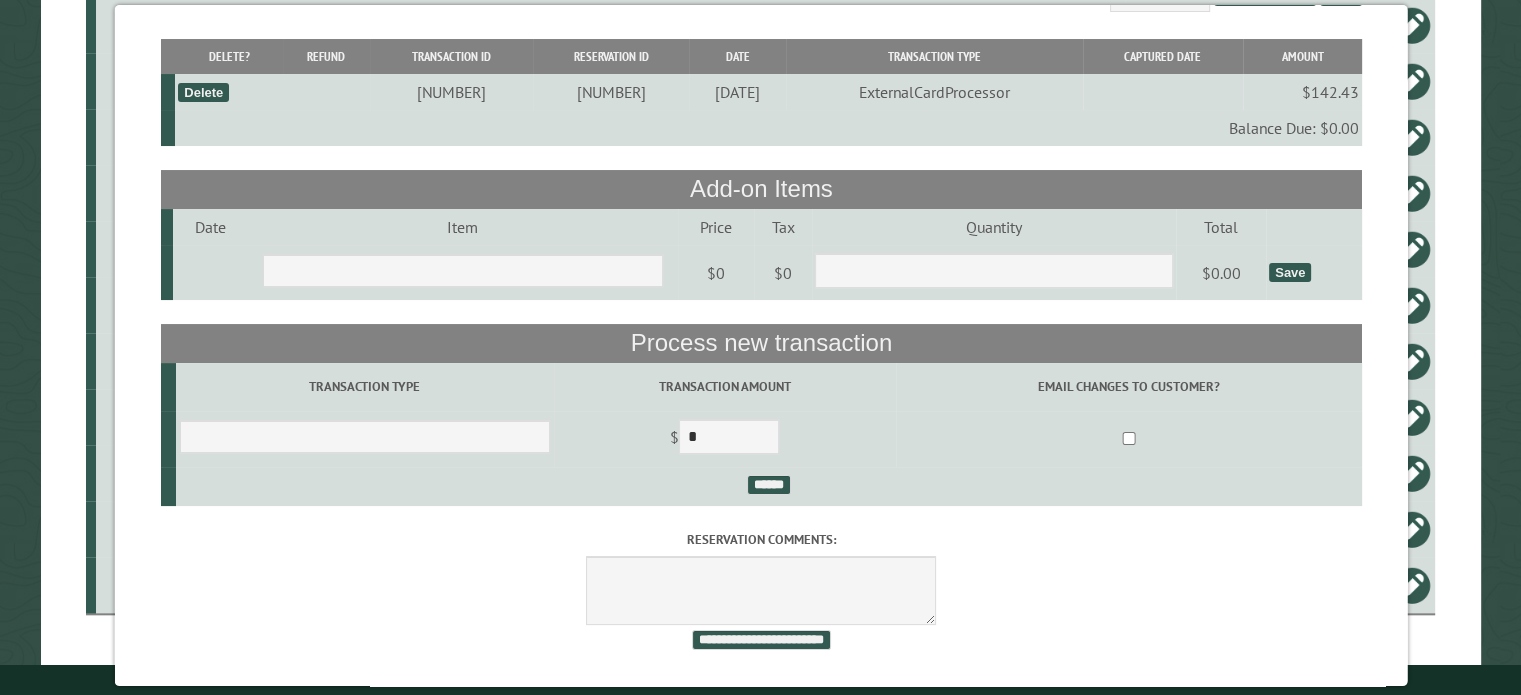 scroll, scrollTop: 200, scrollLeft: 0, axis: vertical 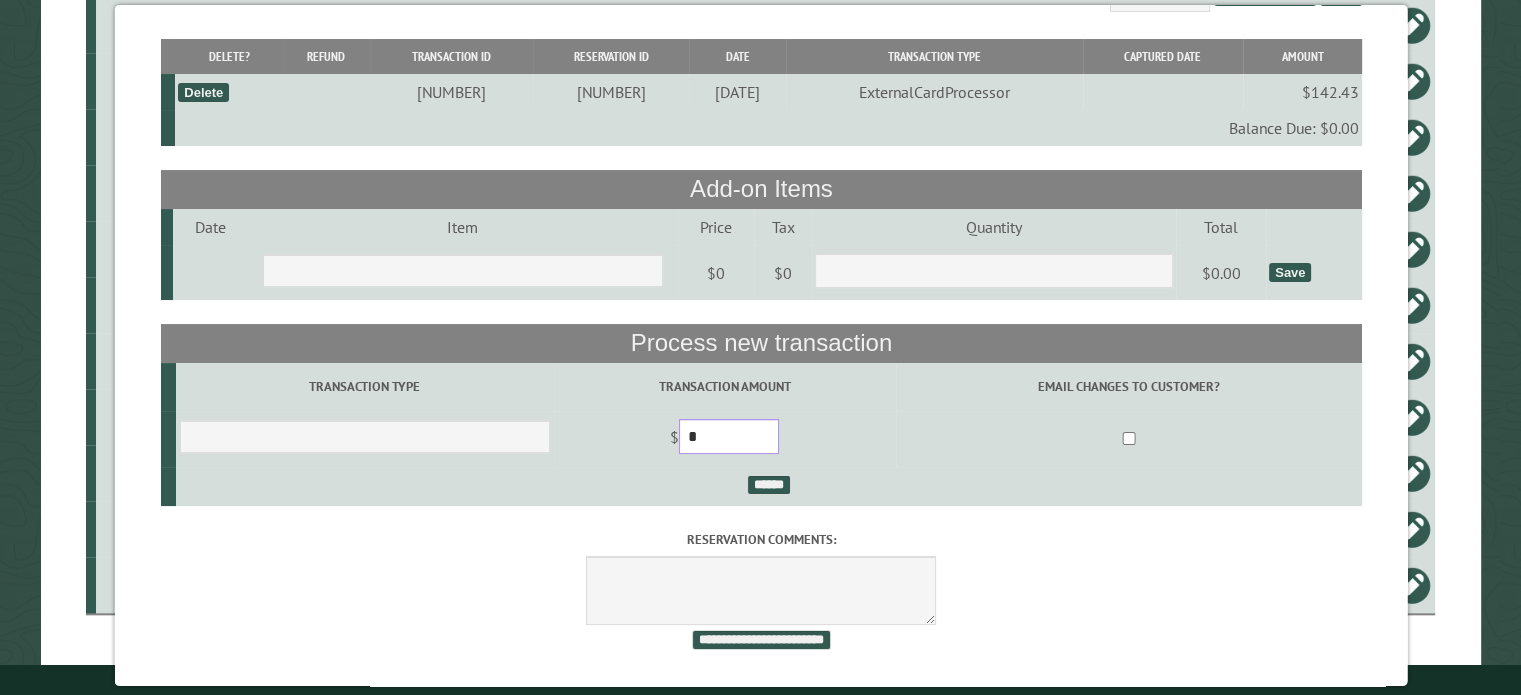 click on "*" at bounding box center (728, 436) 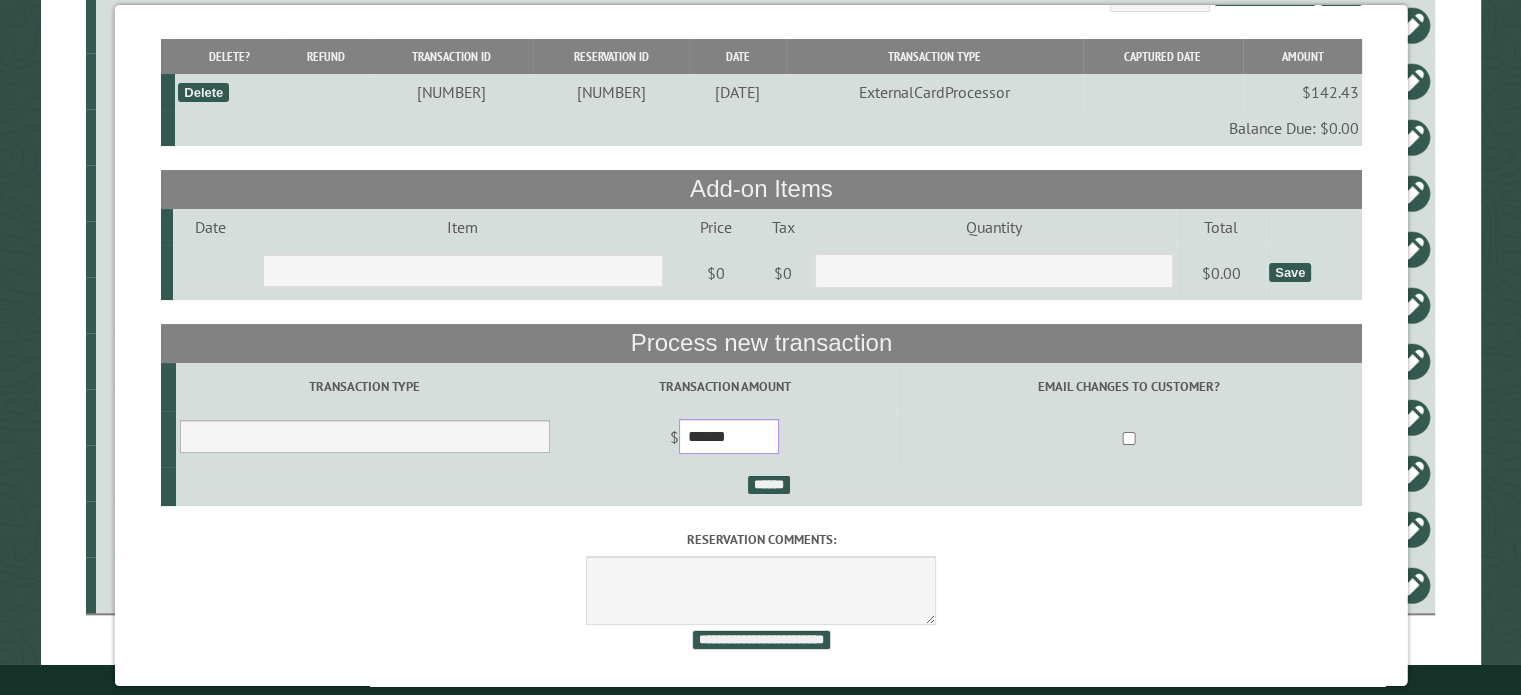 type on "******" 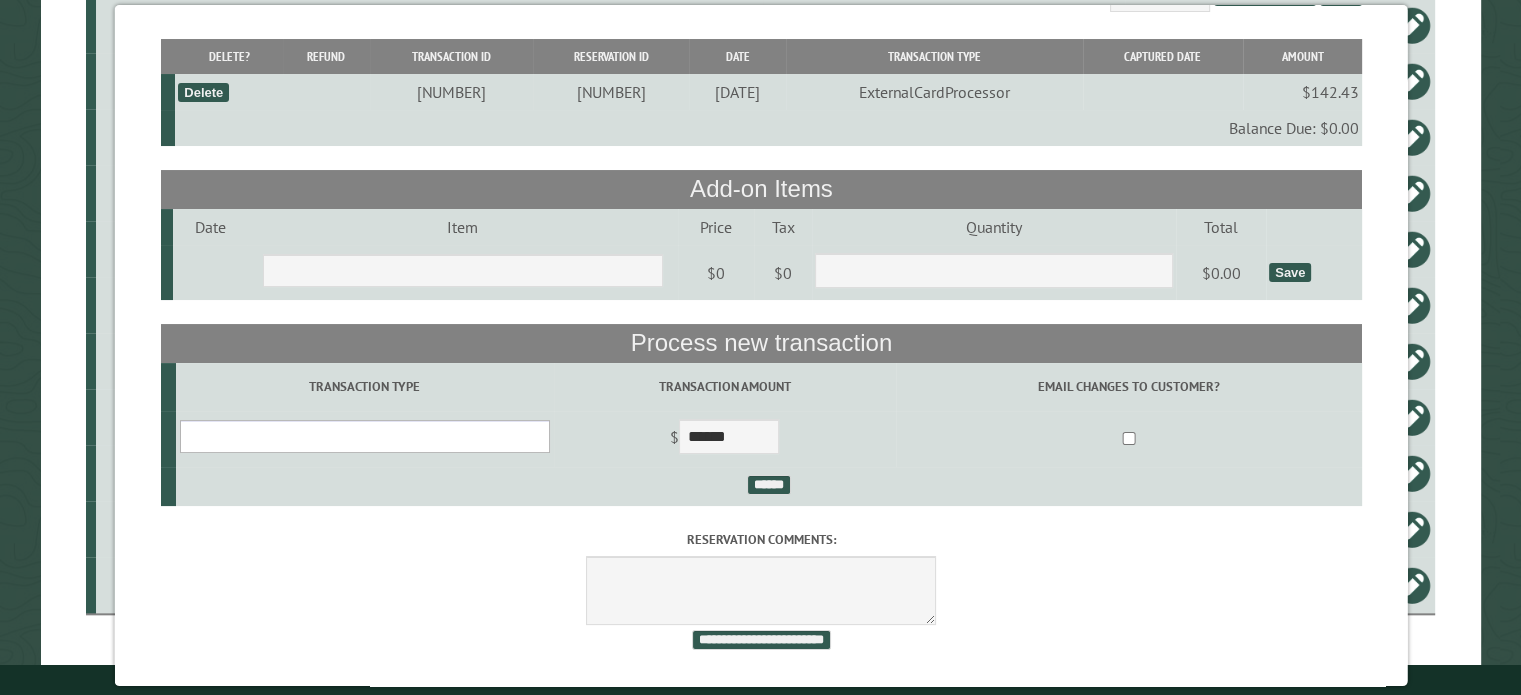 click on "**********" at bounding box center (364, 436) 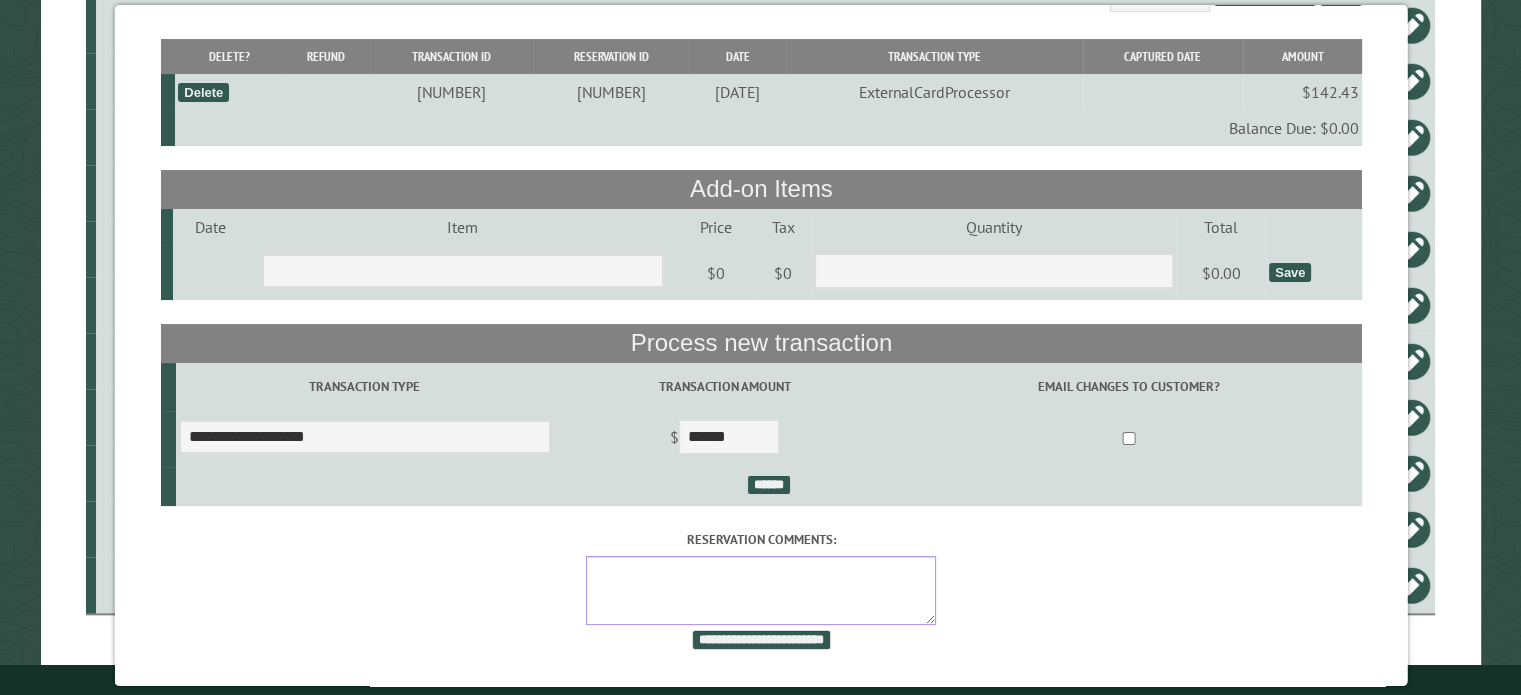 click on "Reservation comments:" at bounding box center (761, 590) 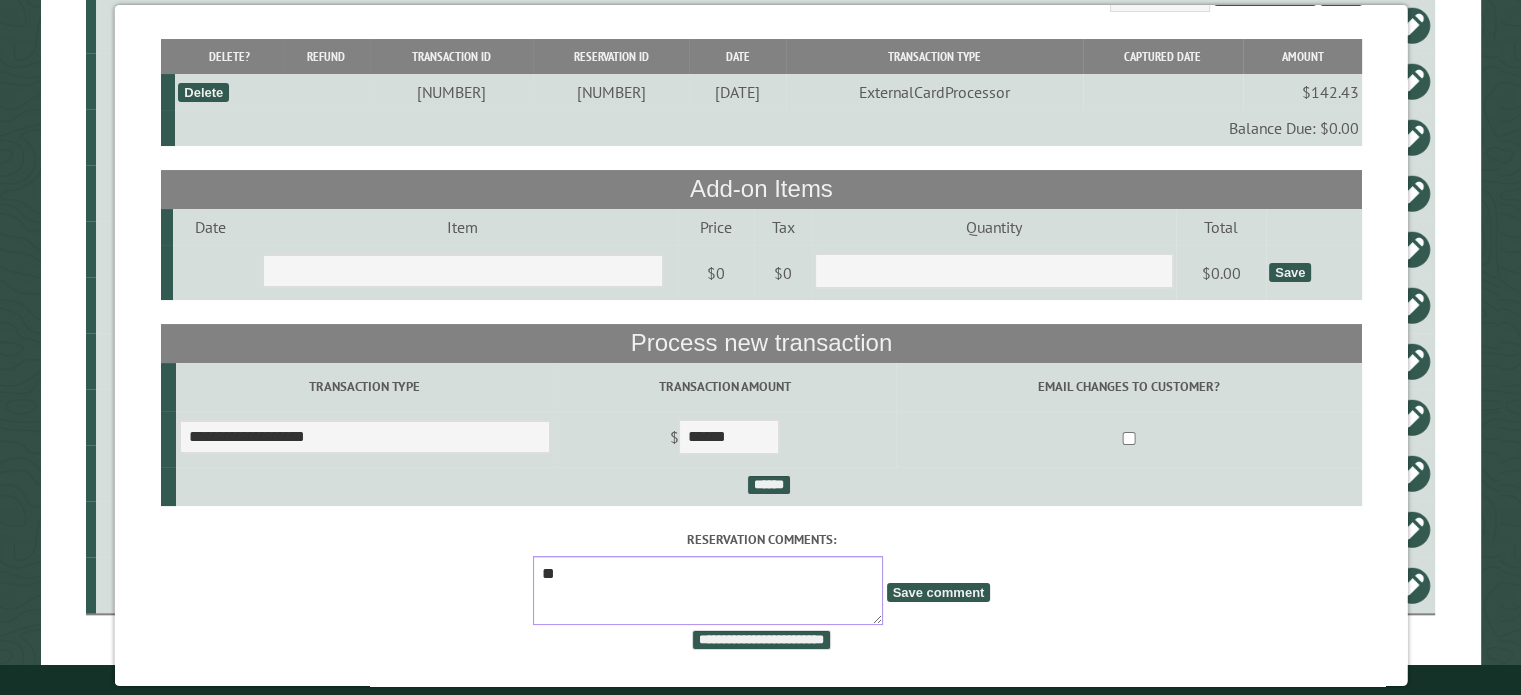 type on "*" 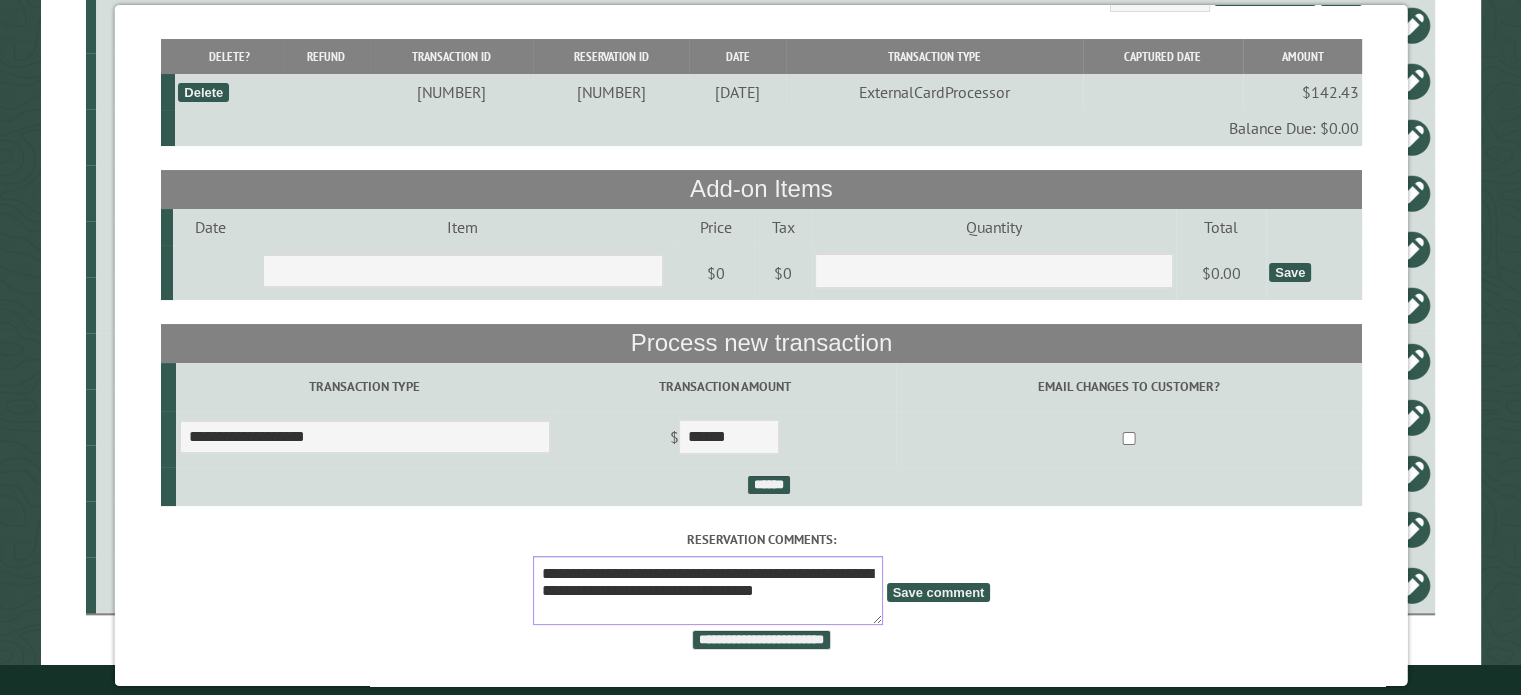 type on "**********" 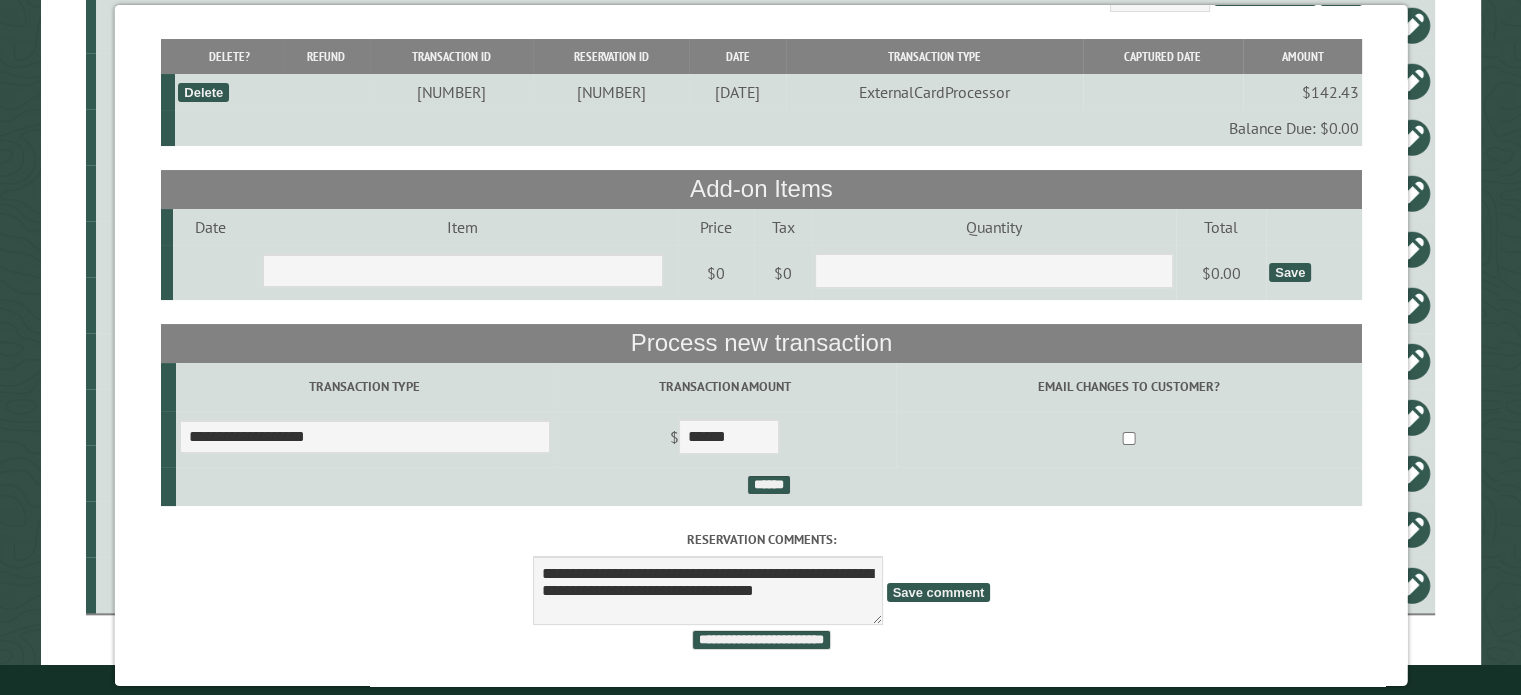 click on "Save comment" at bounding box center [938, 592] 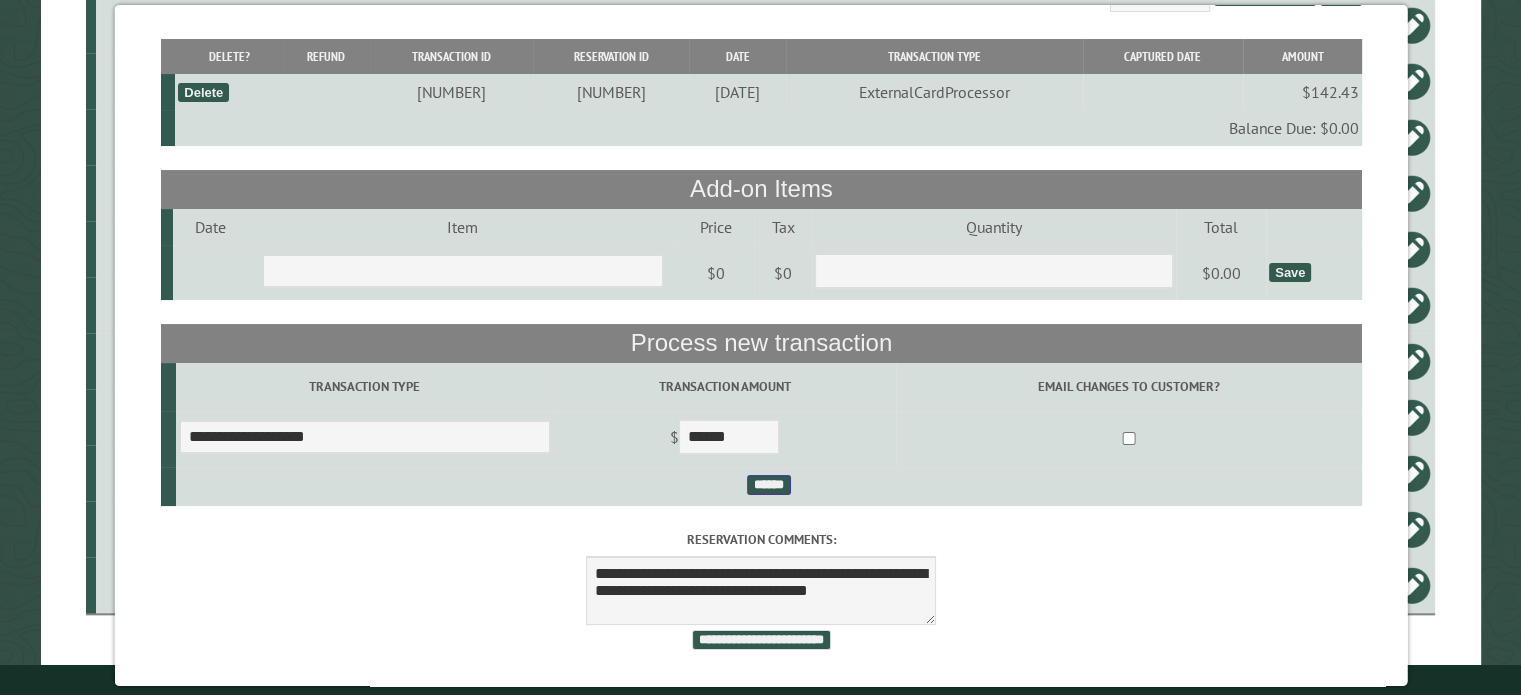 click on "******" at bounding box center (768, 485) 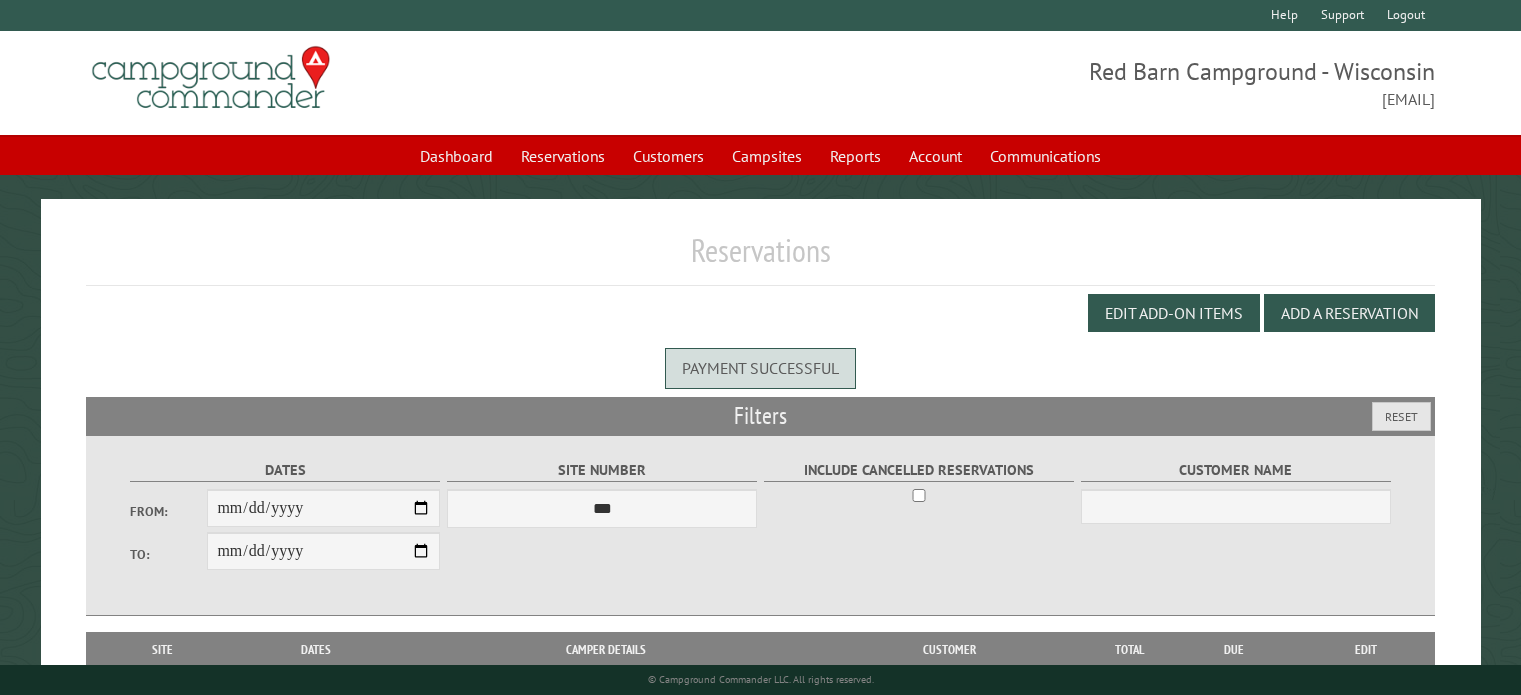 scroll, scrollTop: 0, scrollLeft: 0, axis: both 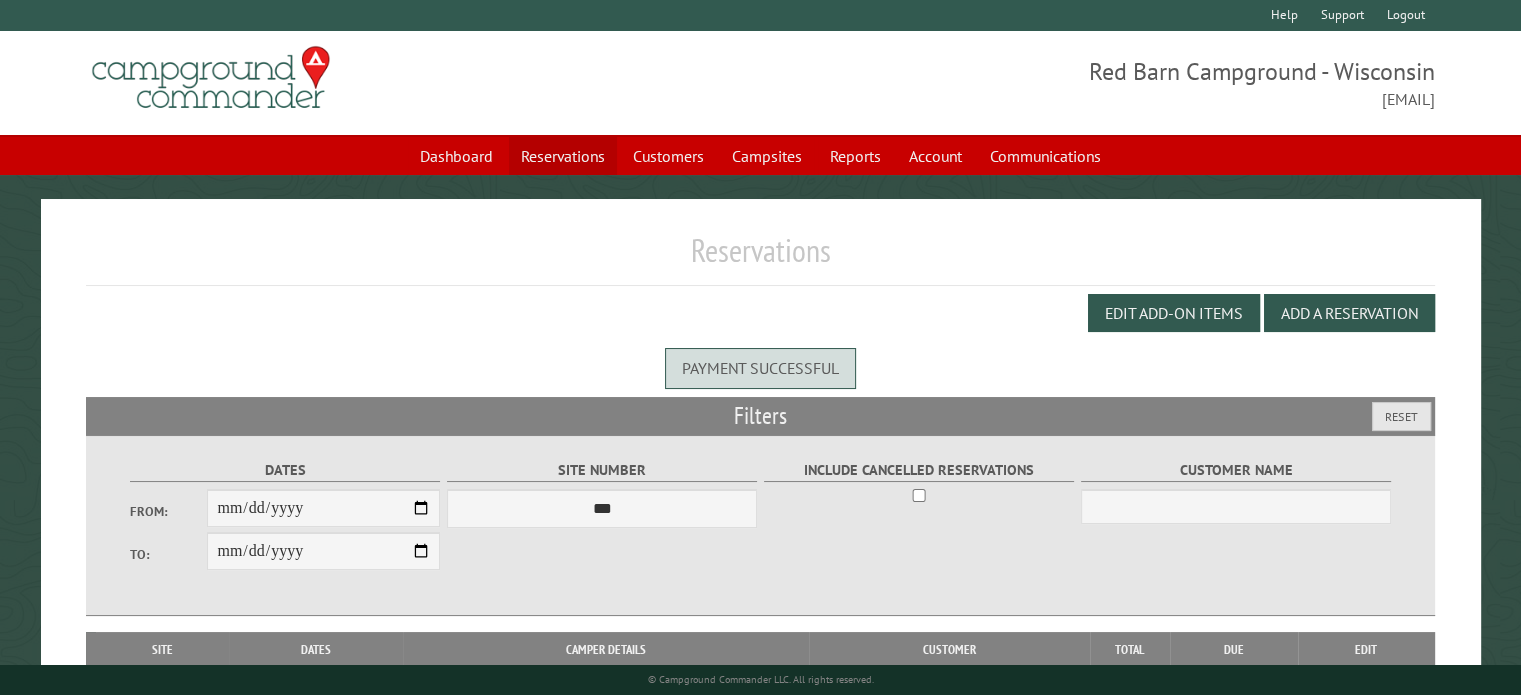 click on "Reservations" at bounding box center [563, 156] 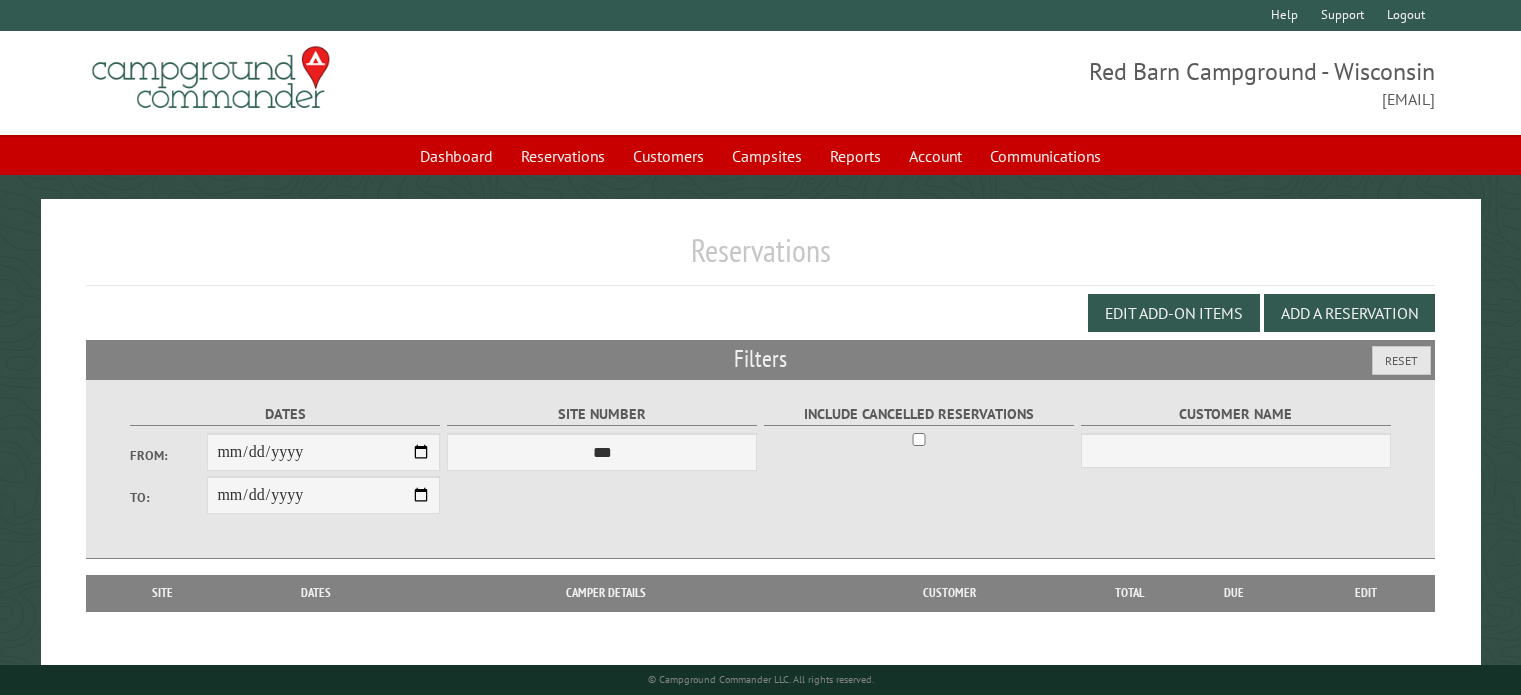 scroll, scrollTop: 0, scrollLeft: 0, axis: both 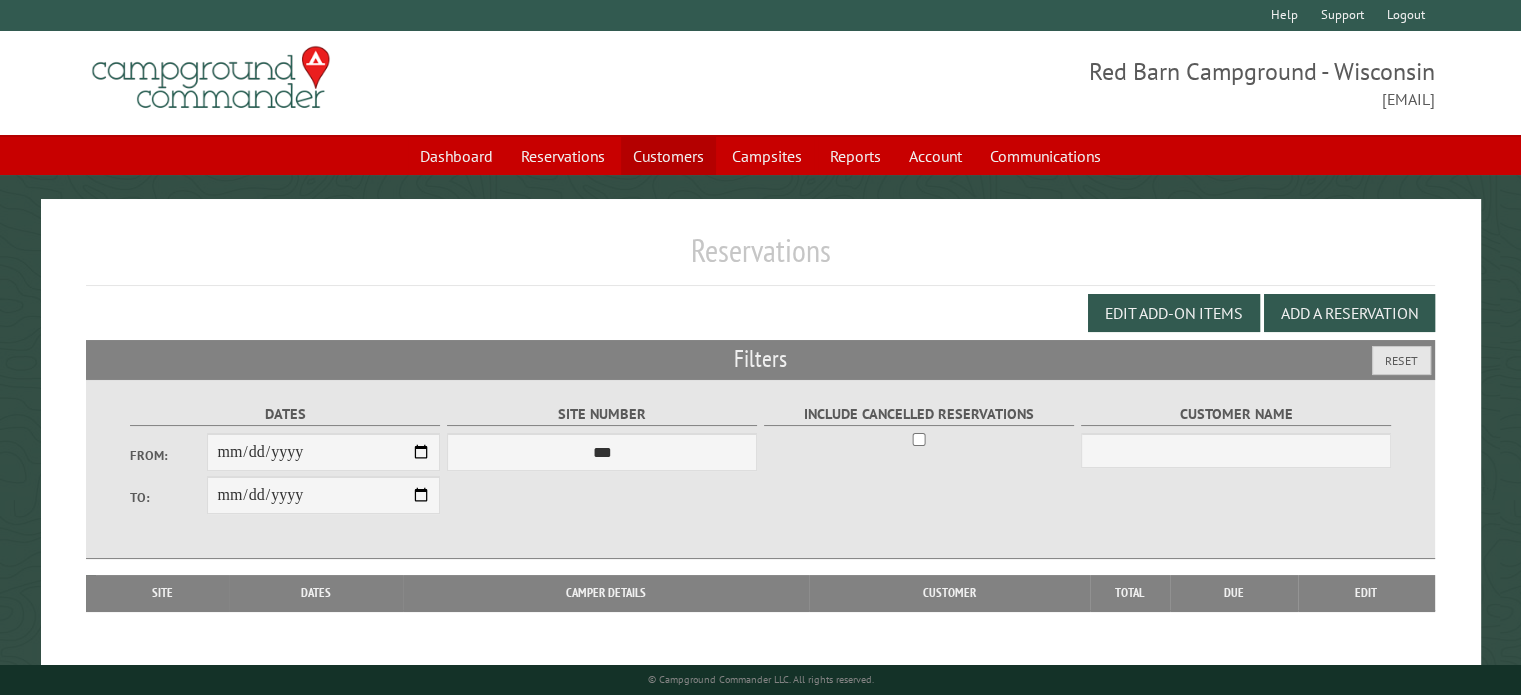 click on "Customers" at bounding box center [668, 156] 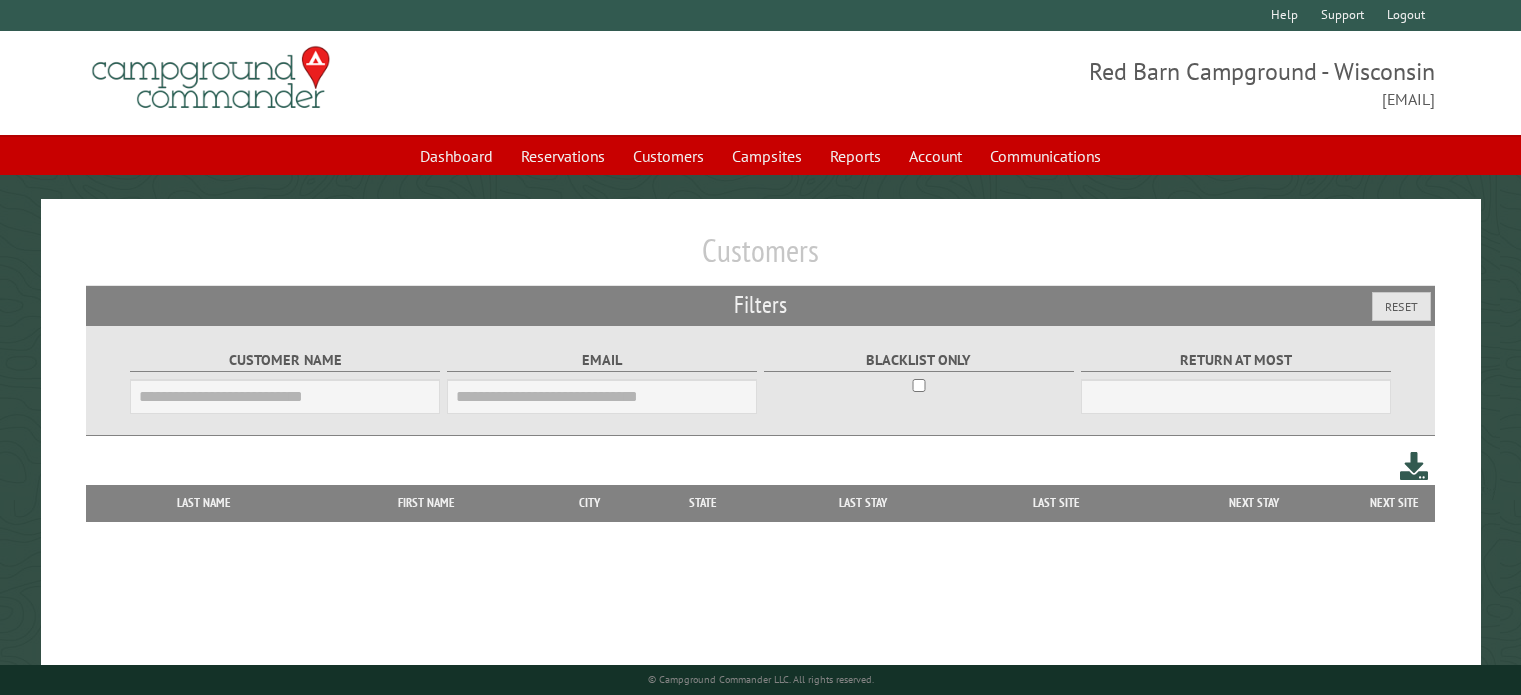 scroll, scrollTop: 0, scrollLeft: 0, axis: both 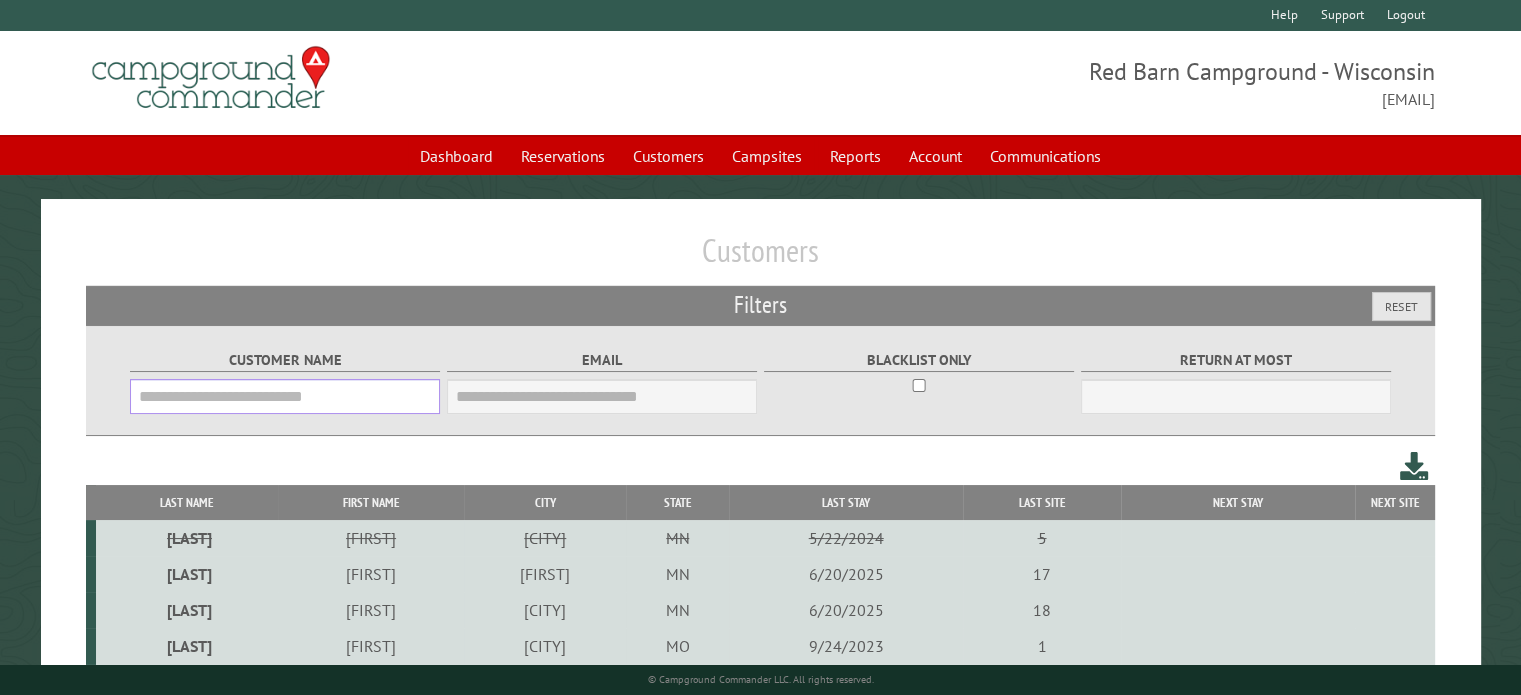 click on "Customer Name" at bounding box center (285, 396) 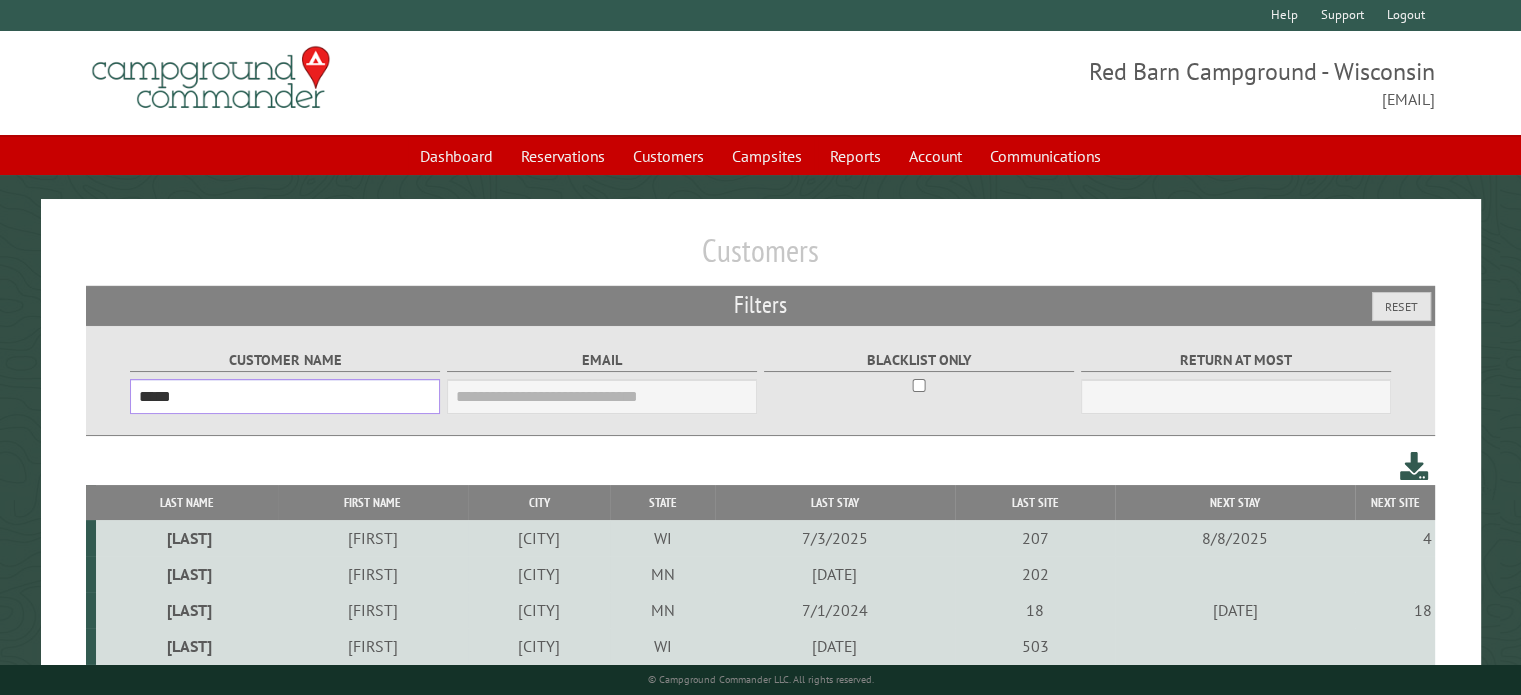 type on "*****" 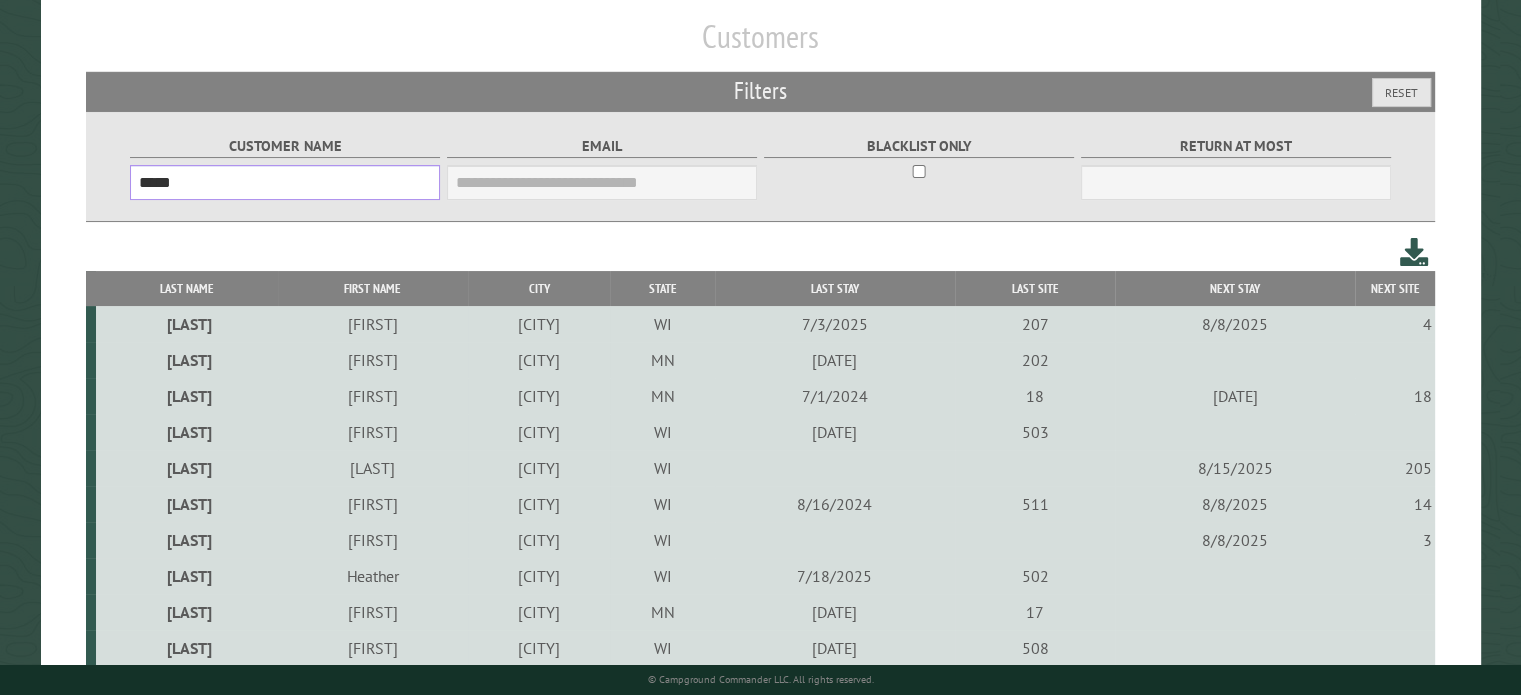 scroll, scrollTop: 0, scrollLeft: 0, axis: both 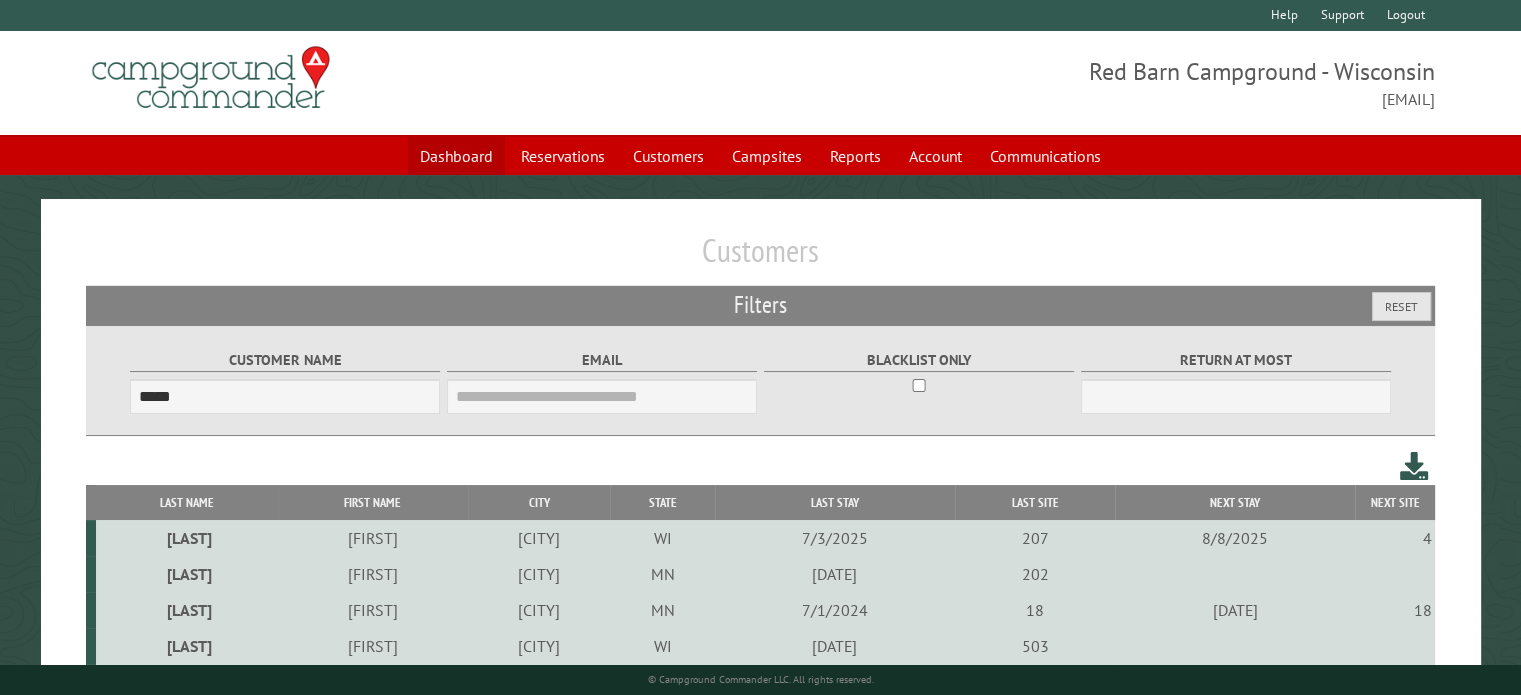 click on "Dashboard" at bounding box center [456, 156] 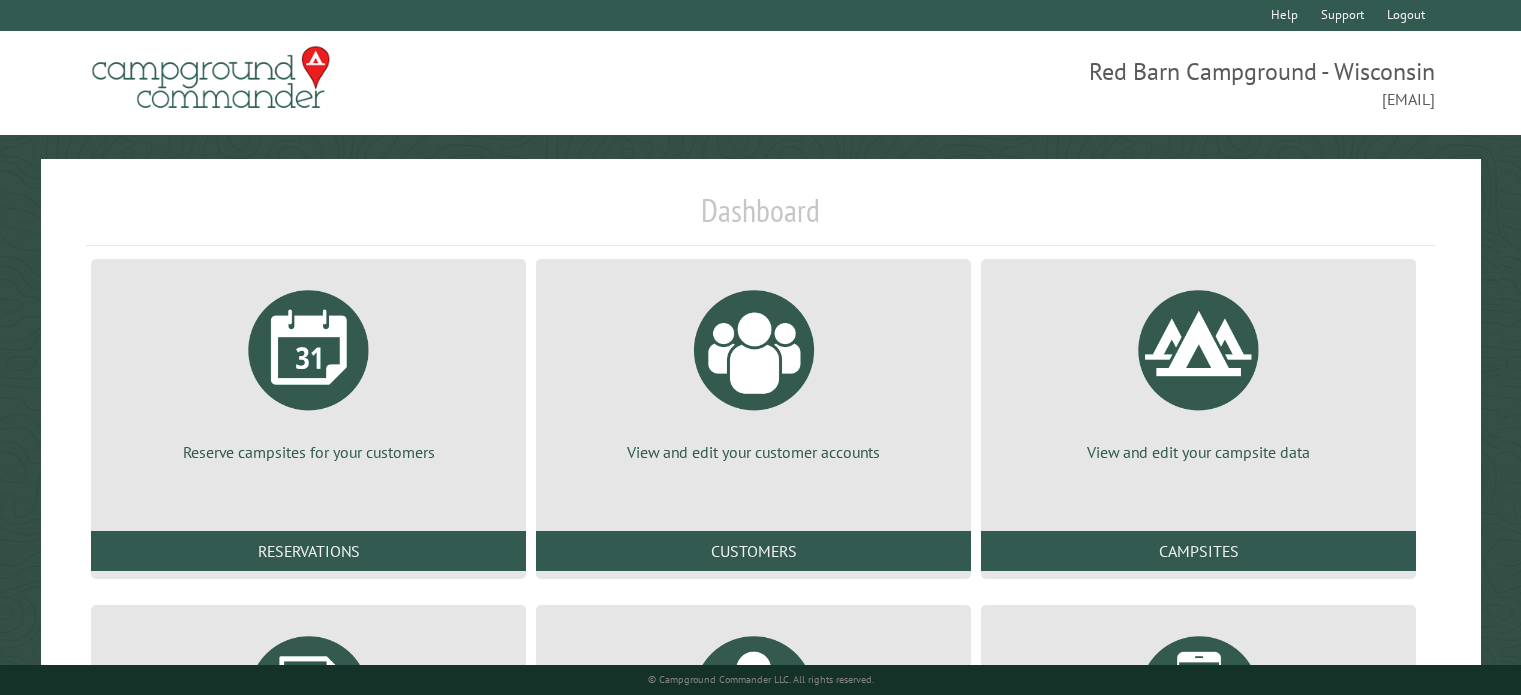 scroll, scrollTop: 0, scrollLeft: 0, axis: both 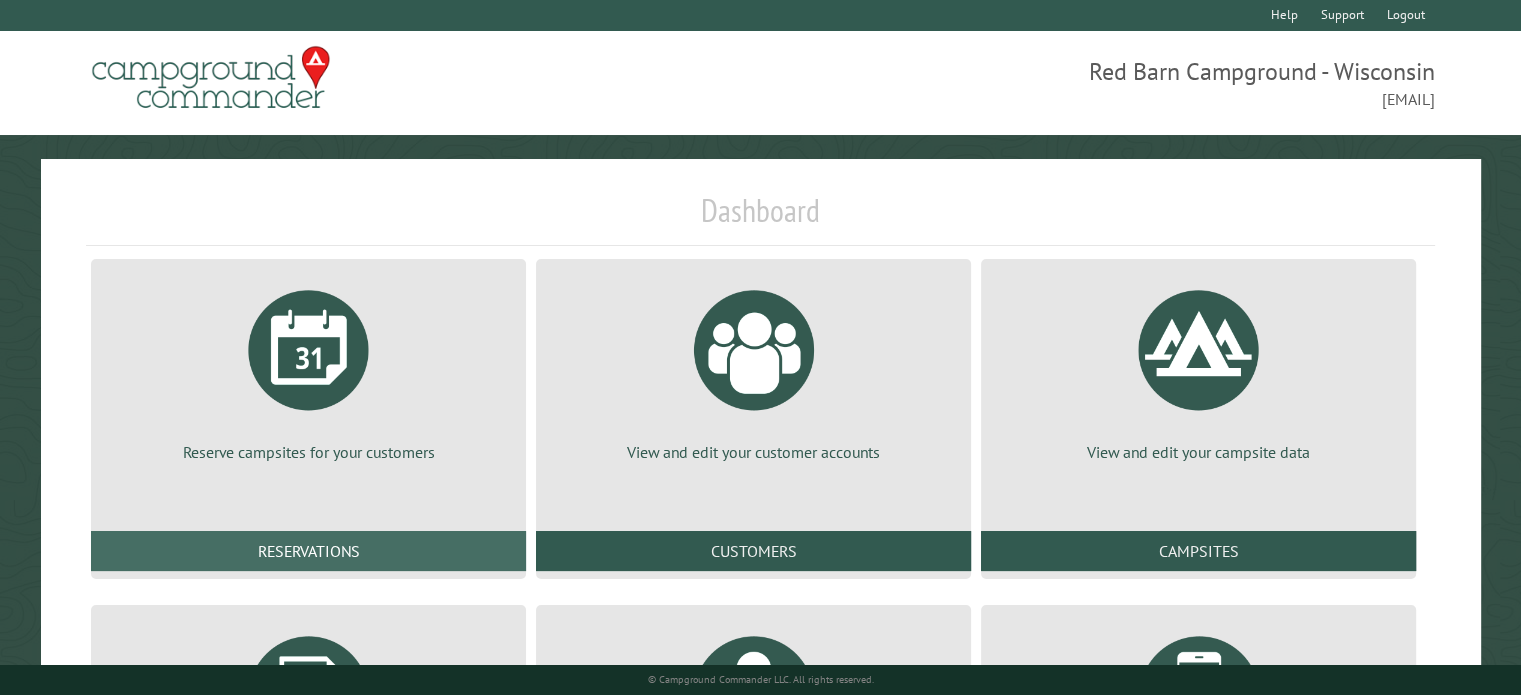 click on "Reservations" at bounding box center (308, 551) 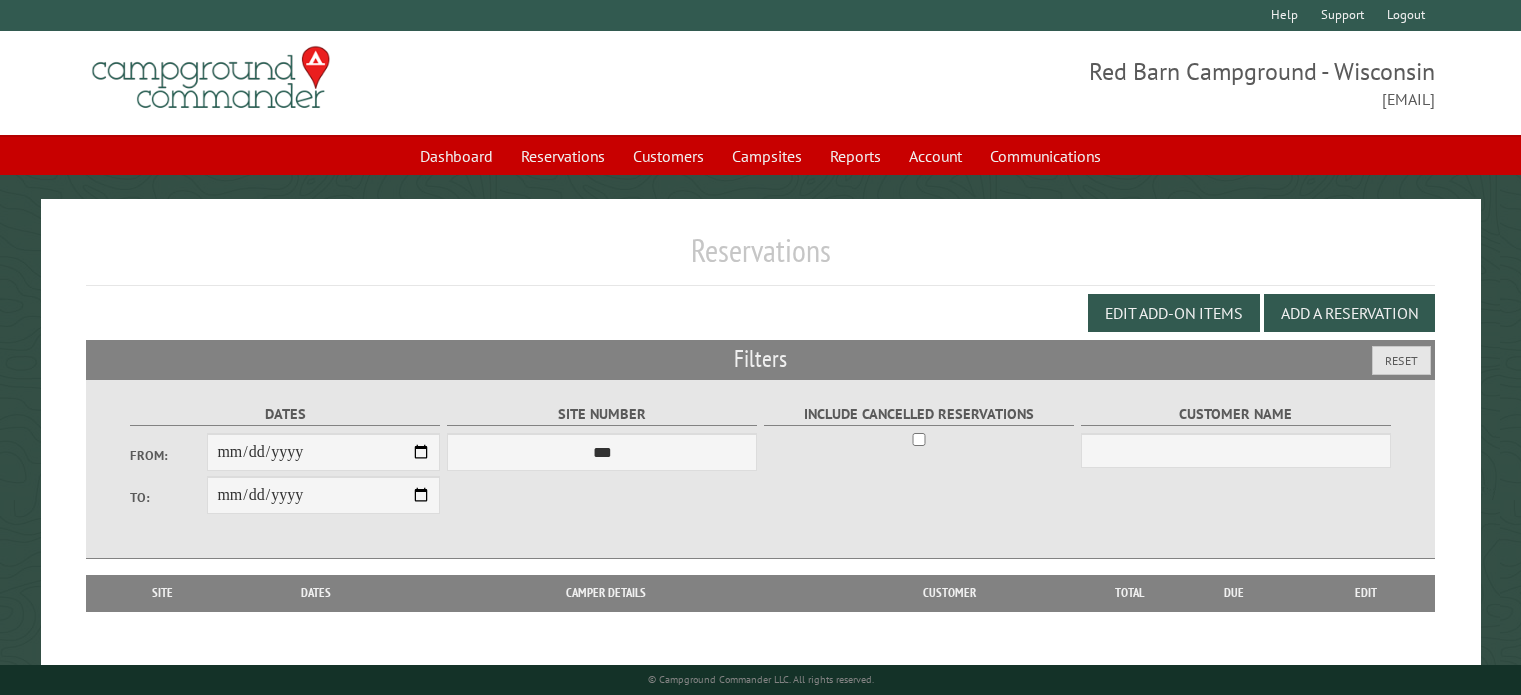 scroll, scrollTop: 0, scrollLeft: 0, axis: both 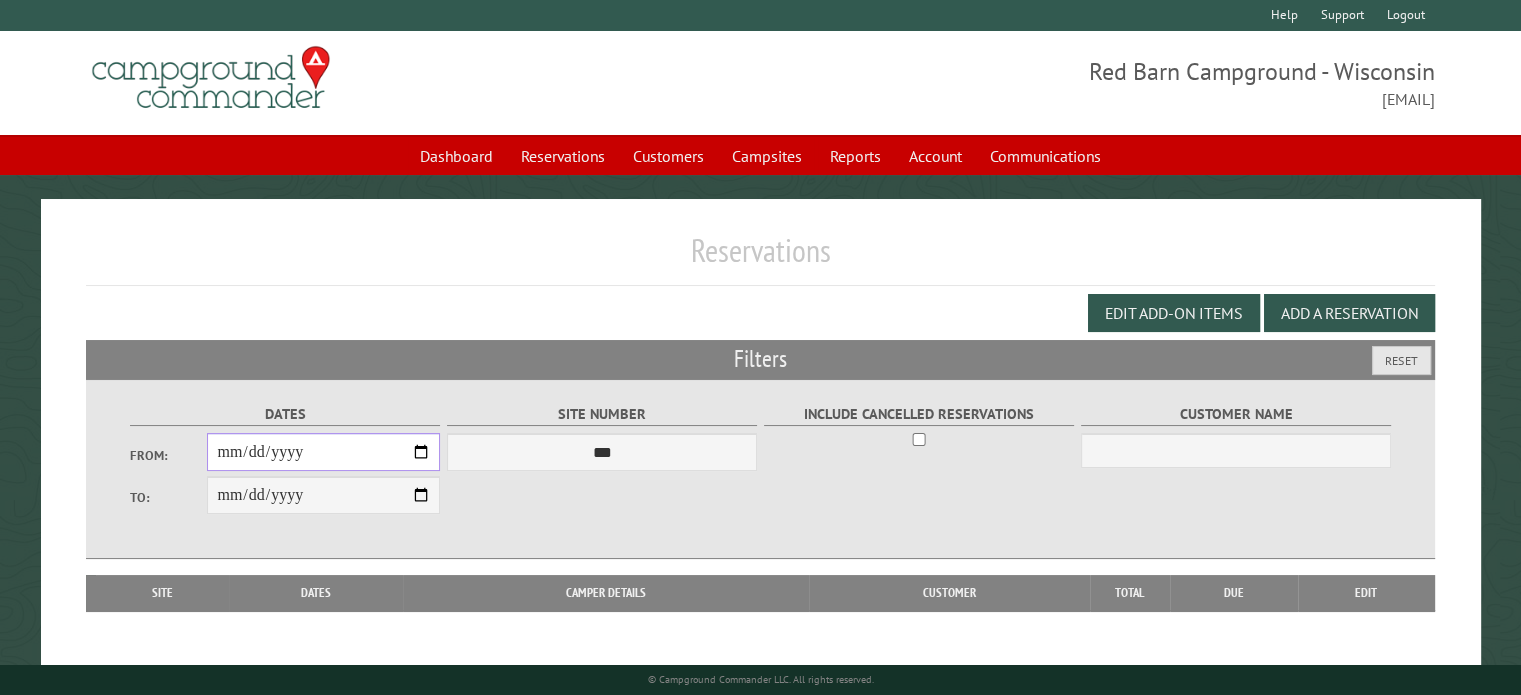 click on "From:" at bounding box center [323, 452] 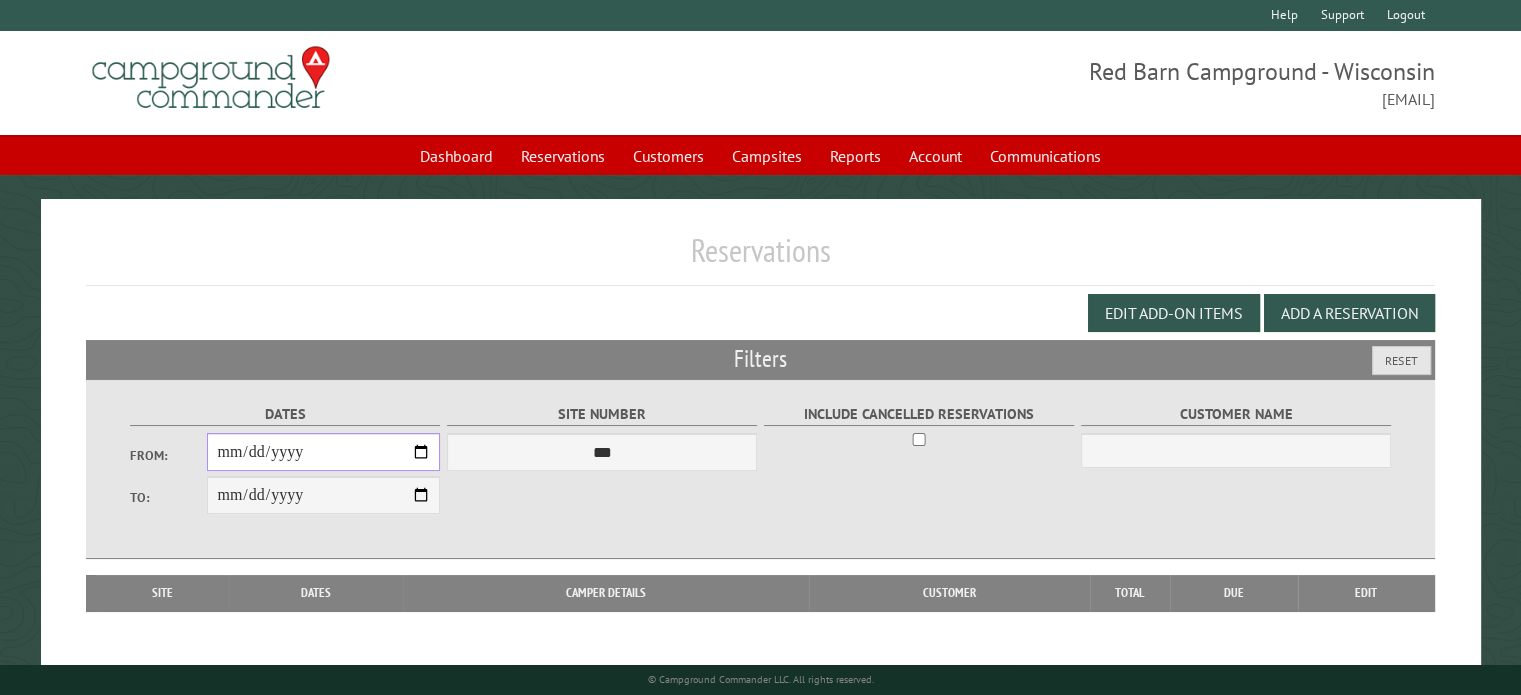 type on "**********" 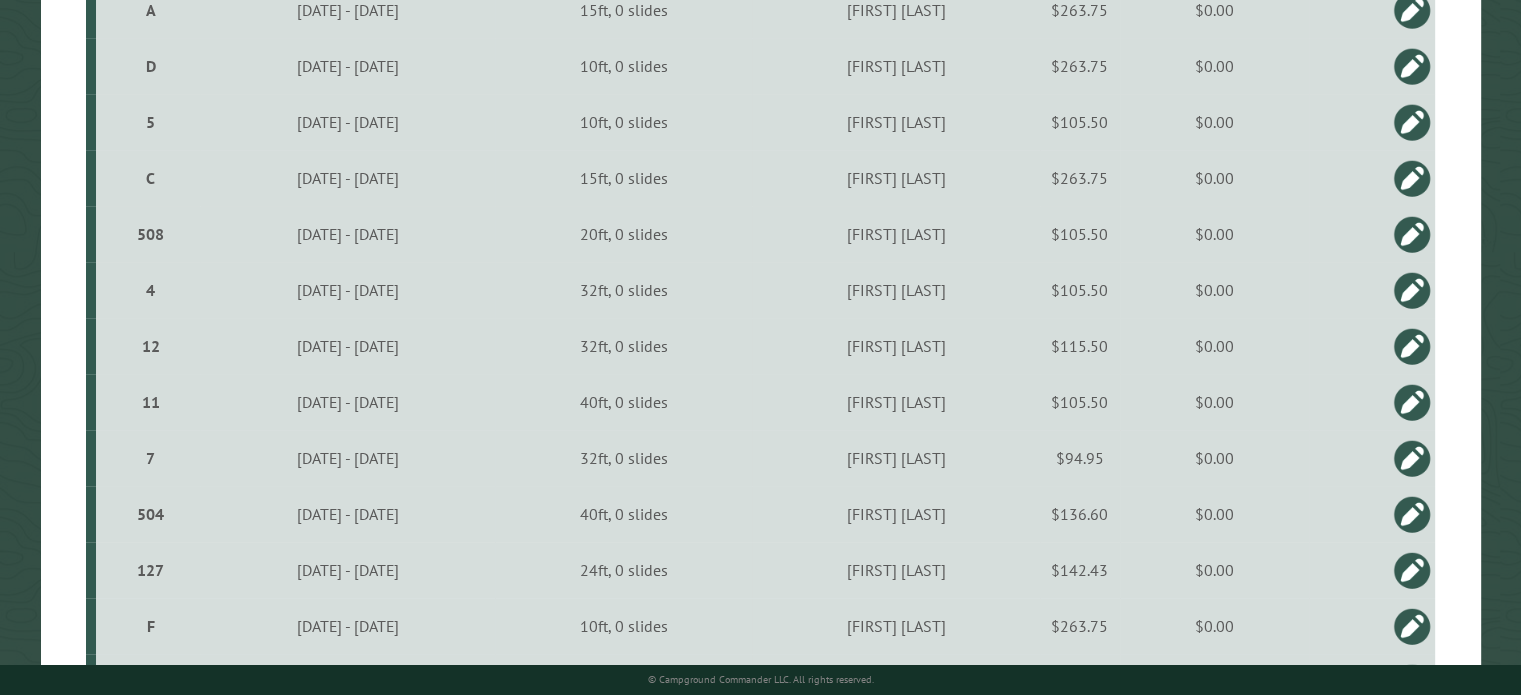 scroll, scrollTop: 1870, scrollLeft: 0, axis: vertical 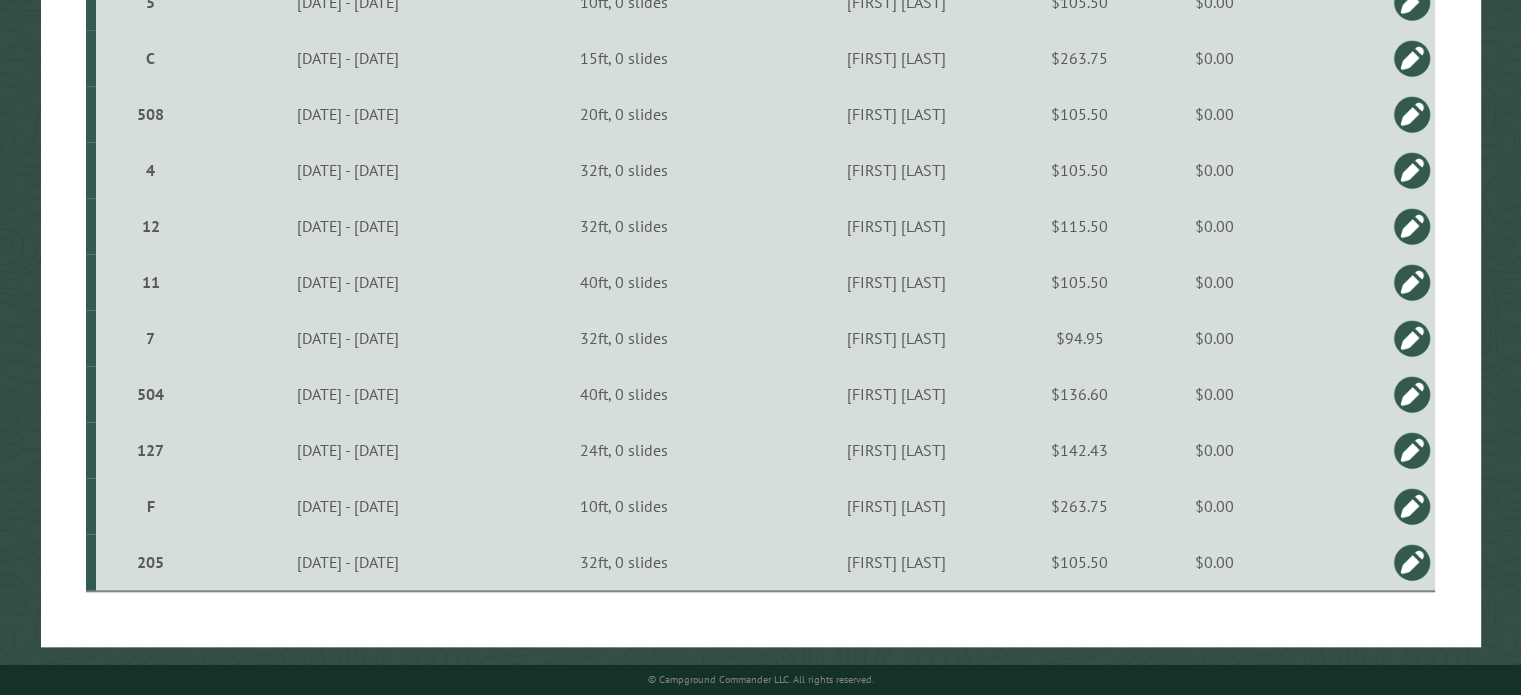 click at bounding box center (1412, 562) 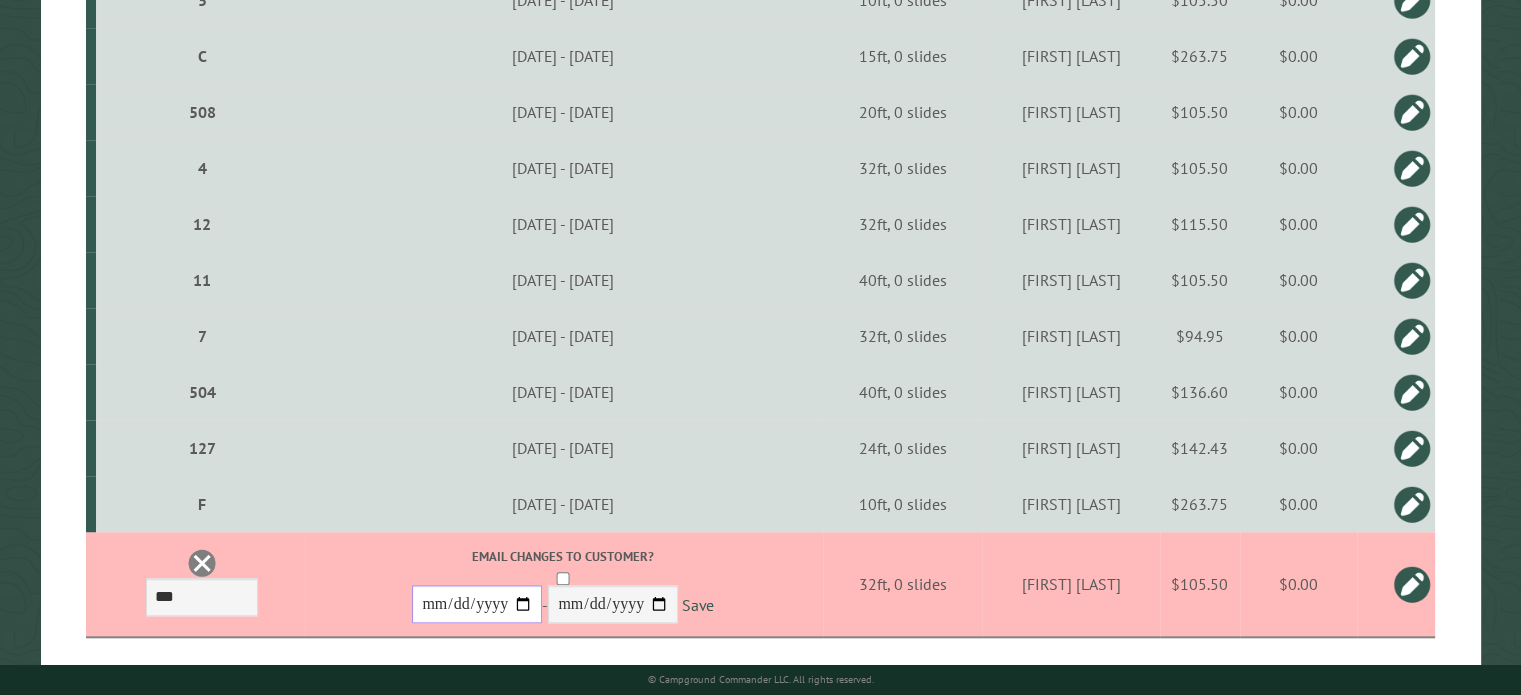 click on "**********" at bounding box center [477, 604] 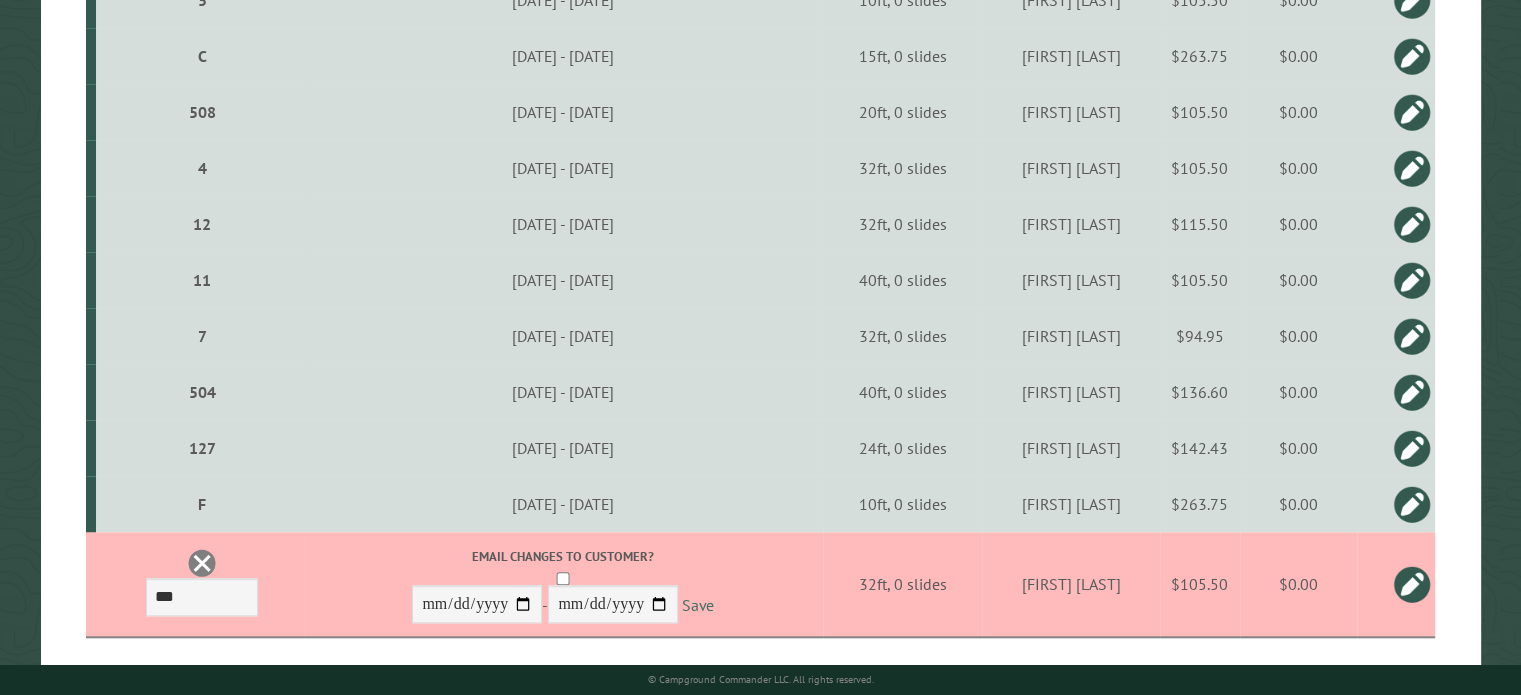 click on "Save" at bounding box center (698, 605) 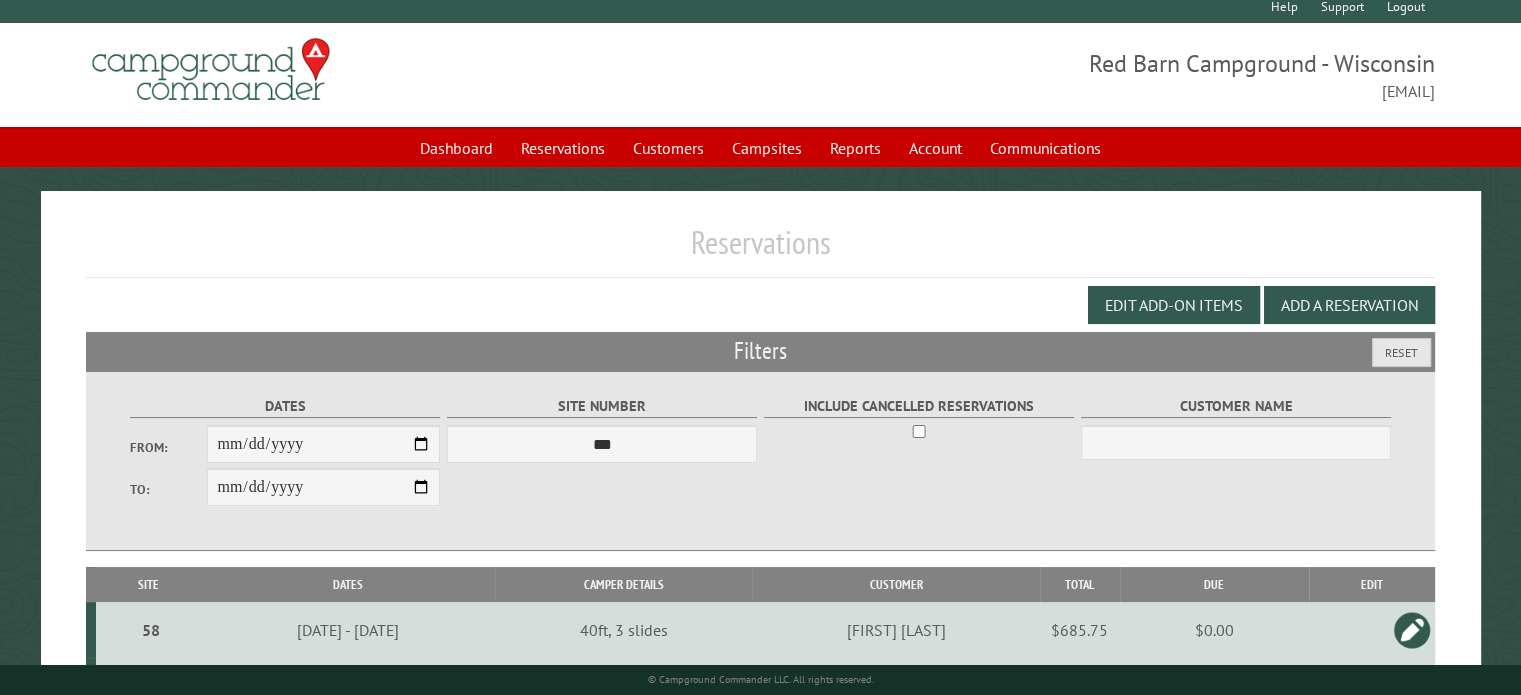scroll, scrollTop: 0, scrollLeft: 0, axis: both 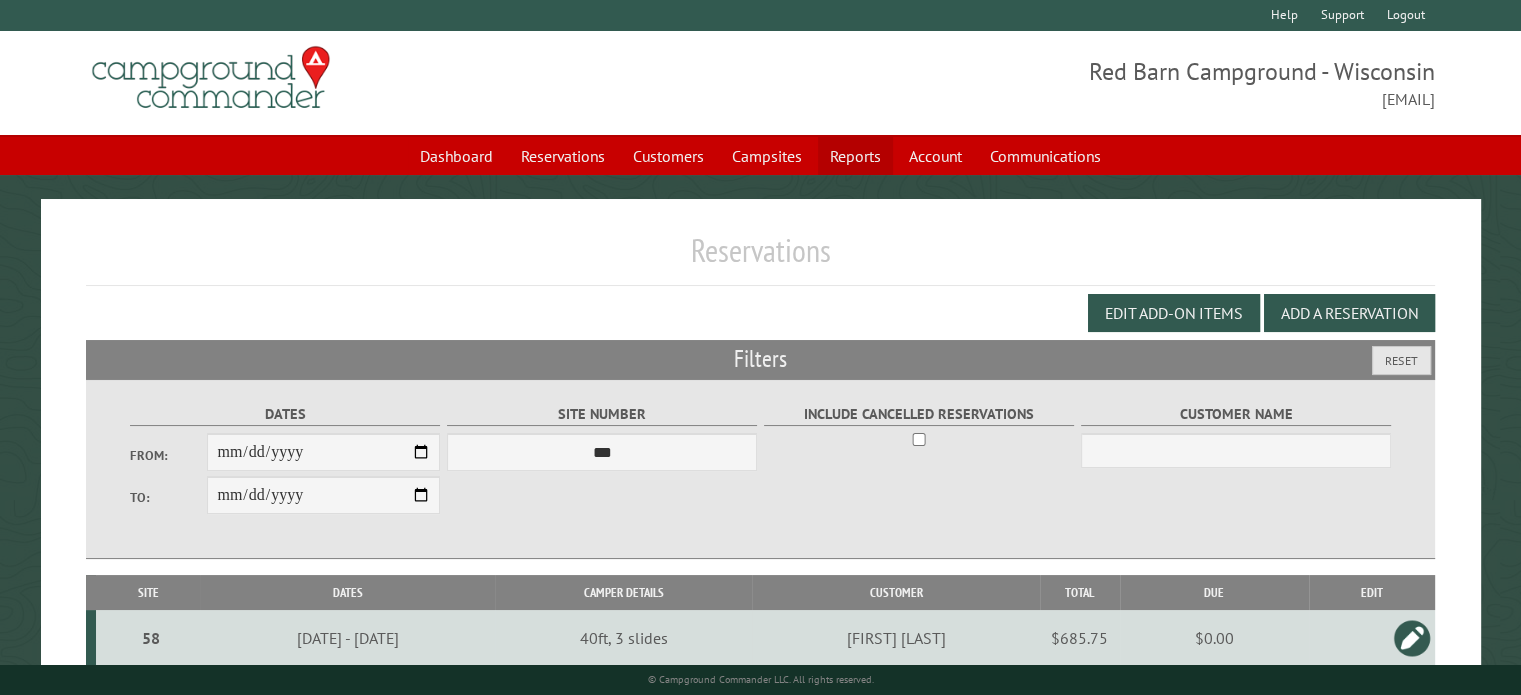 click on "Reports" at bounding box center (855, 156) 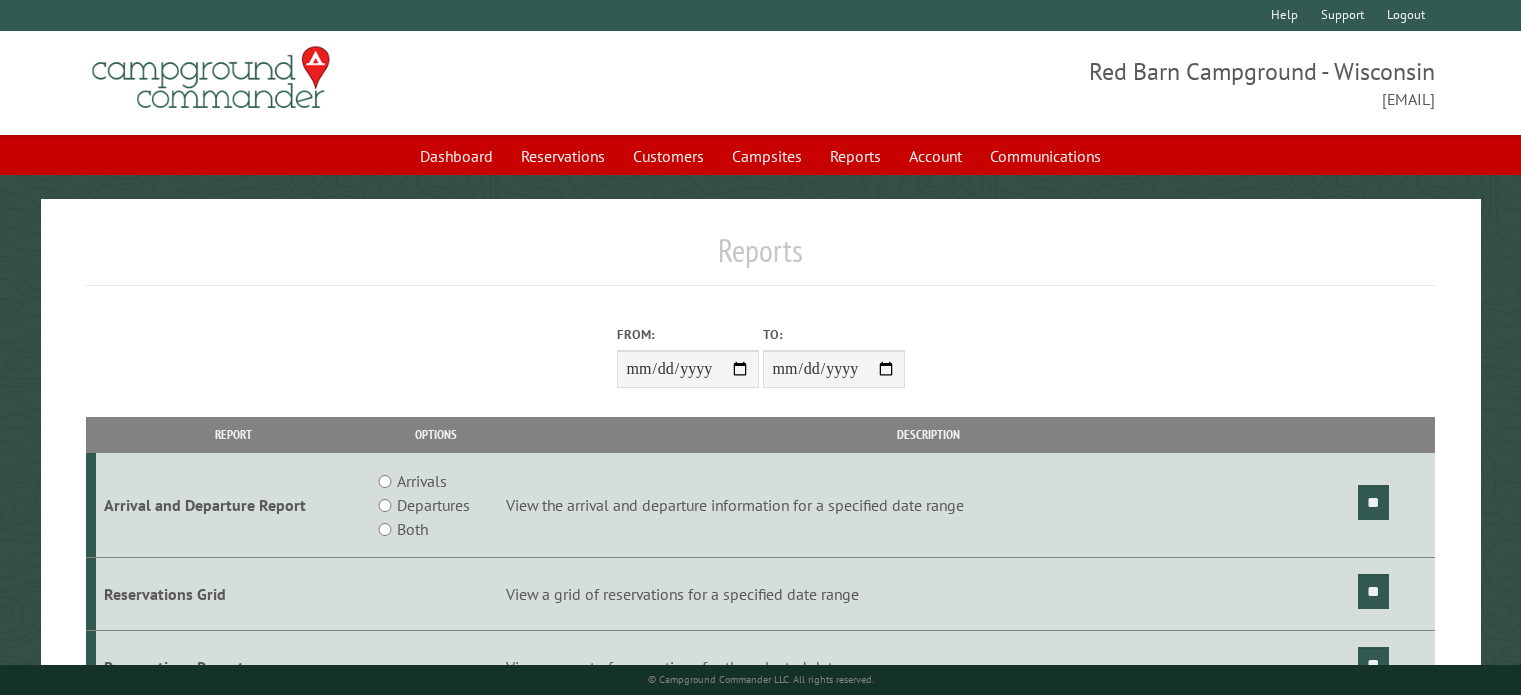 scroll, scrollTop: 0, scrollLeft: 0, axis: both 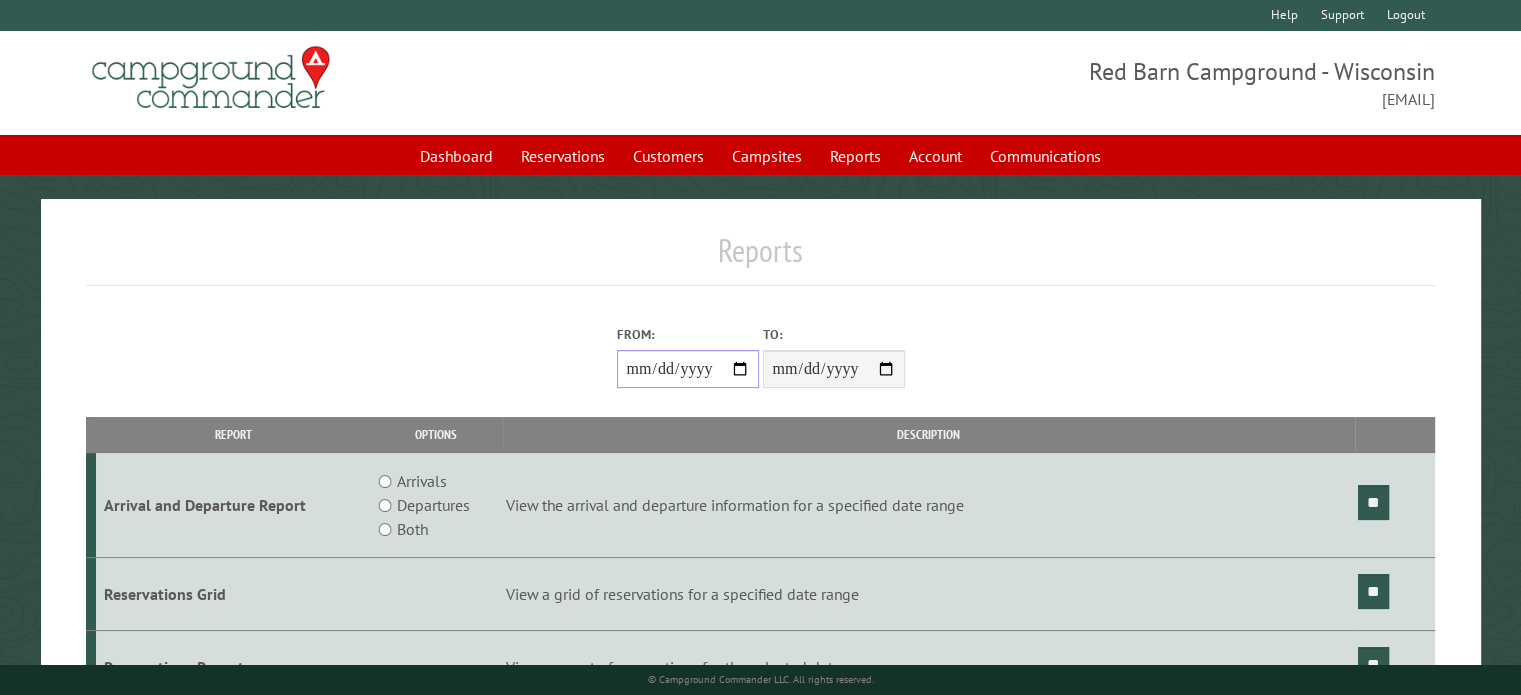 click on "From:" at bounding box center [688, 369] 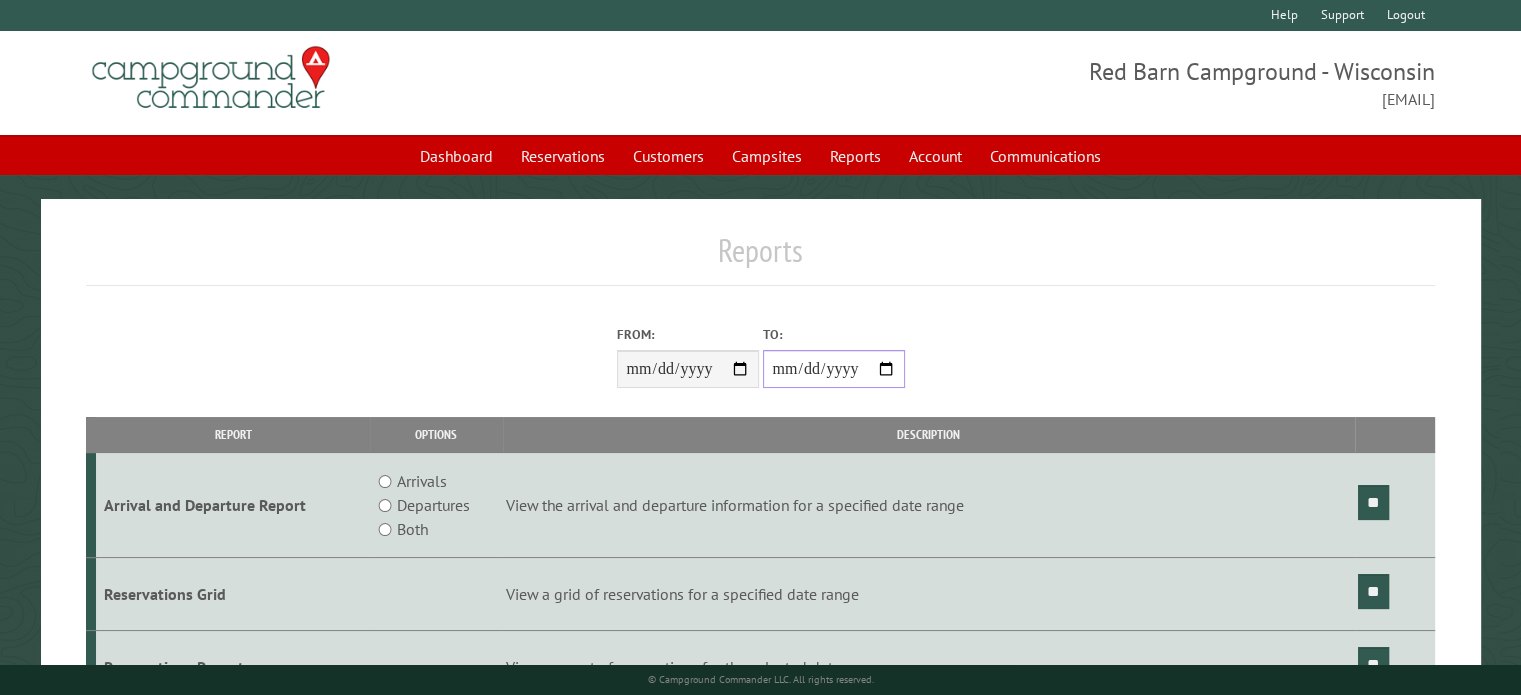 click on "**********" at bounding box center (834, 369) 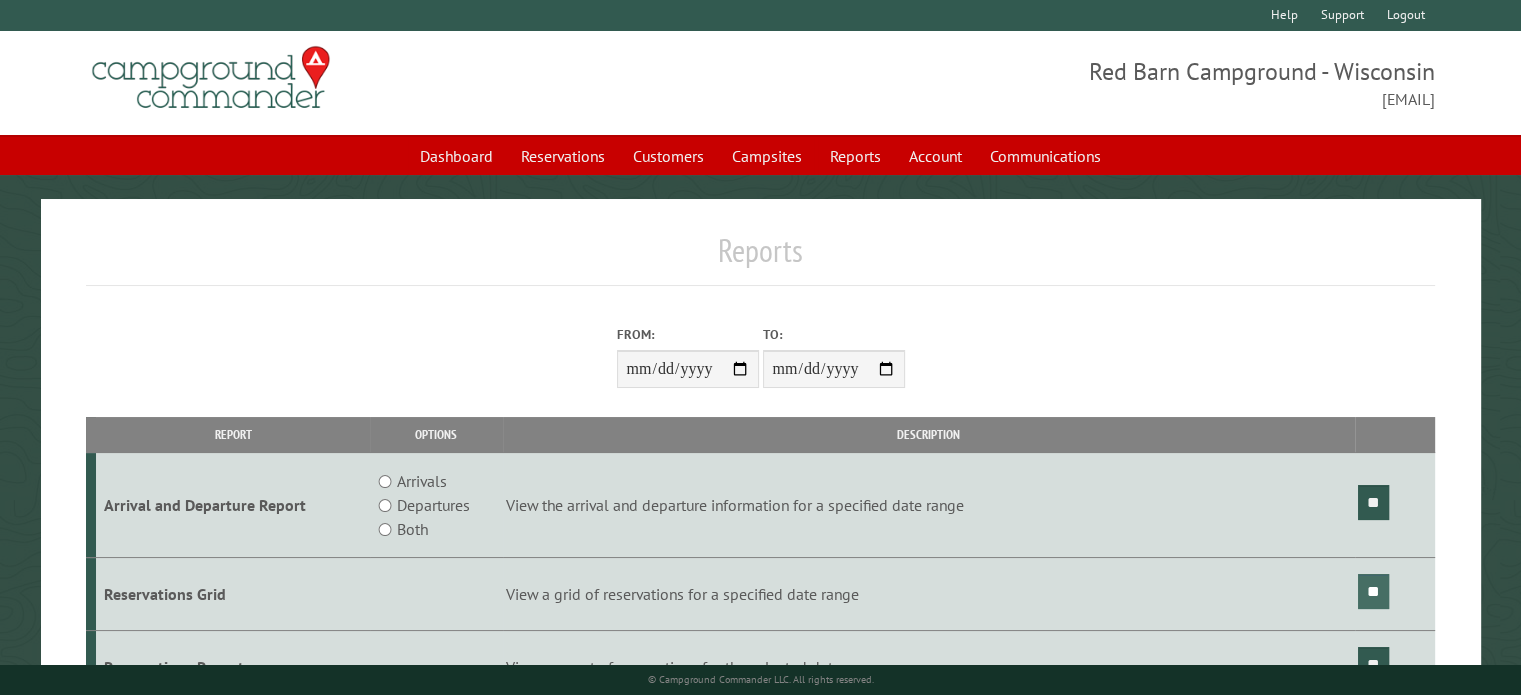 click on "**" at bounding box center [1373, 591] 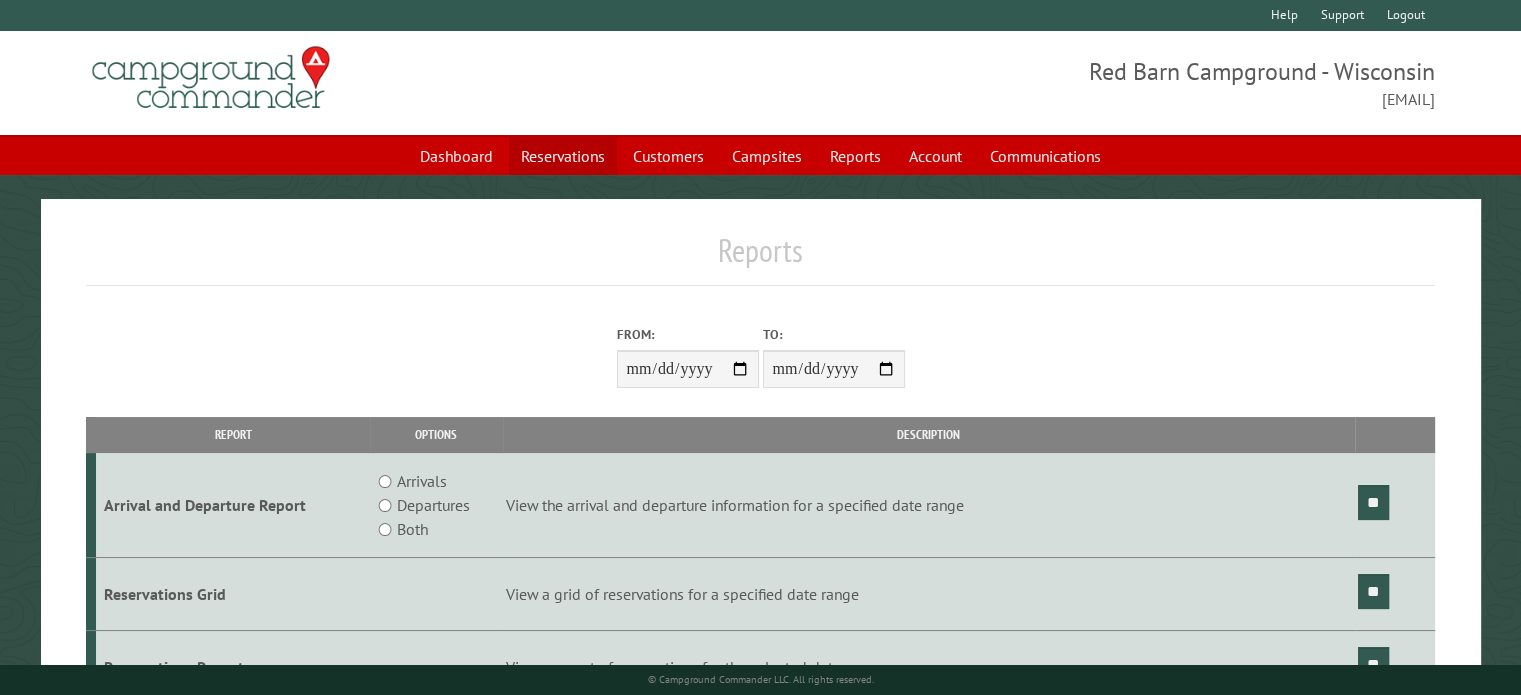 click on "Reservations" at bounding box center [563, 156] 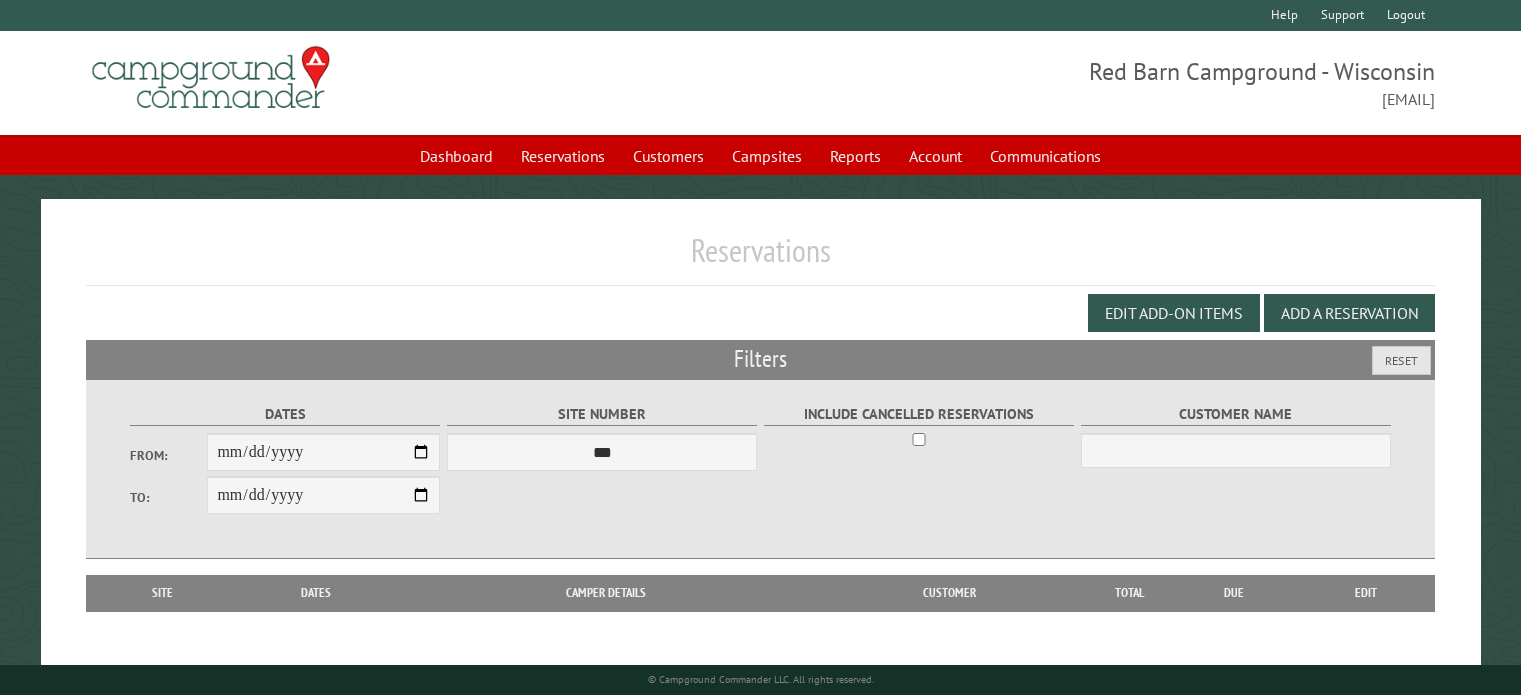scroll, scrollTop: 0, scrollLeft: 0, axis: both 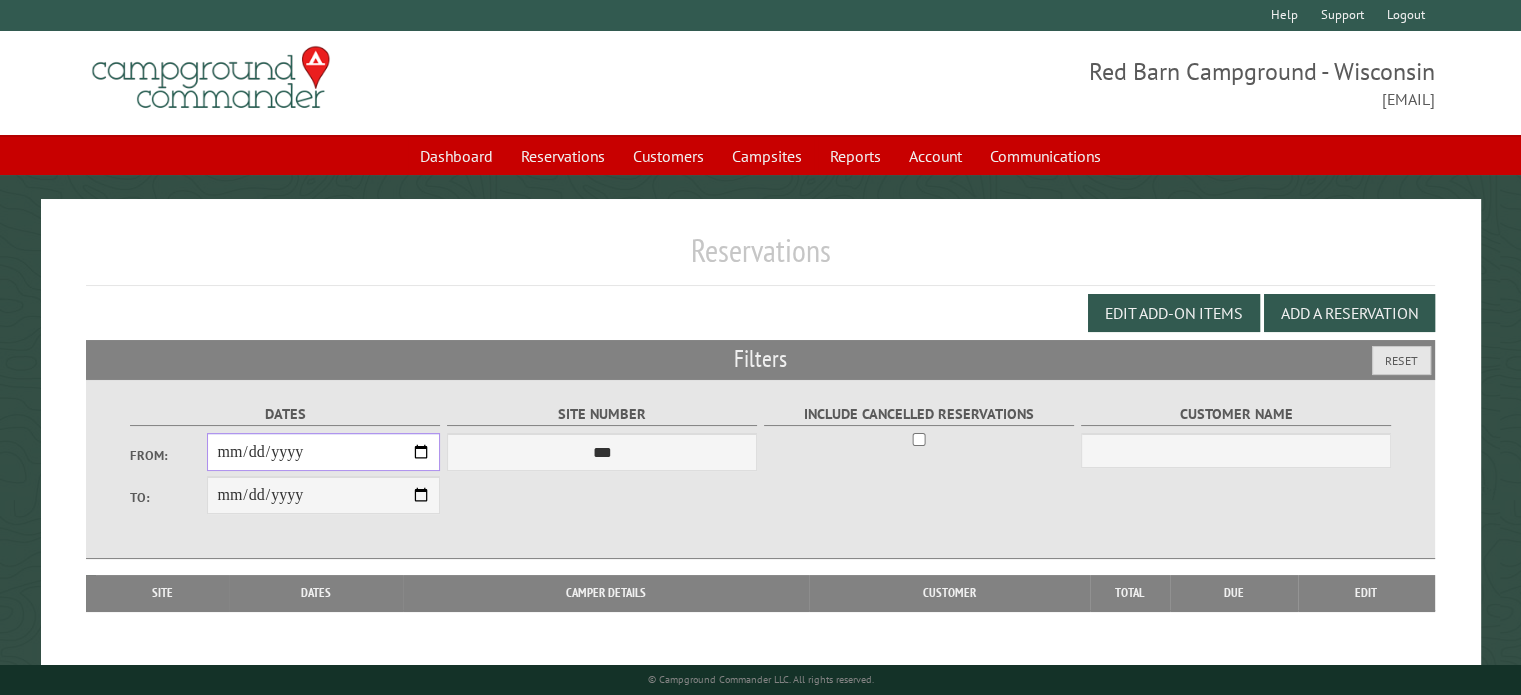 click on "From:" at bounding box center (323, 452) 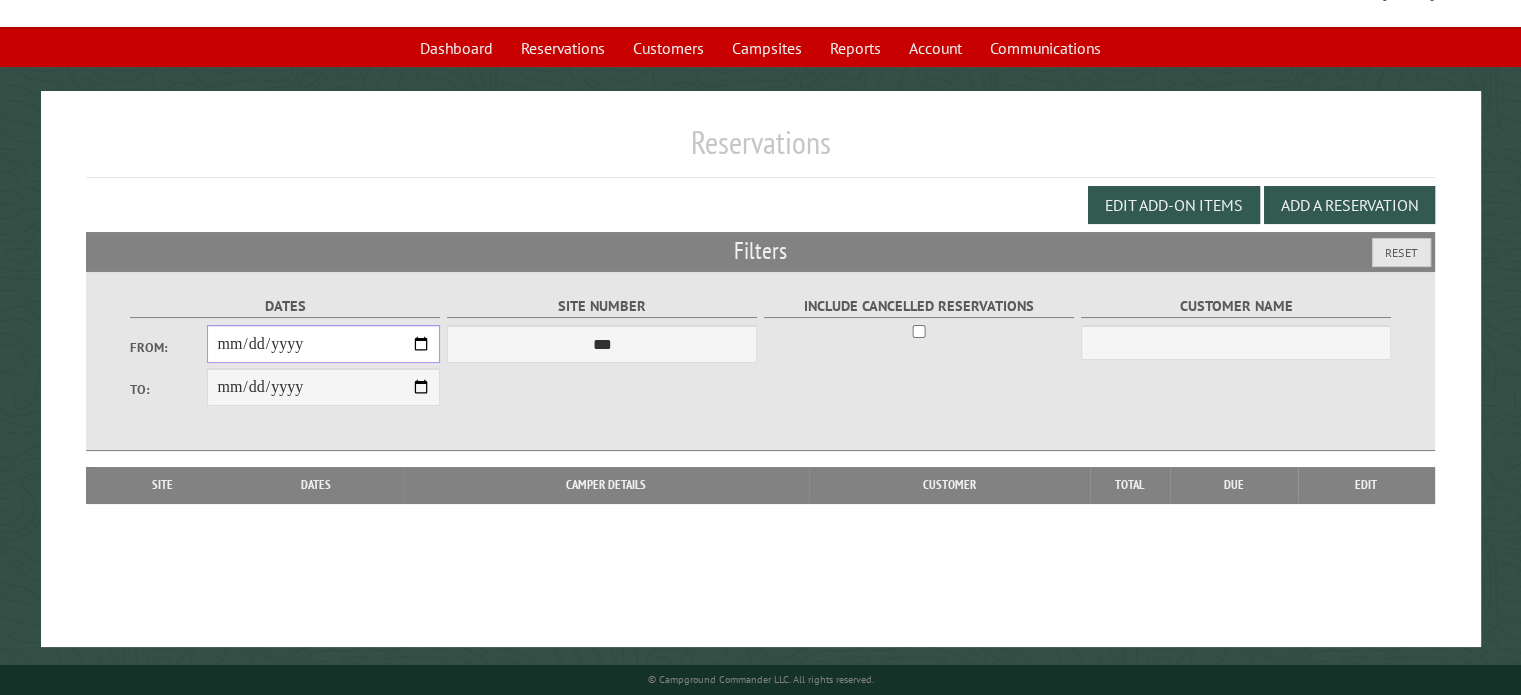 click on "From:" at bounding box center (323, 344) 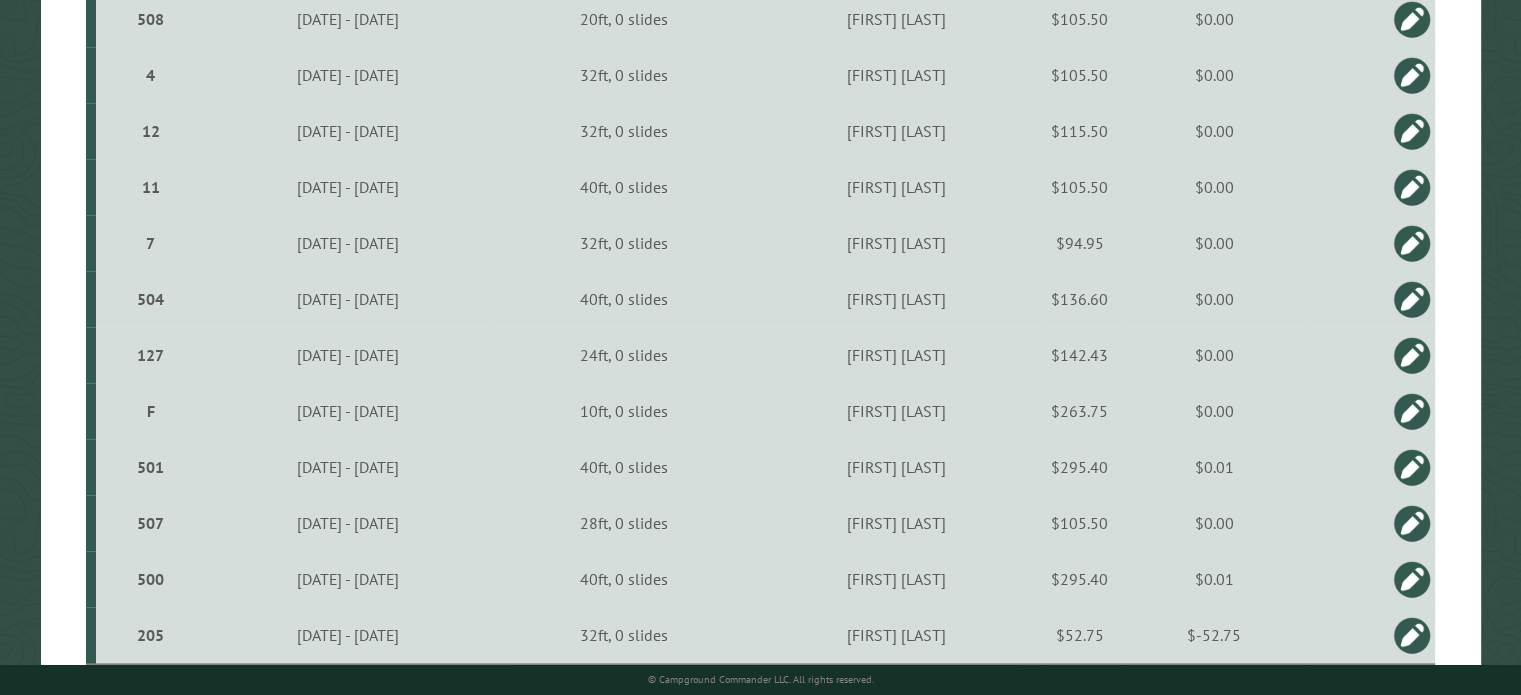 scroll, scrollTop: 2038, scrollLeft: 0, axis: vertical 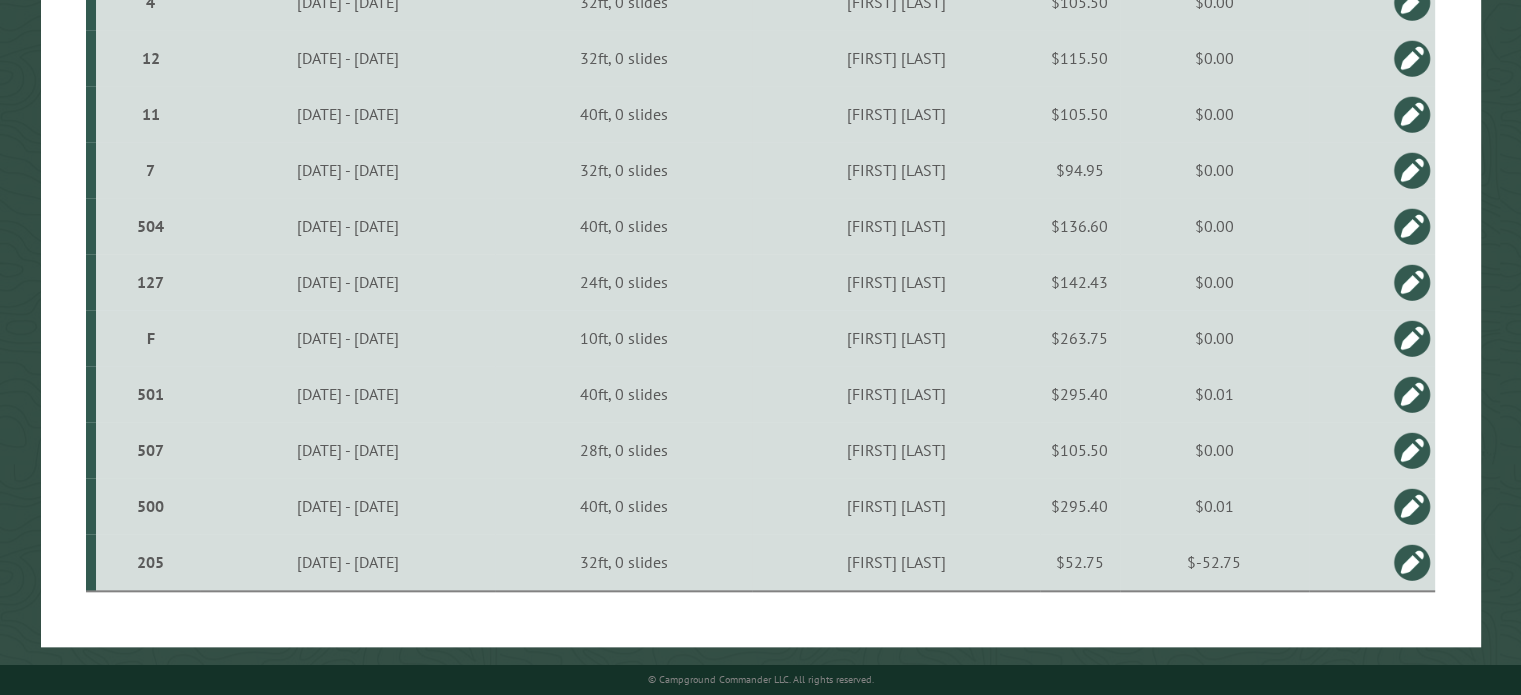 click at bounding box center [1412, 562] 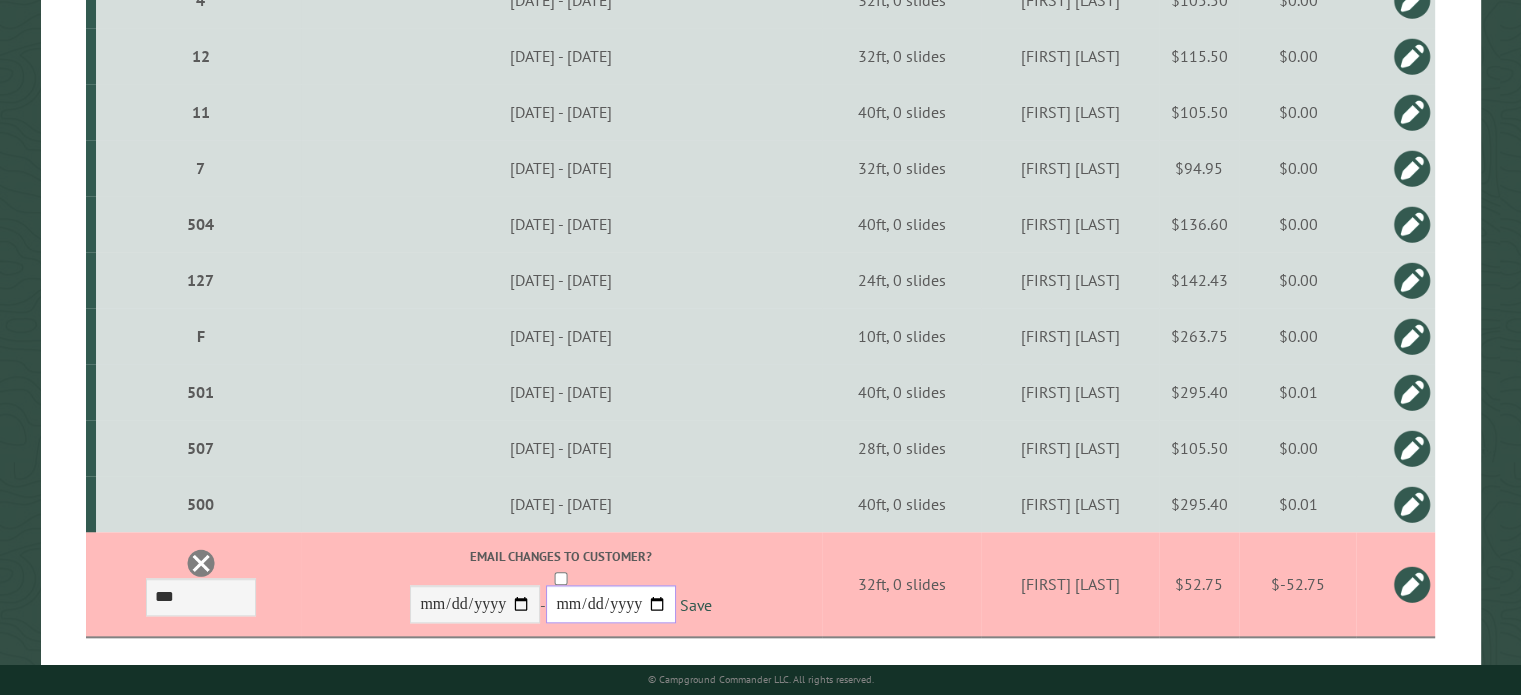 click on "**********" at bounding box center [611, 604] 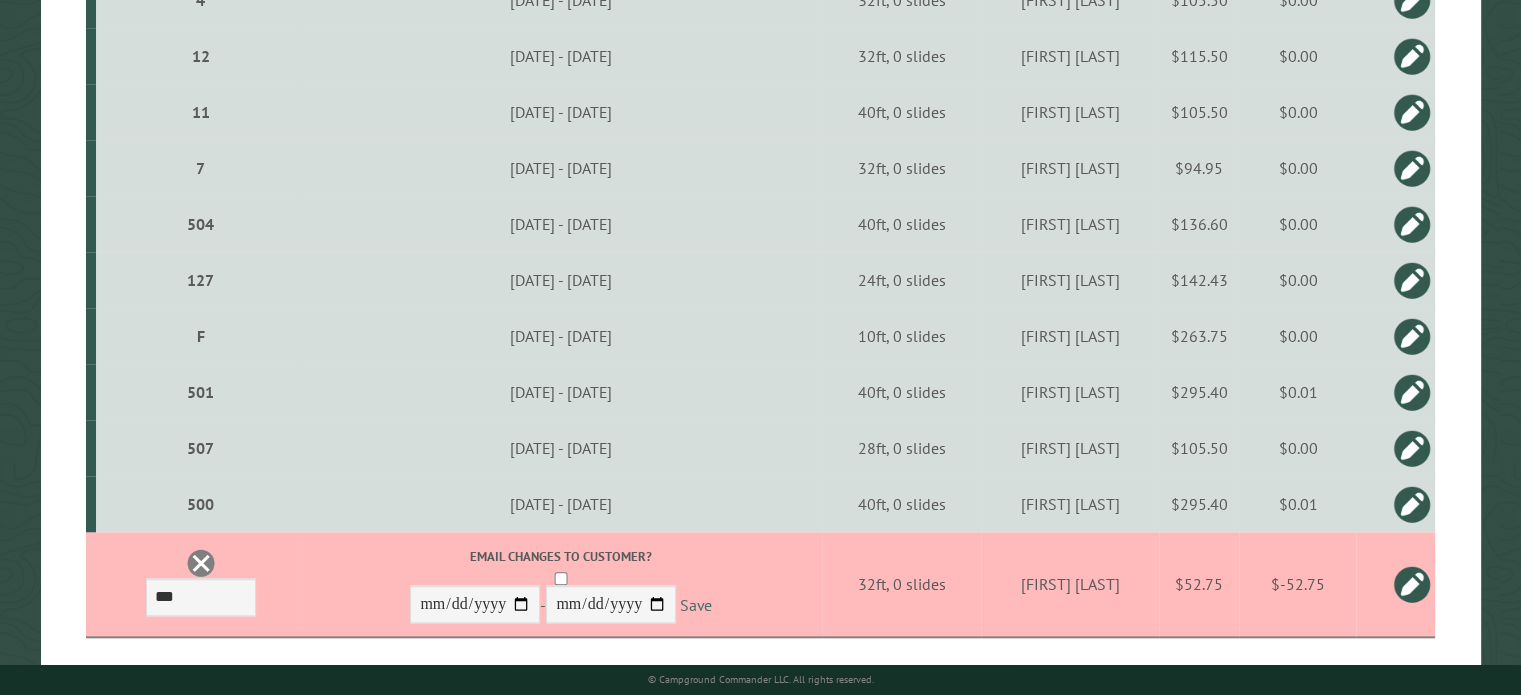 click on "Save" at bounding box center (696, 605) 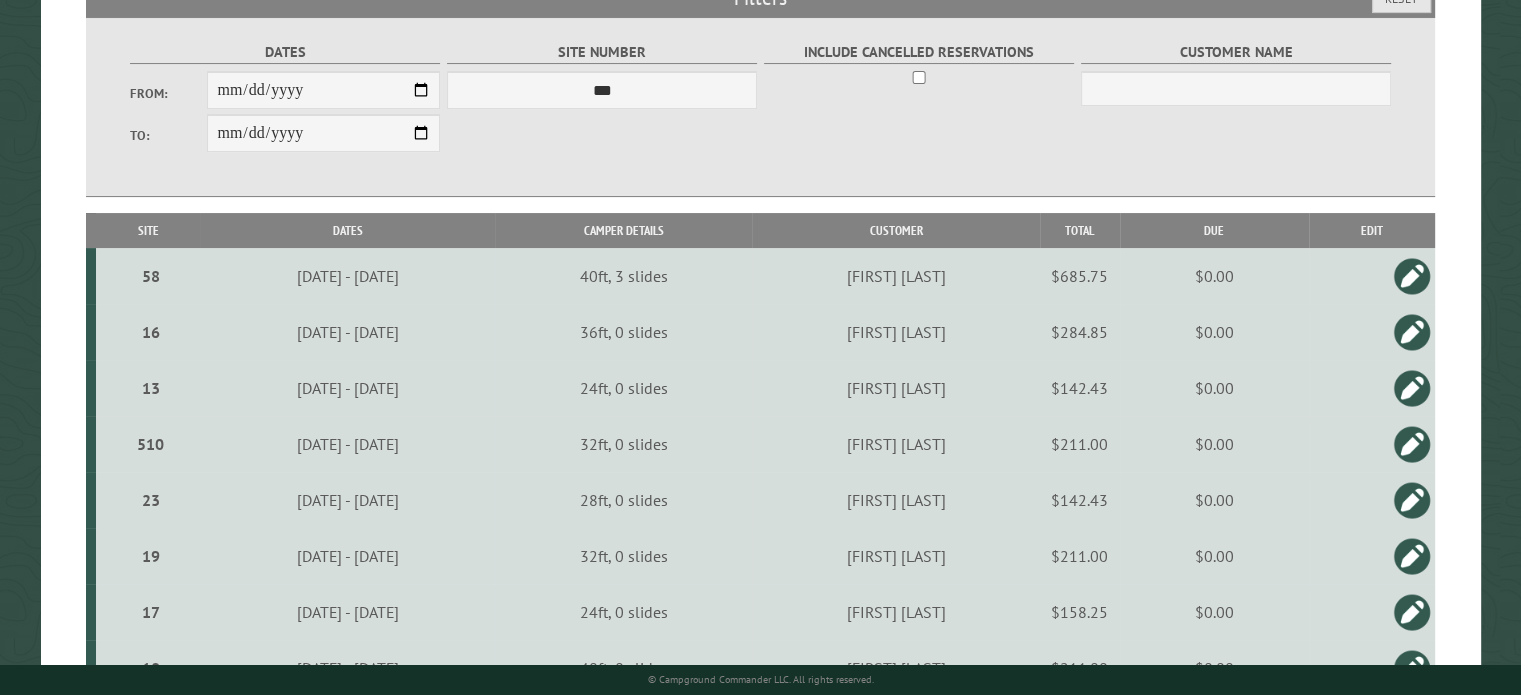 scroll, scrollTop: 0, scrollLeft: 0, axis: both 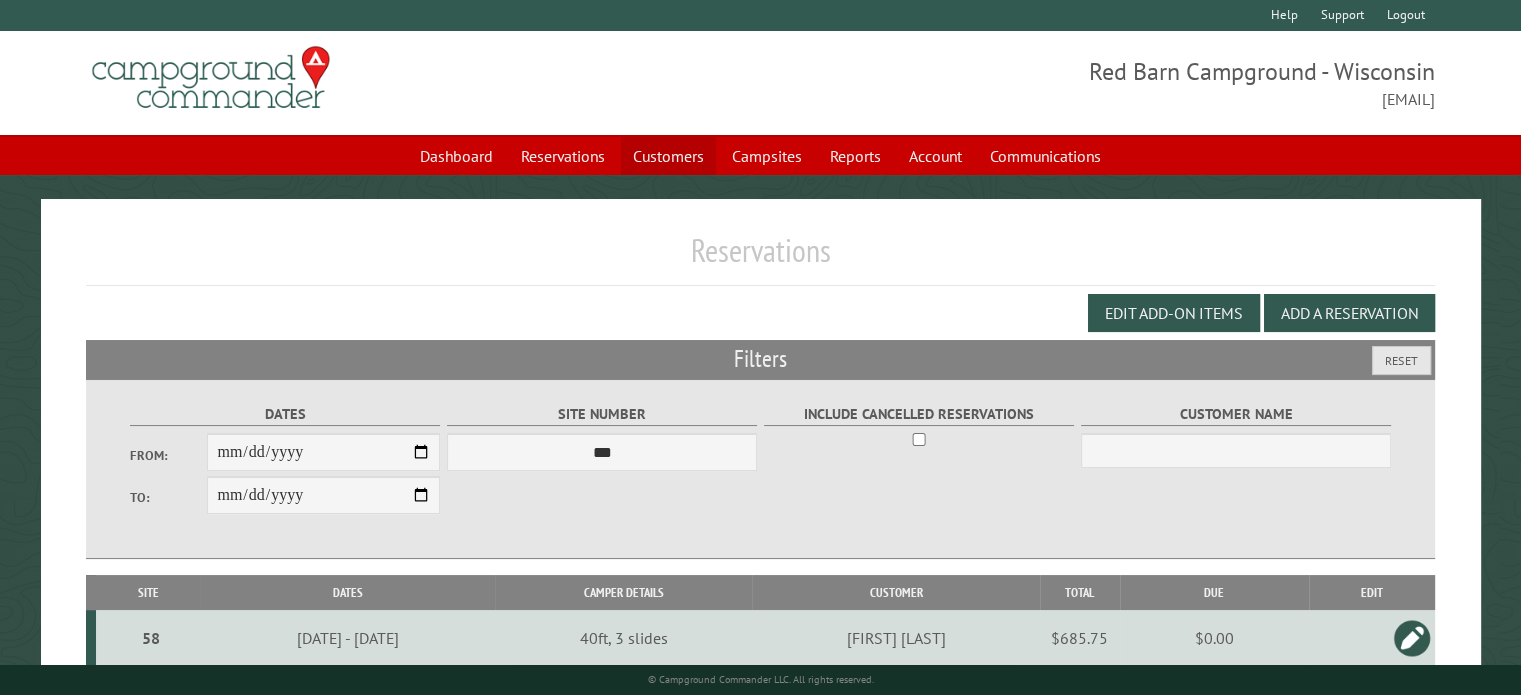 click on "Customers" at bounding box center (668, 156) 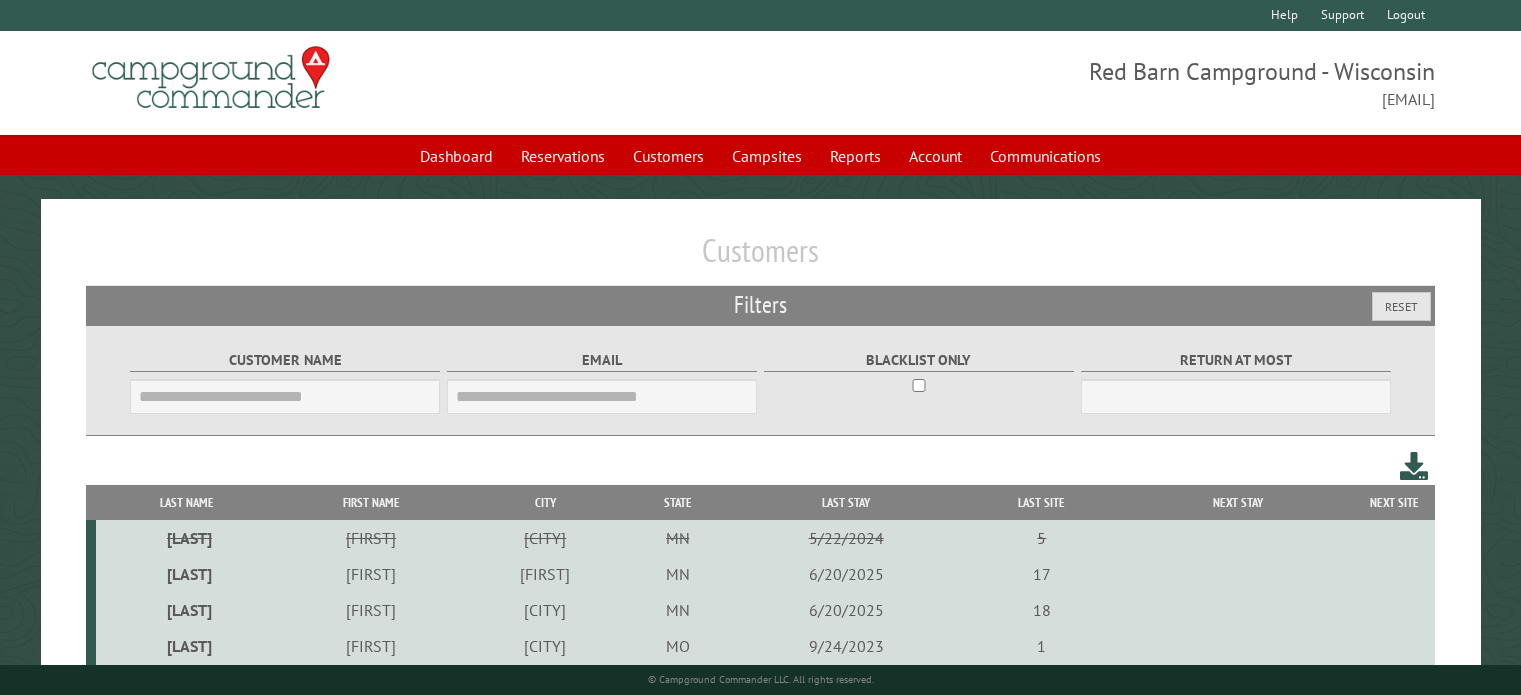 scroll, scrollTop: 0, scrollLeft: 0, axis: both 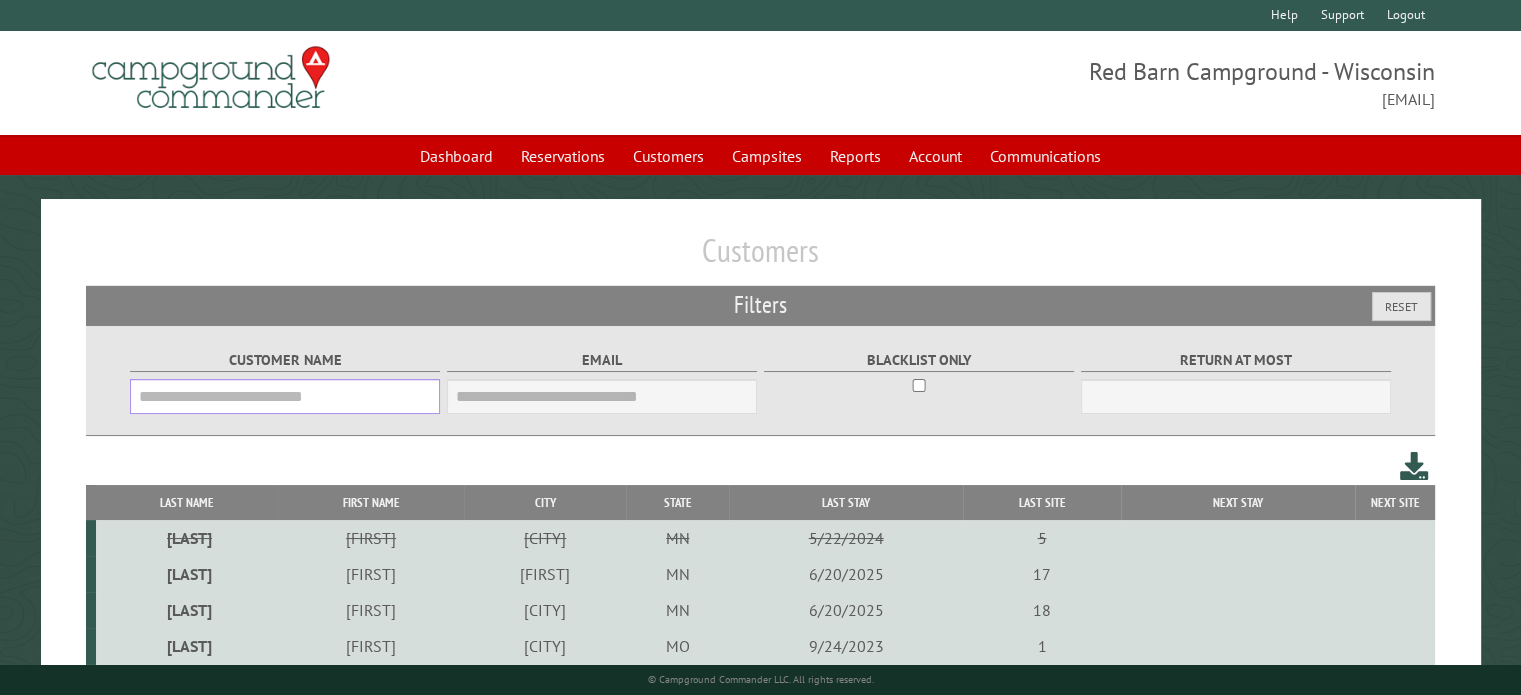 click on "Customer Name" at bounding box center [285, 396] 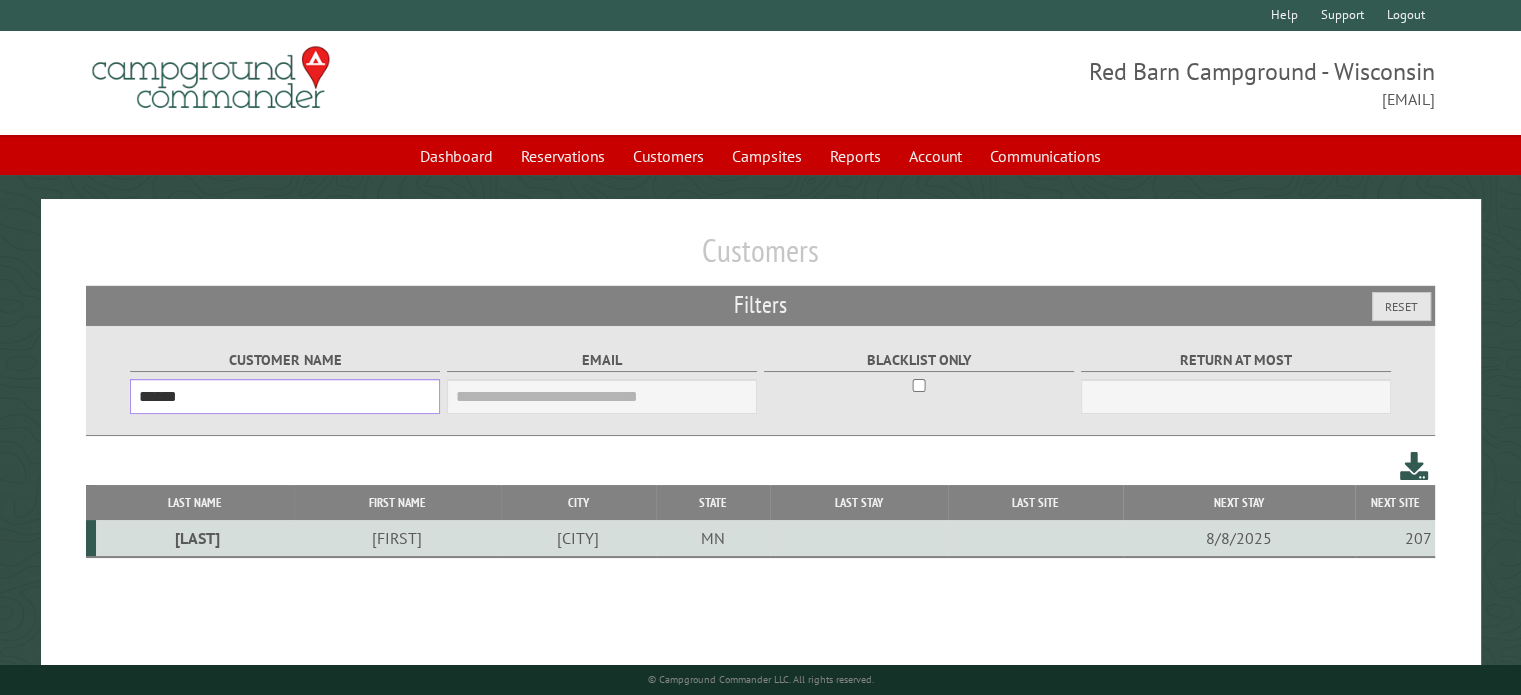 type on "******" 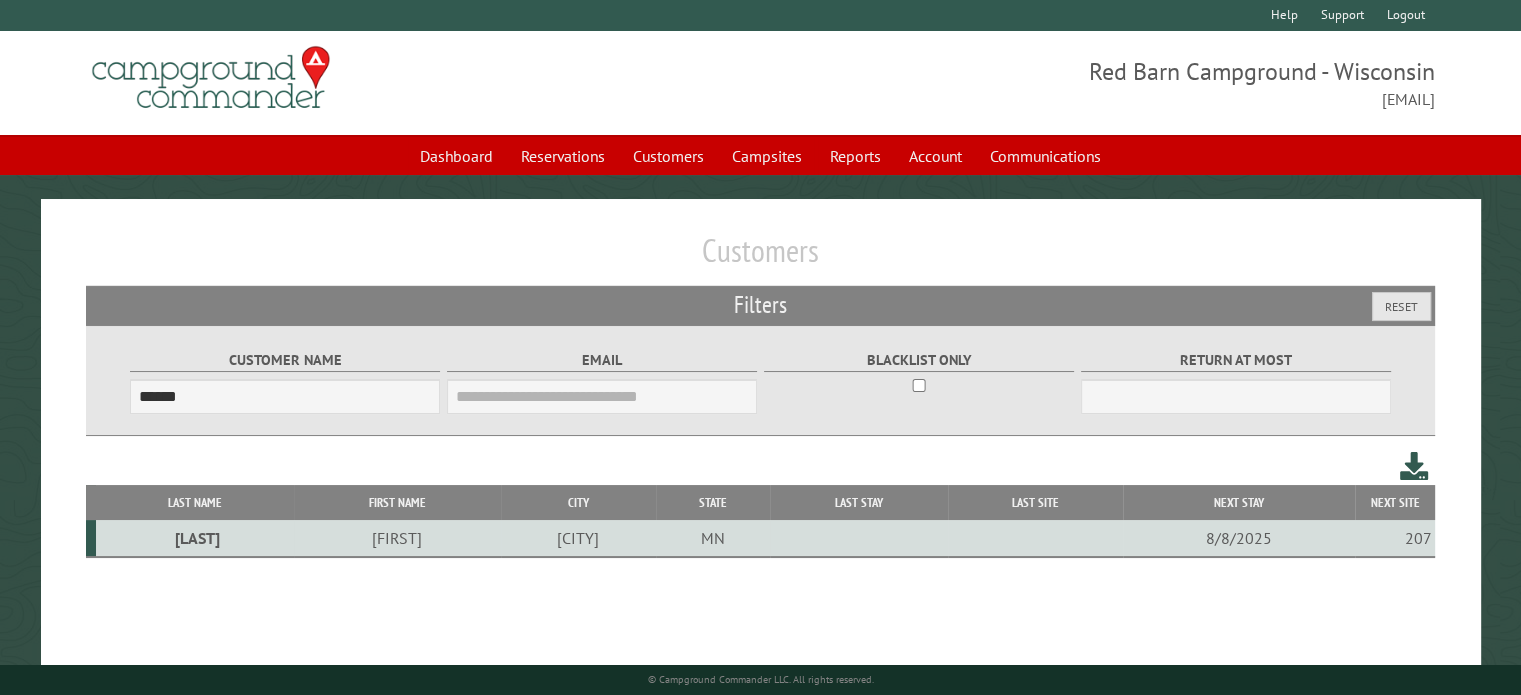 click on "[LAST]" at bounding box center [194, 538] 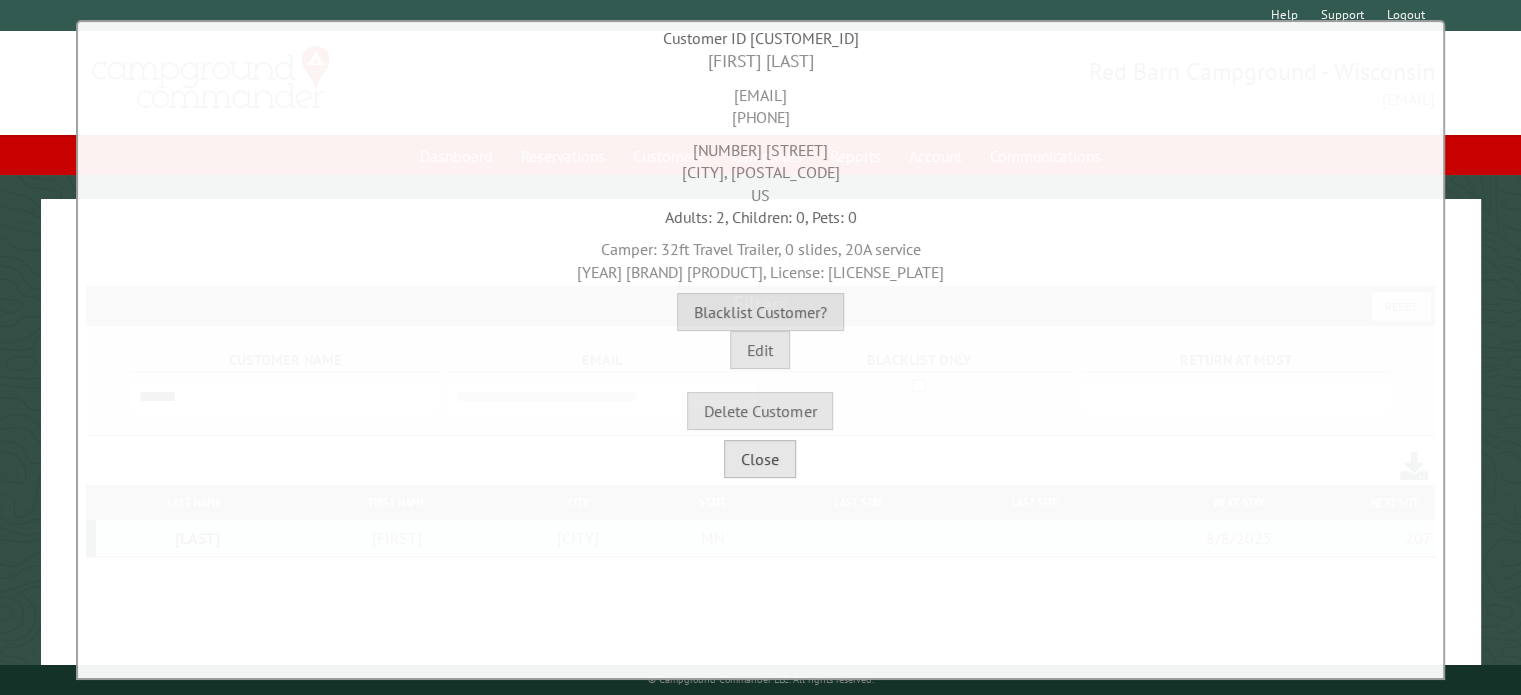 click on "Close" at bounding box center [760, 459] 